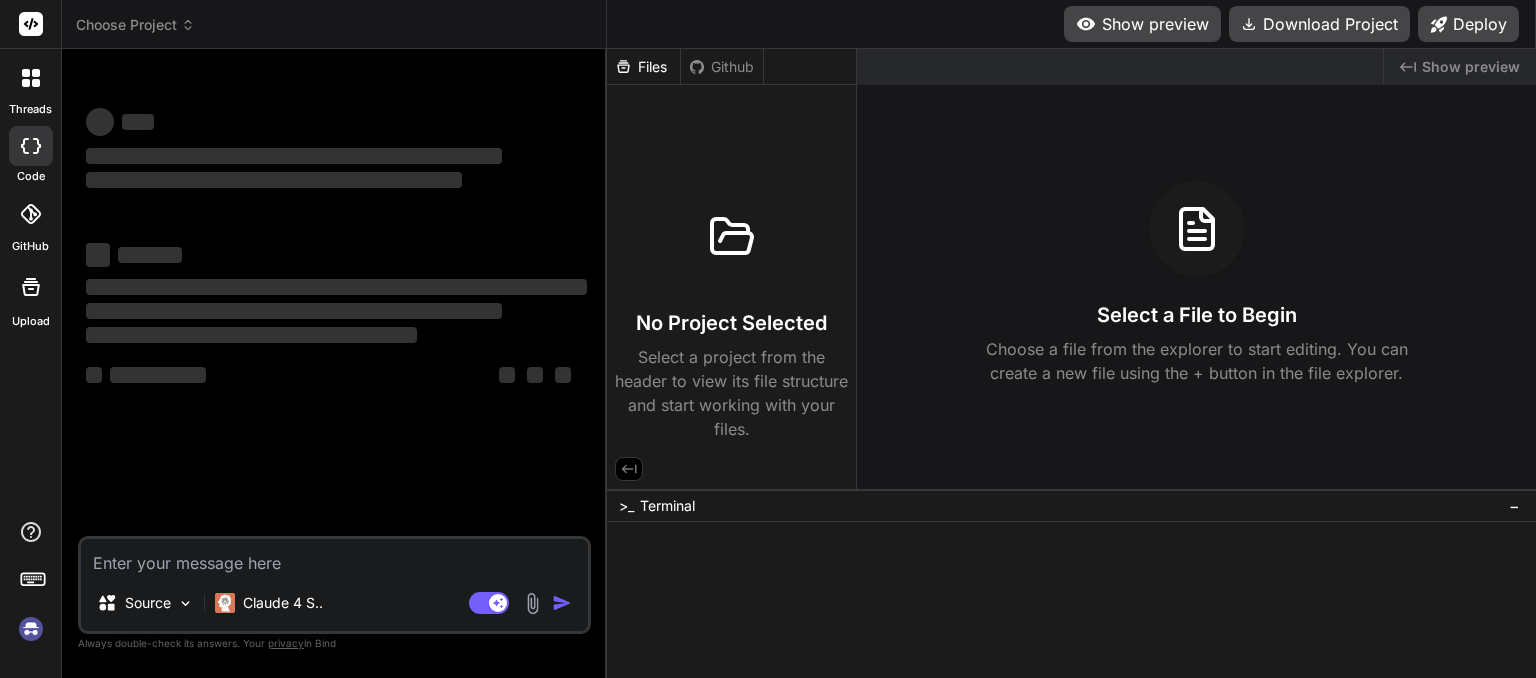 scroll, scrollTop: 0, scrollLeft: 0, axis: both 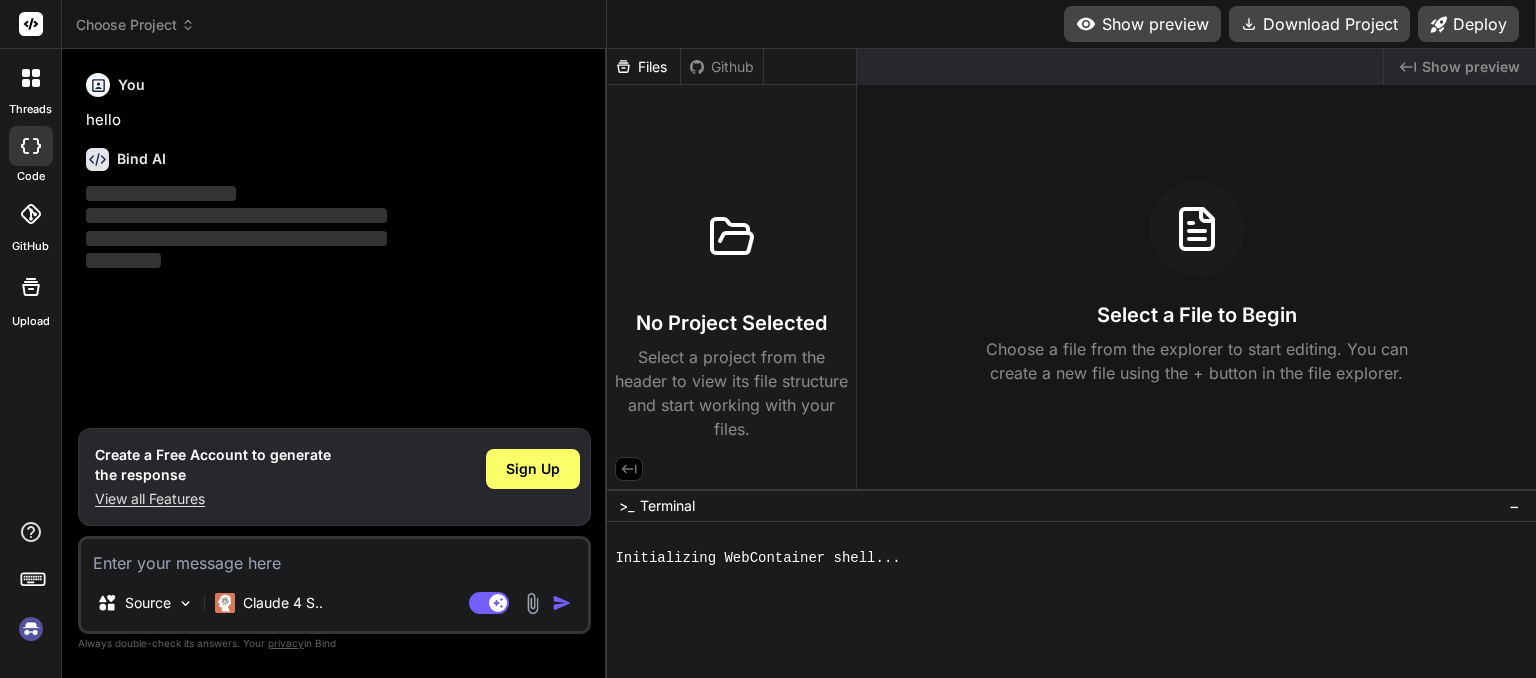 click at bounding box center [31, 629] 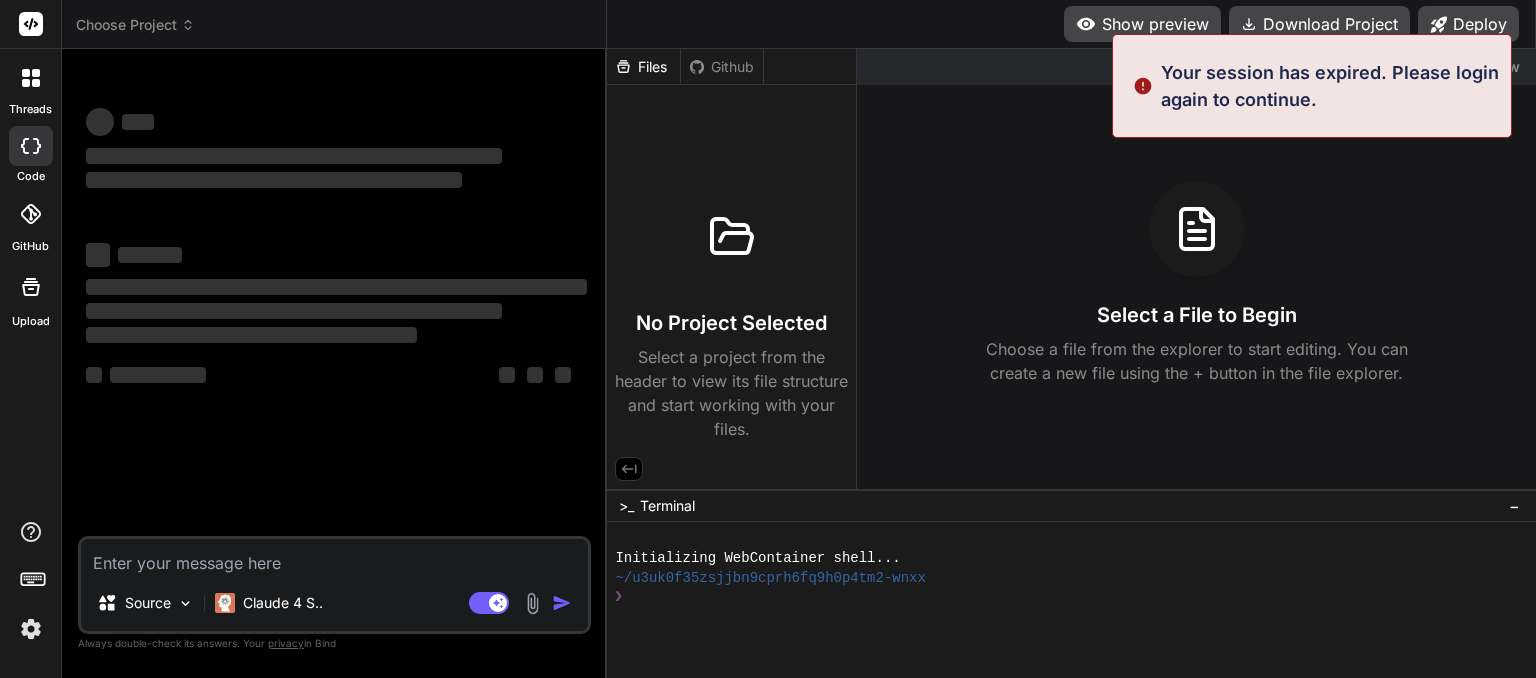scroll, scrollTop: 19, scrollLeft: 0, axis: vertical 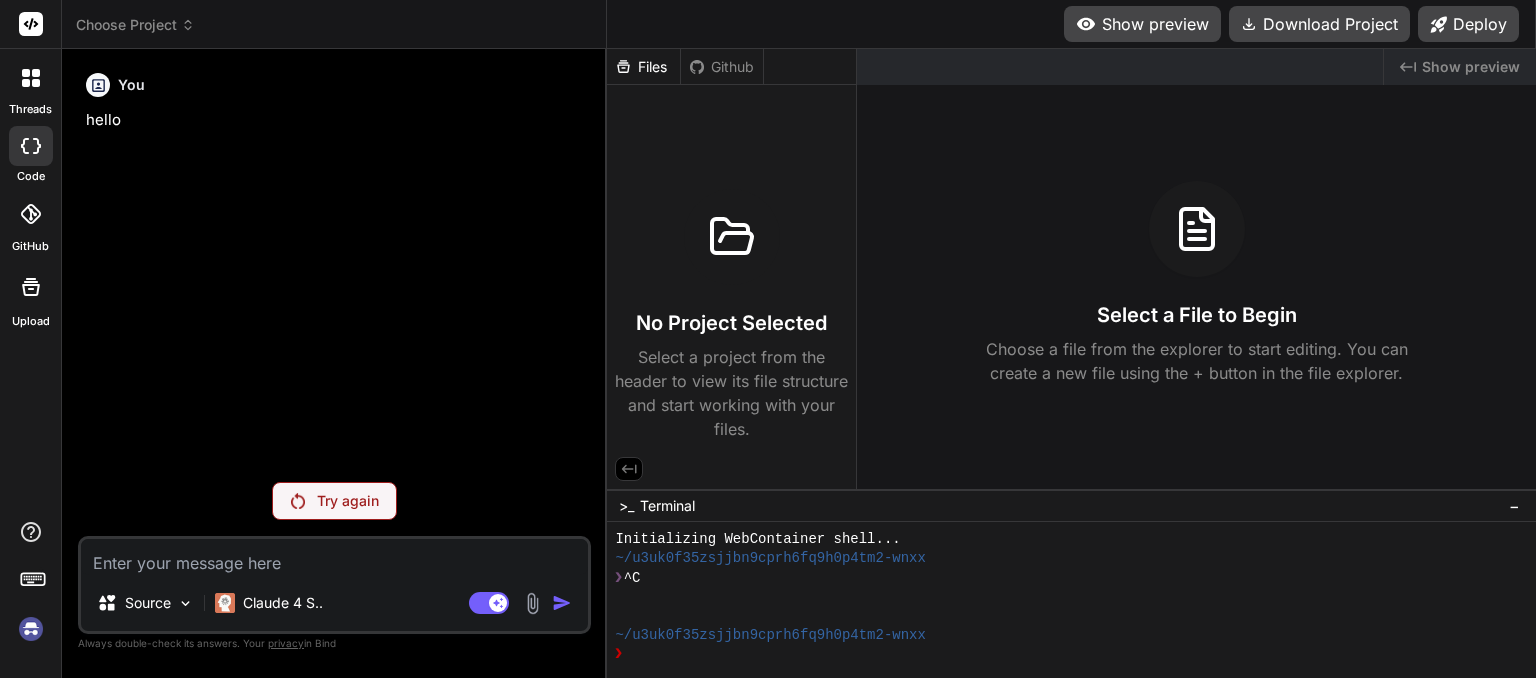 click on "Choose Project" at bounding box center (135, 25) 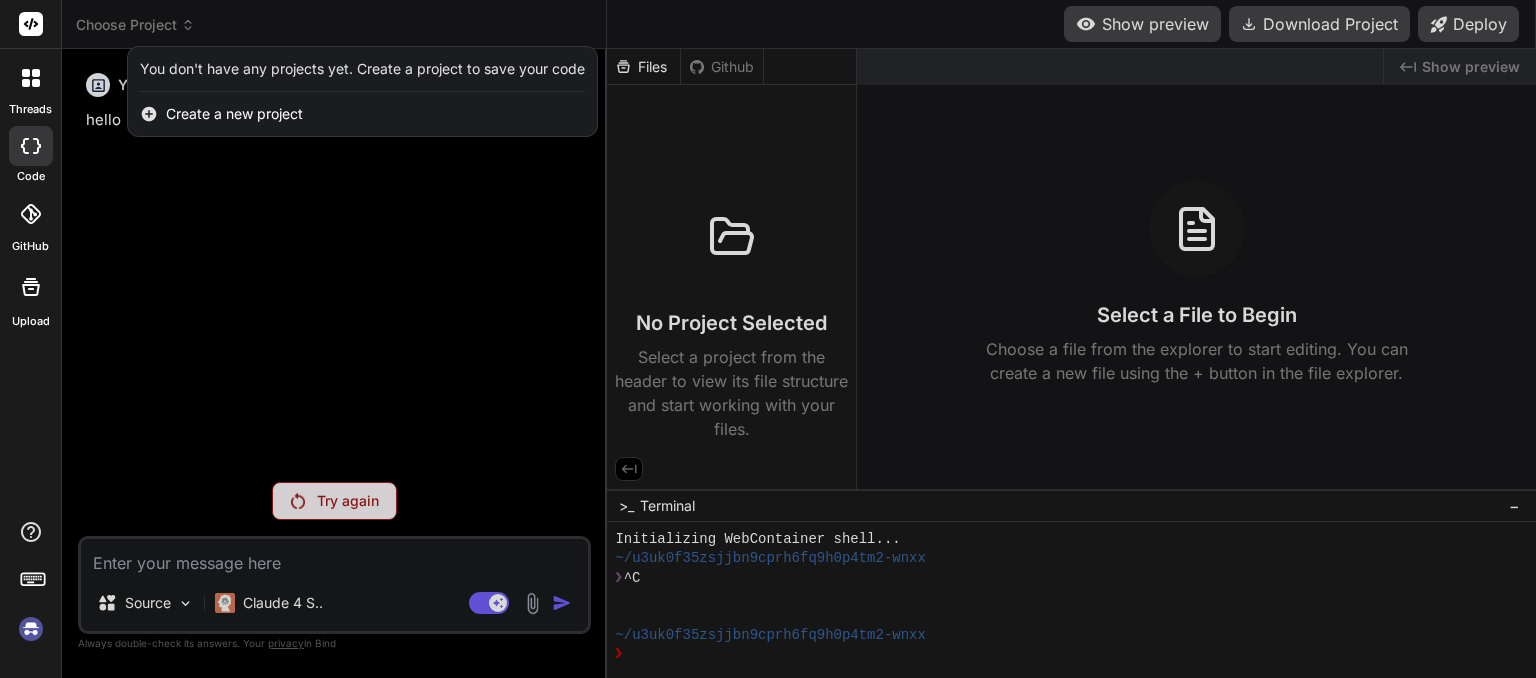 click at bounding box center (768, 339) 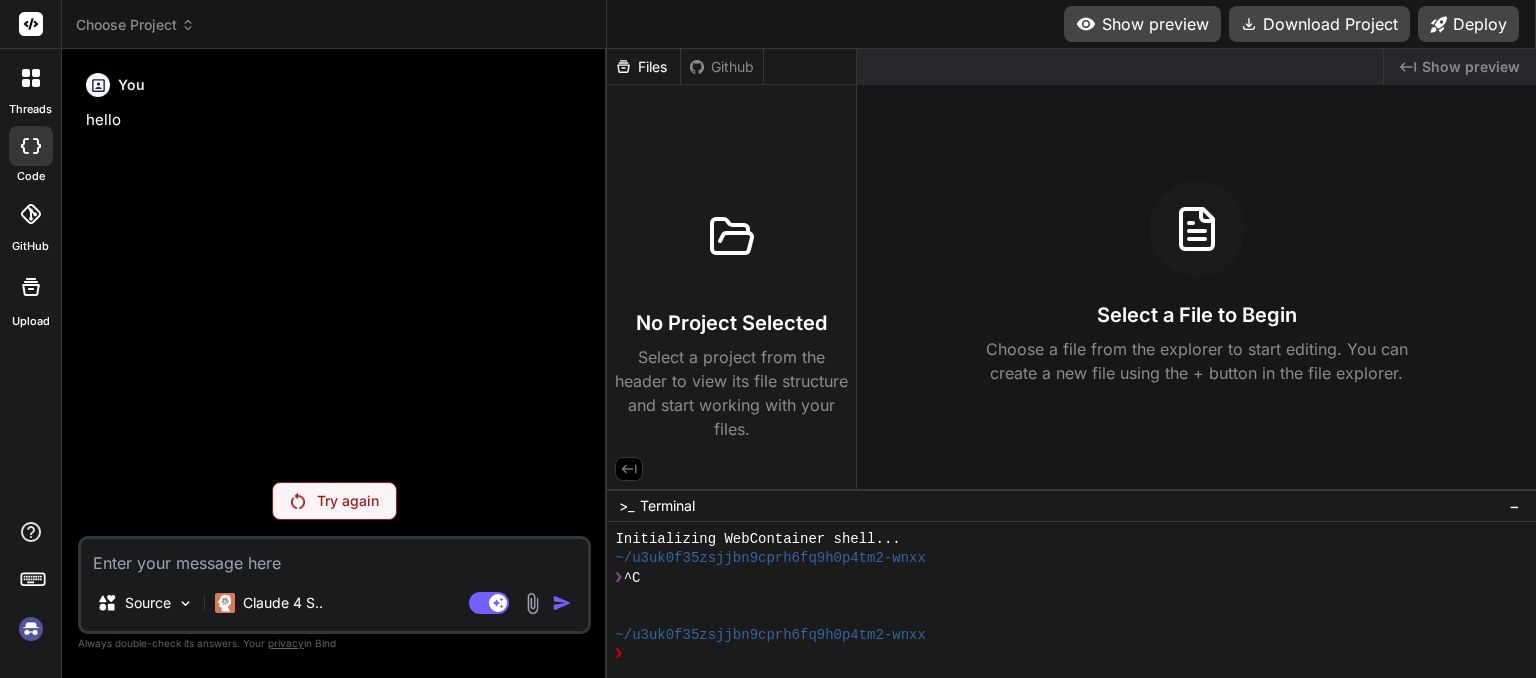 click at bounding box center [31, 629] 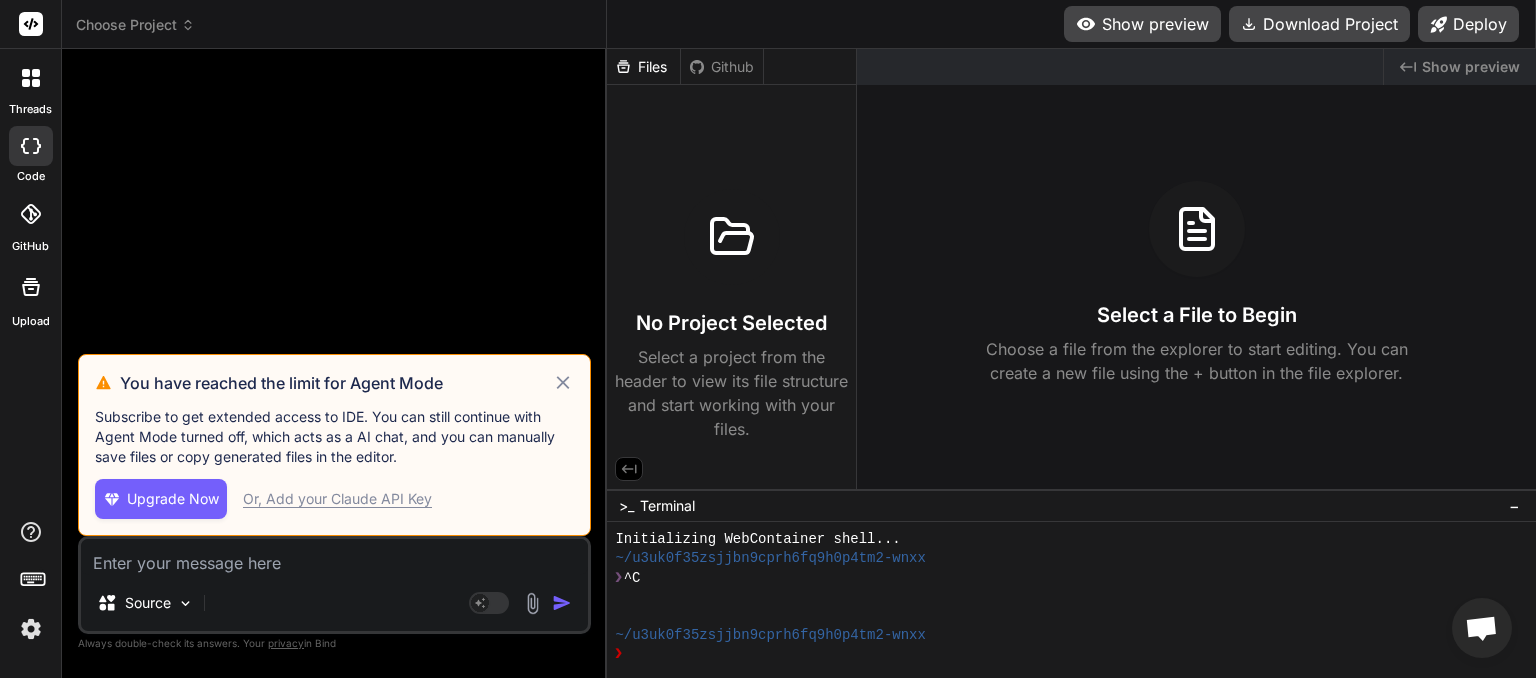 click on "Or, Add your Claude API Key" at bounding box center [337, 499] 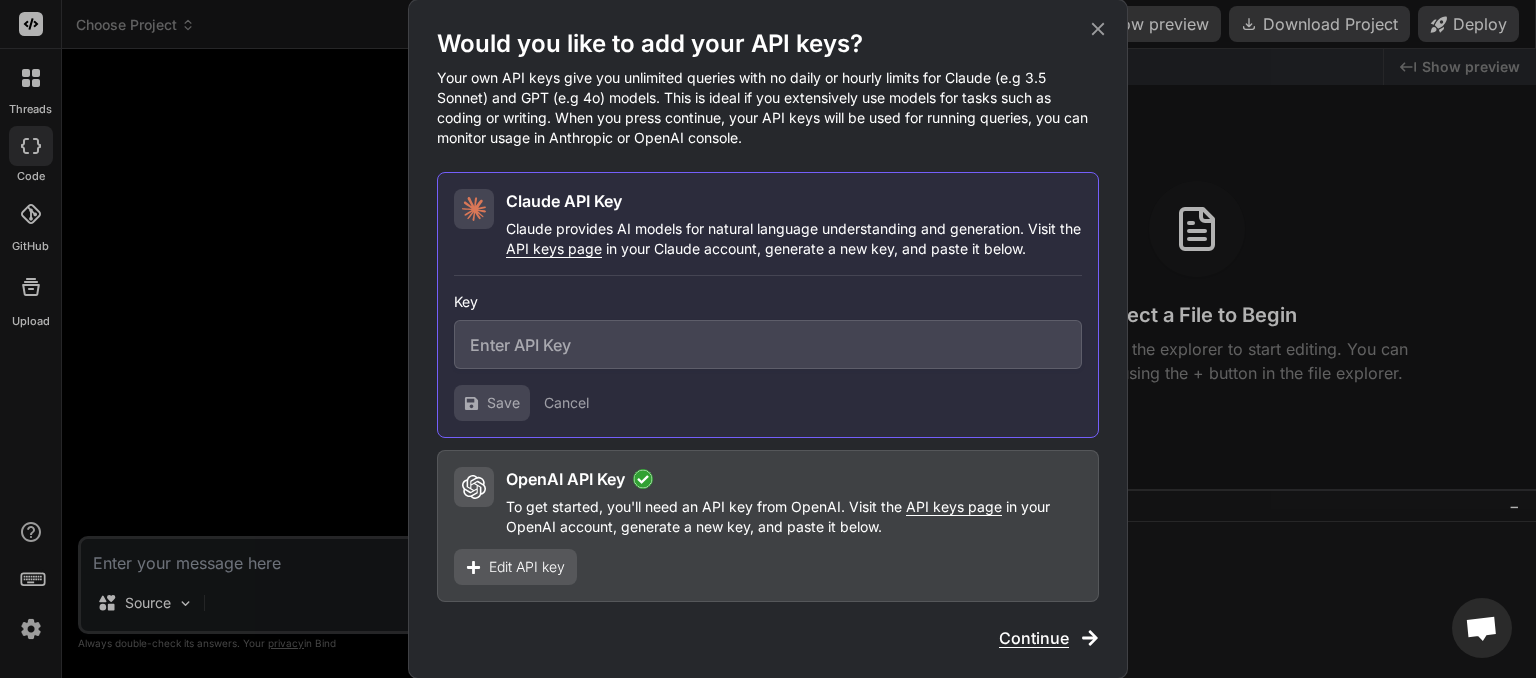 paste on "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" 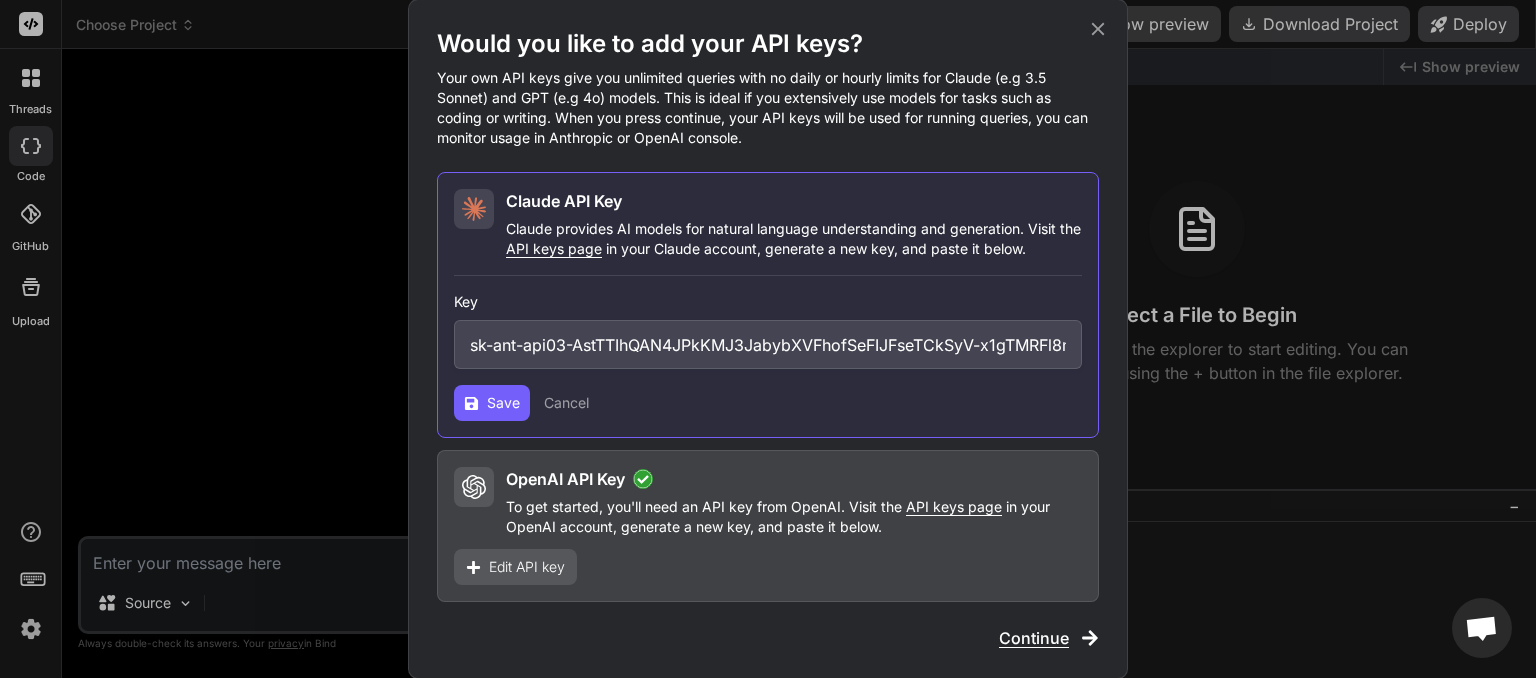 scroll, scrollTop: 0, scrollLeft: 426, axis: horizontal 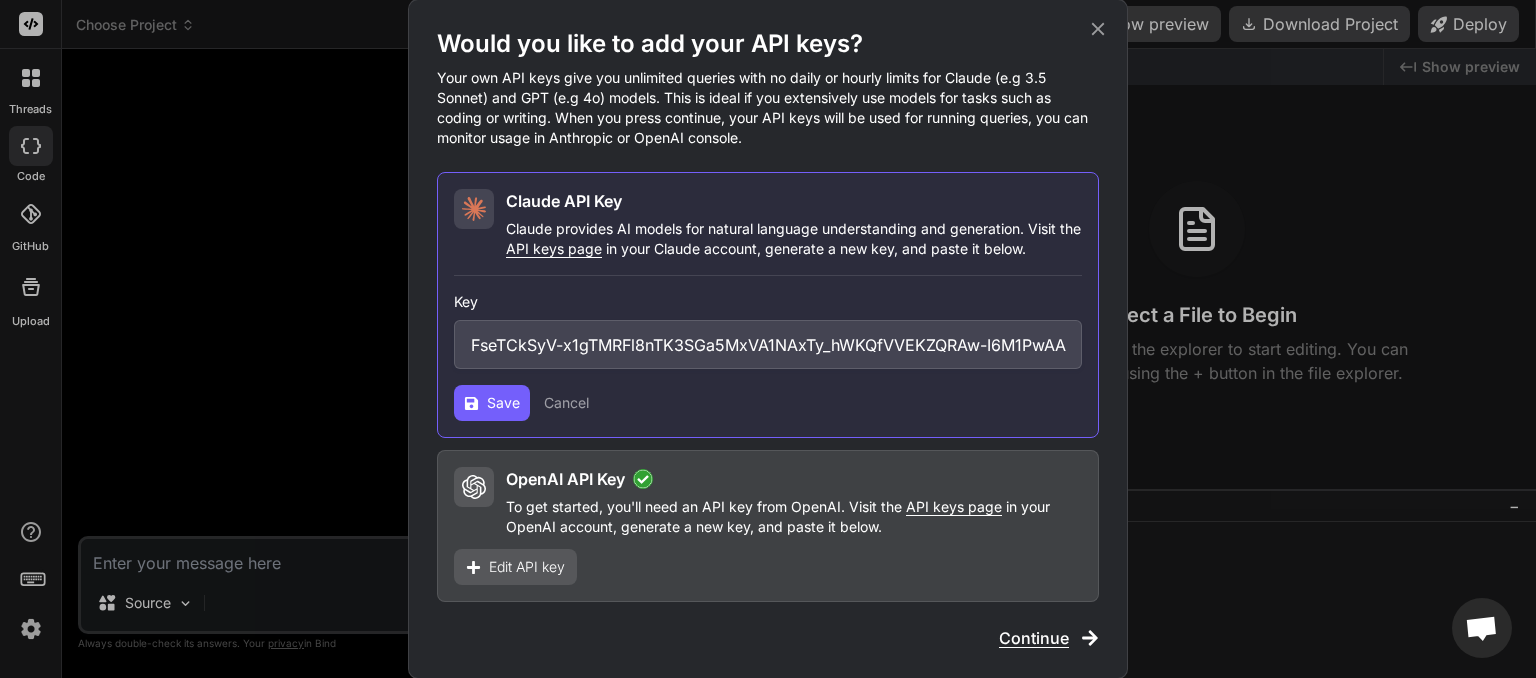 type on "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" 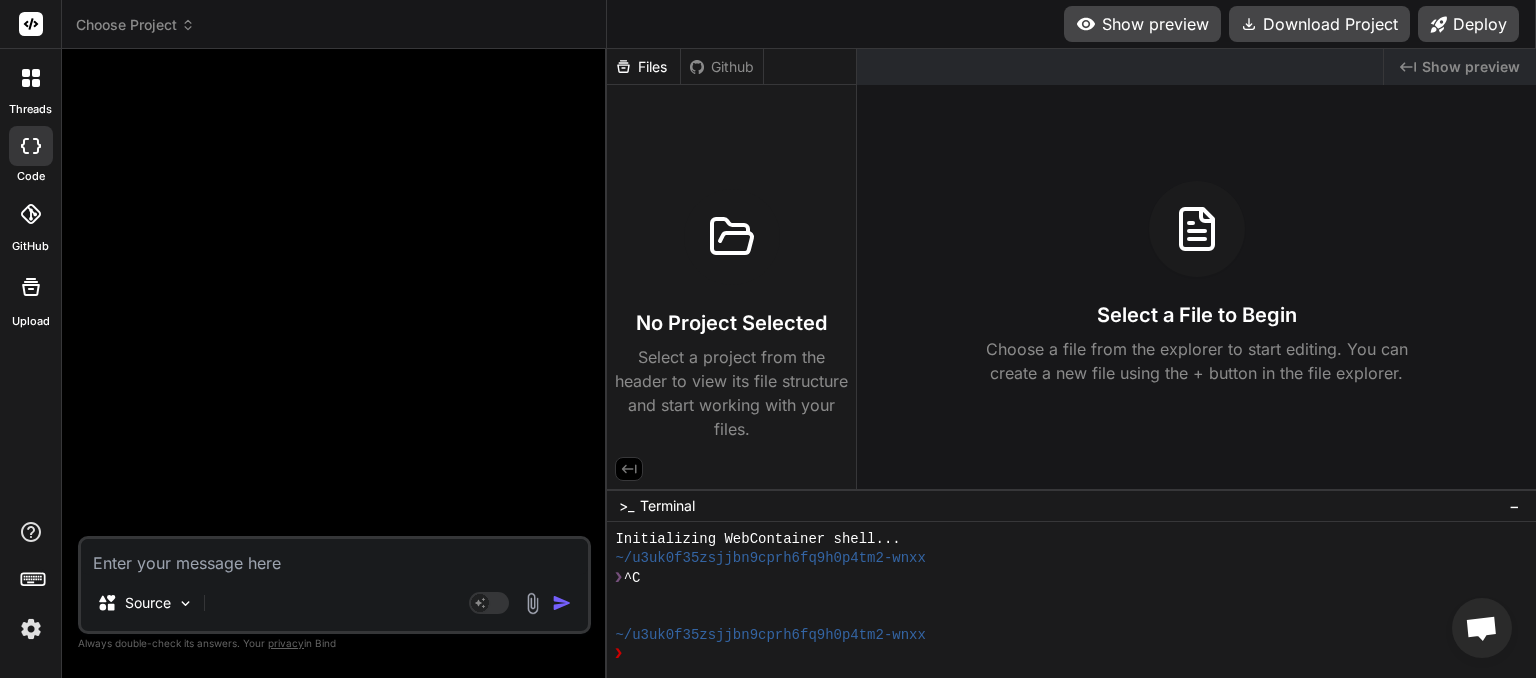 click on "Choose Project" at bounding box center (135, 25) 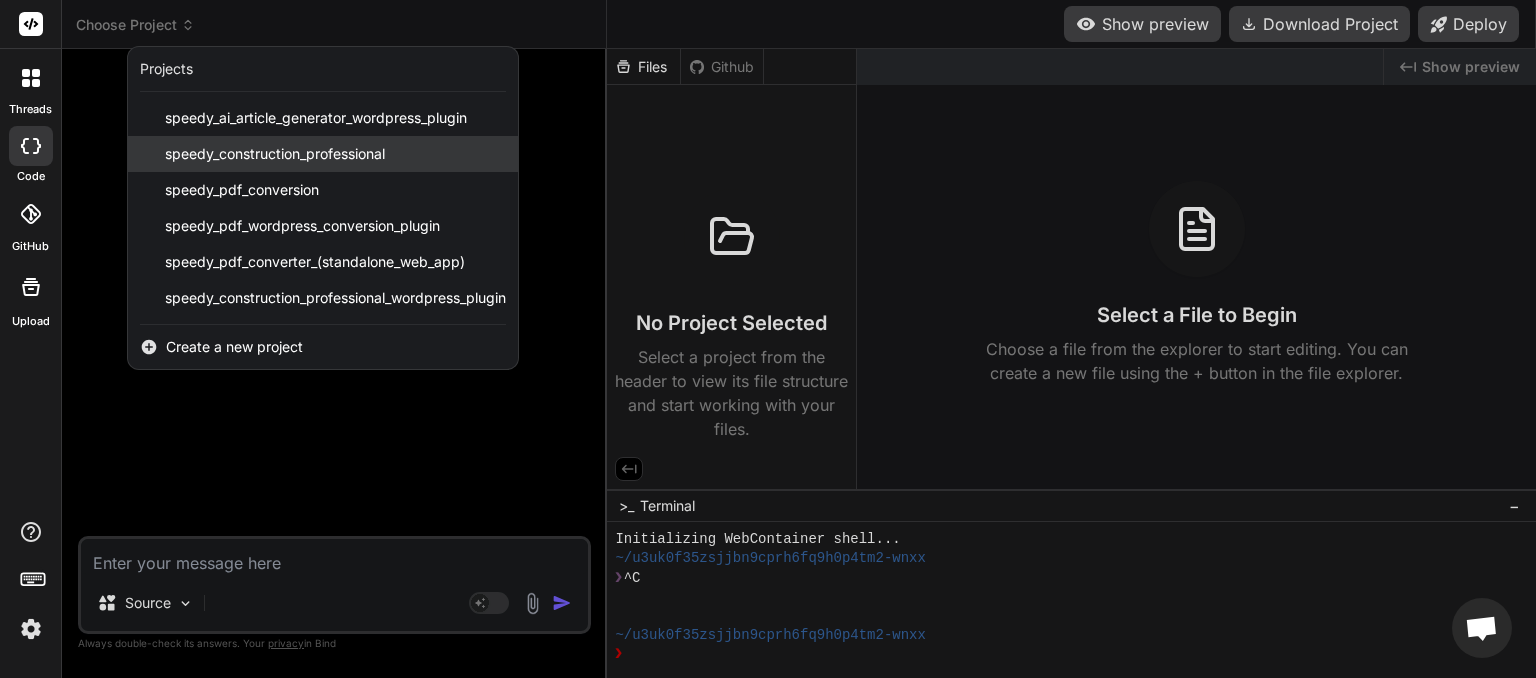 click on "speedy_construction_professional" at bounding box center (275, 154) 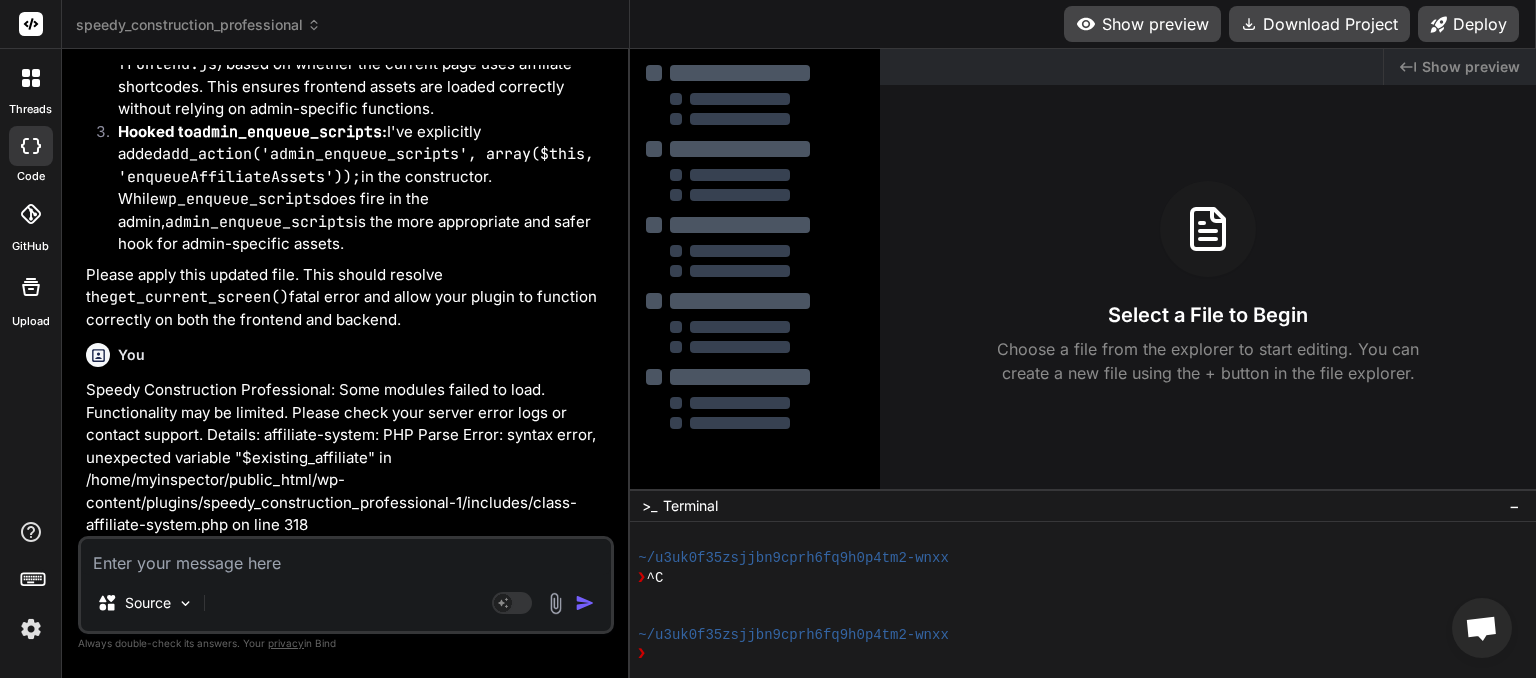scroll, scrollTop: 5666, scrollLeft: 0, axis: vertical 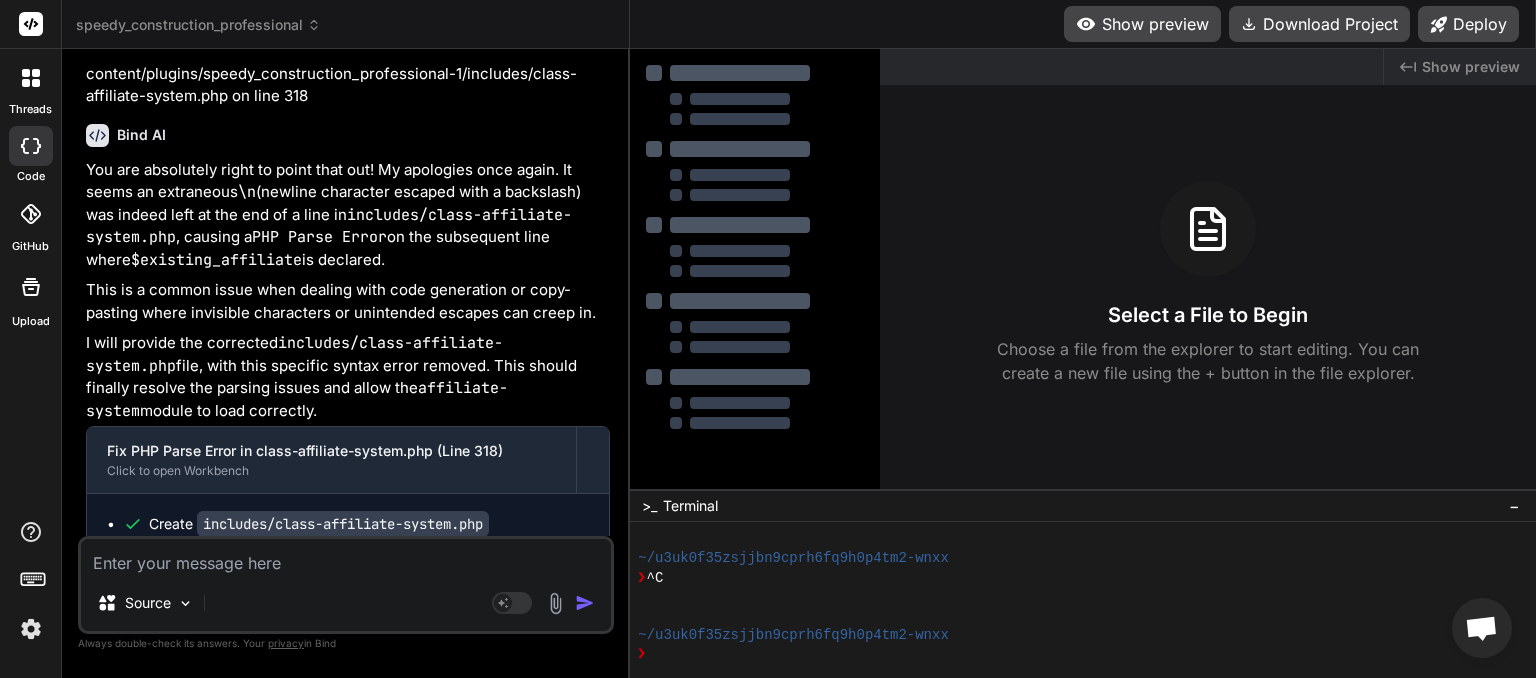 type on "x" 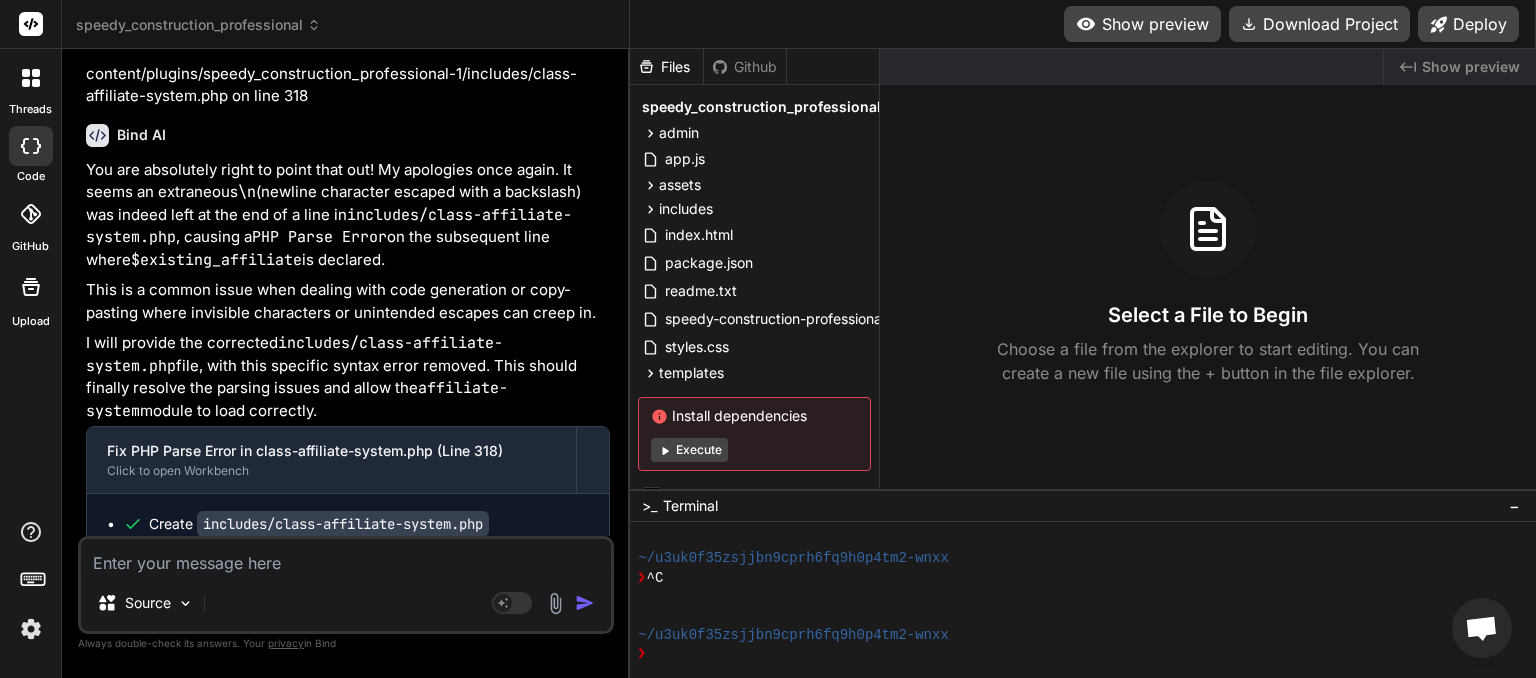 click at bounding box center (346, 557) 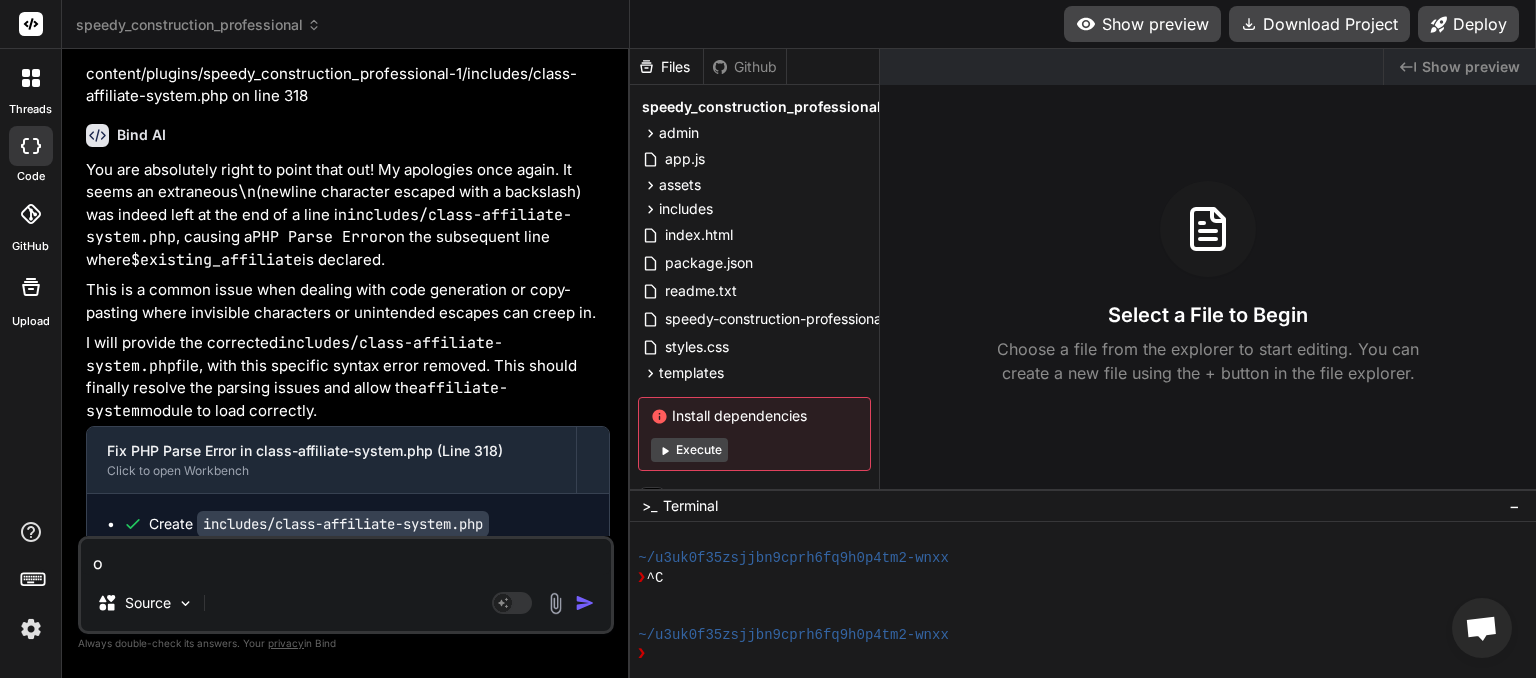 type on "ok" 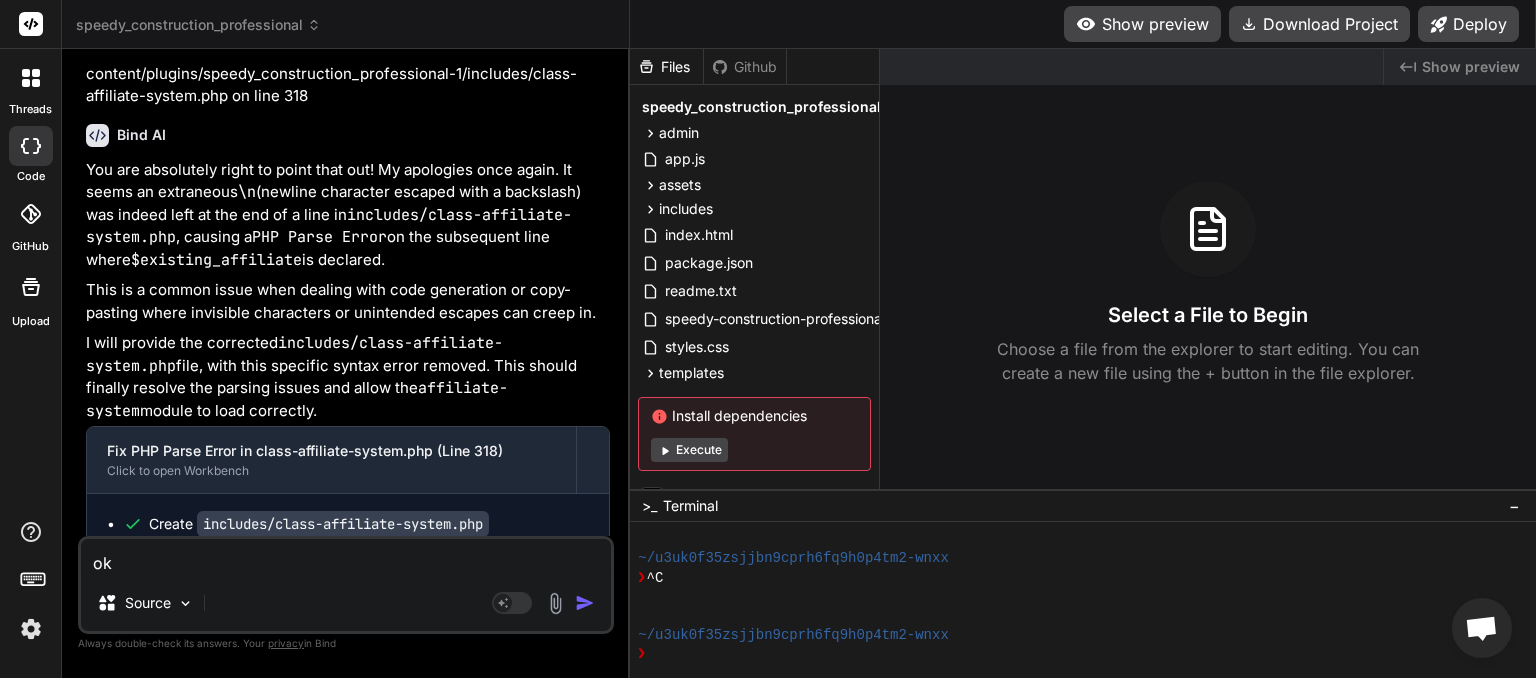 type on "ok" 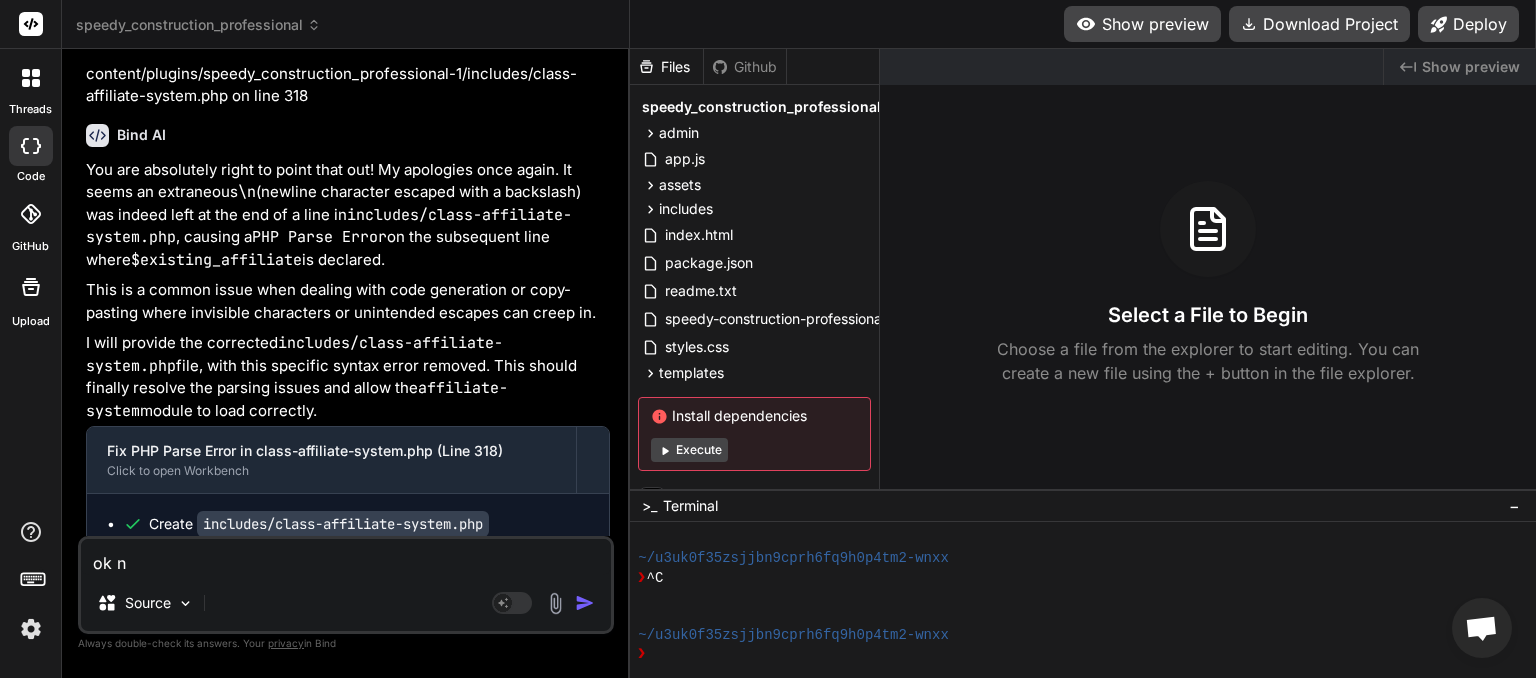 type on "x" 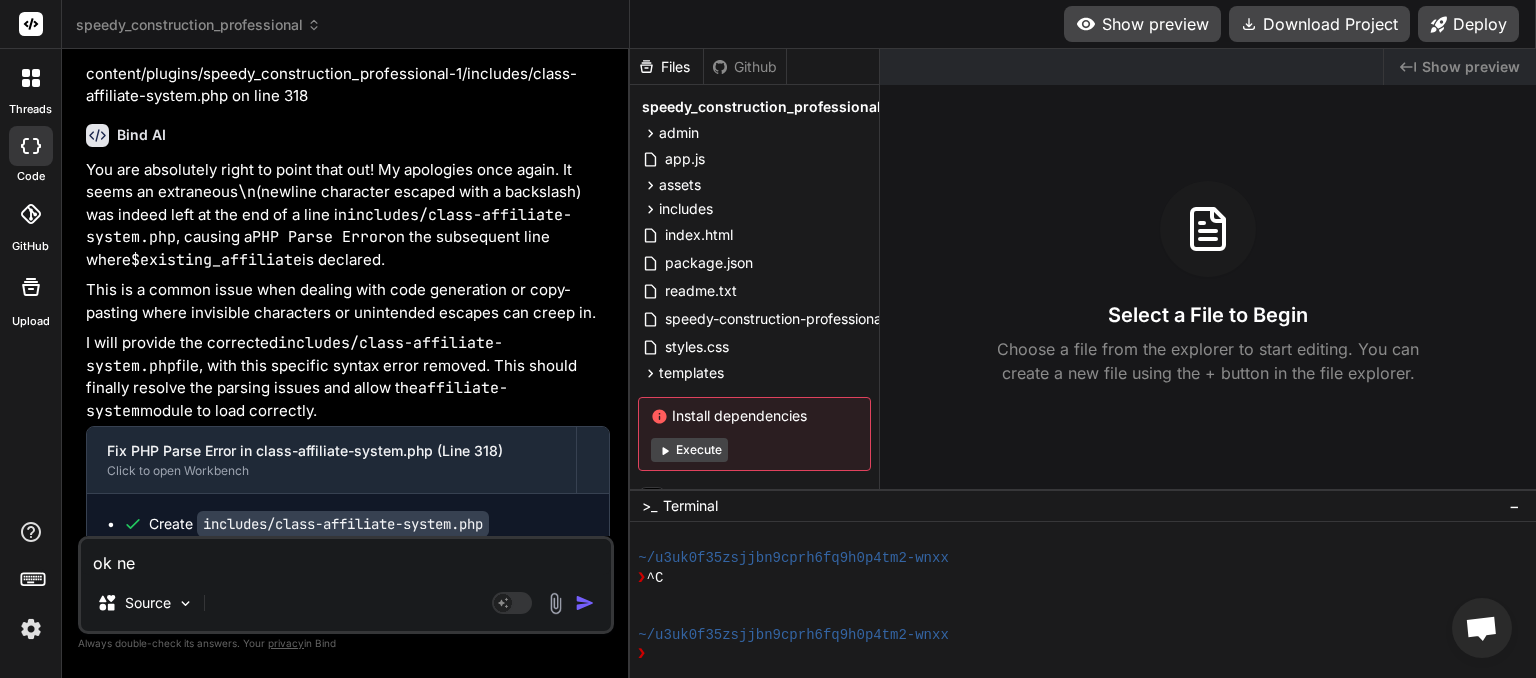 type on "ok nex" 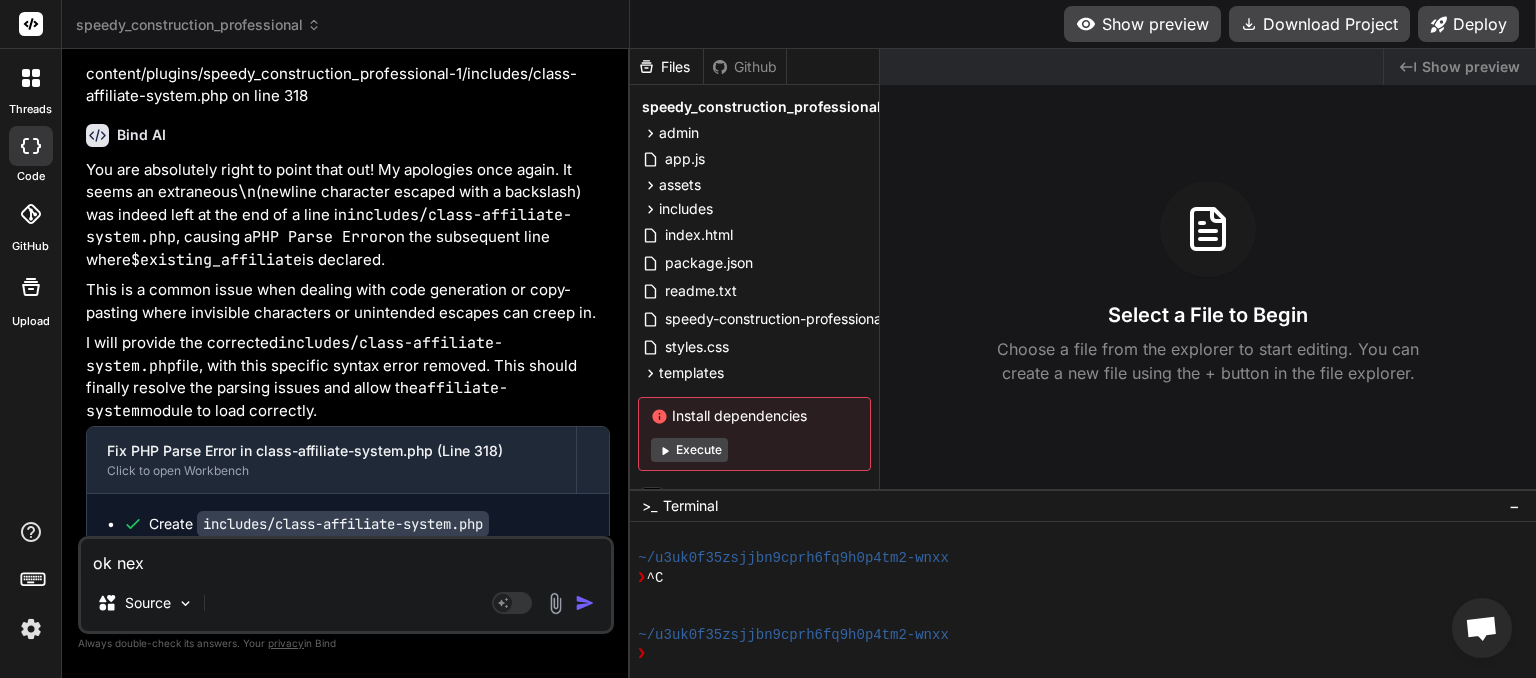 type on "ok next" 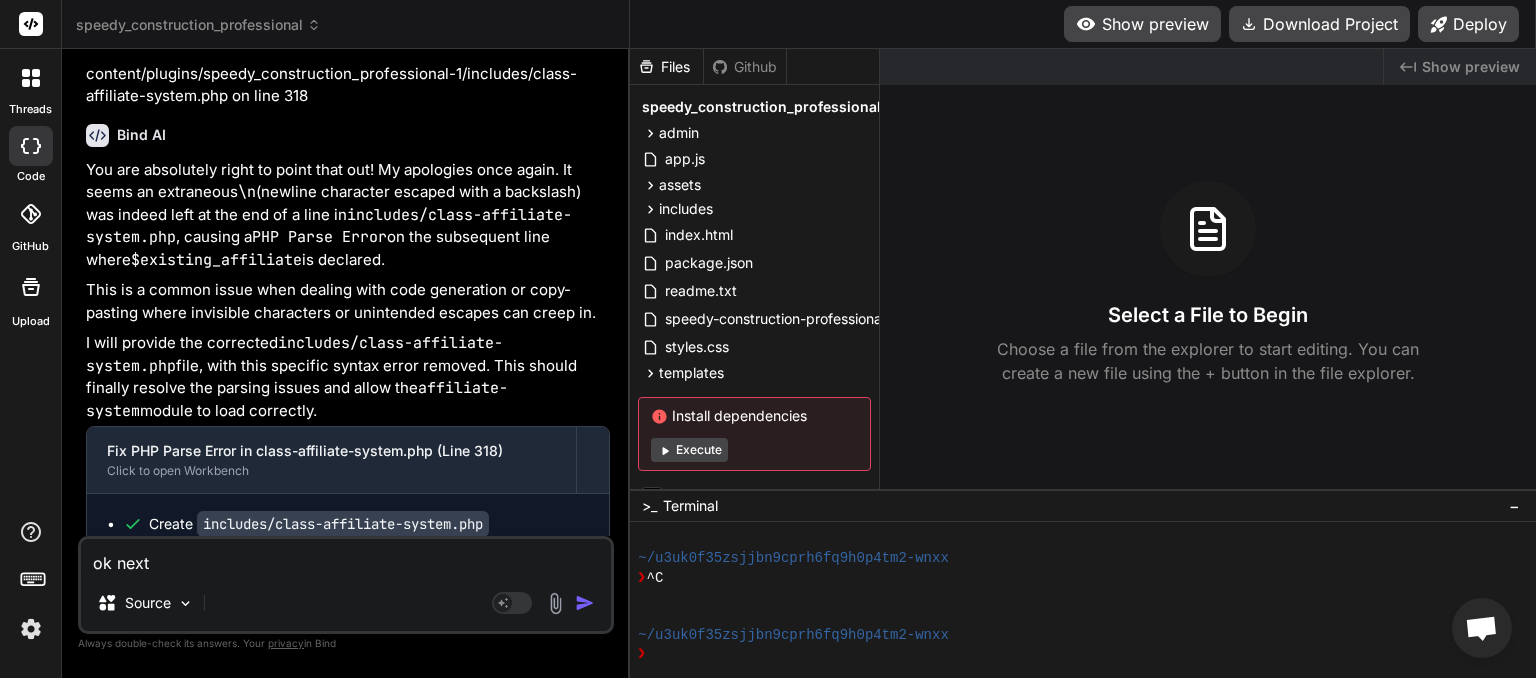 type on "x" 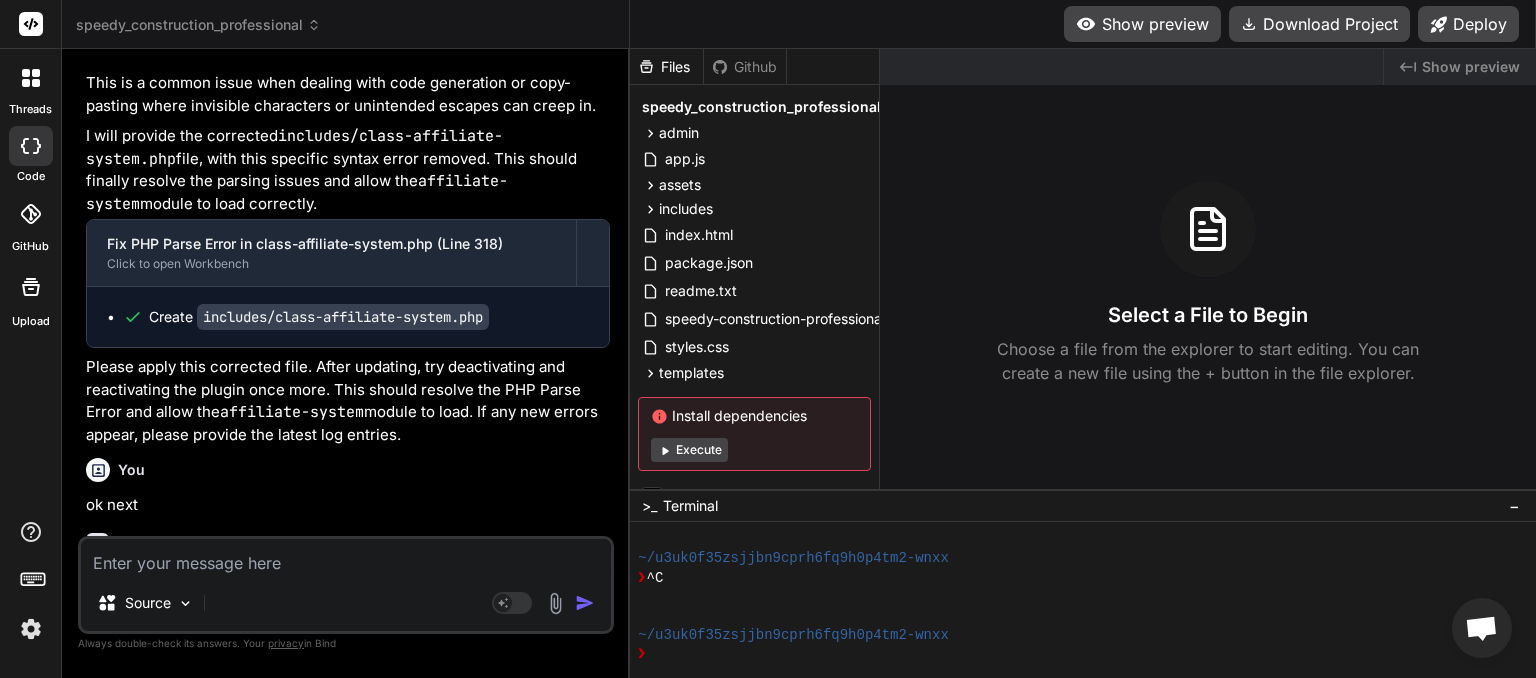 scroll, scrollTop: 5874, scrollLeft: 0, axis: vertical 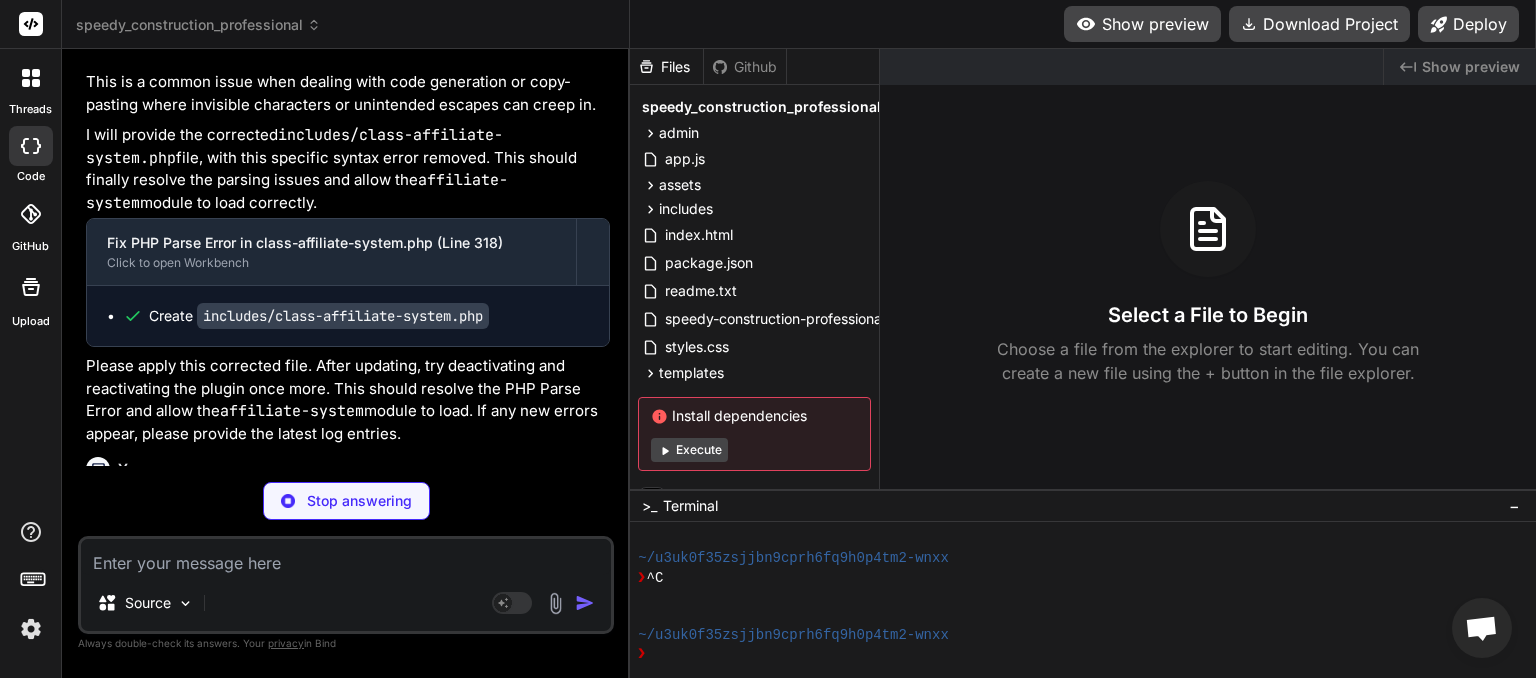 type on "x" 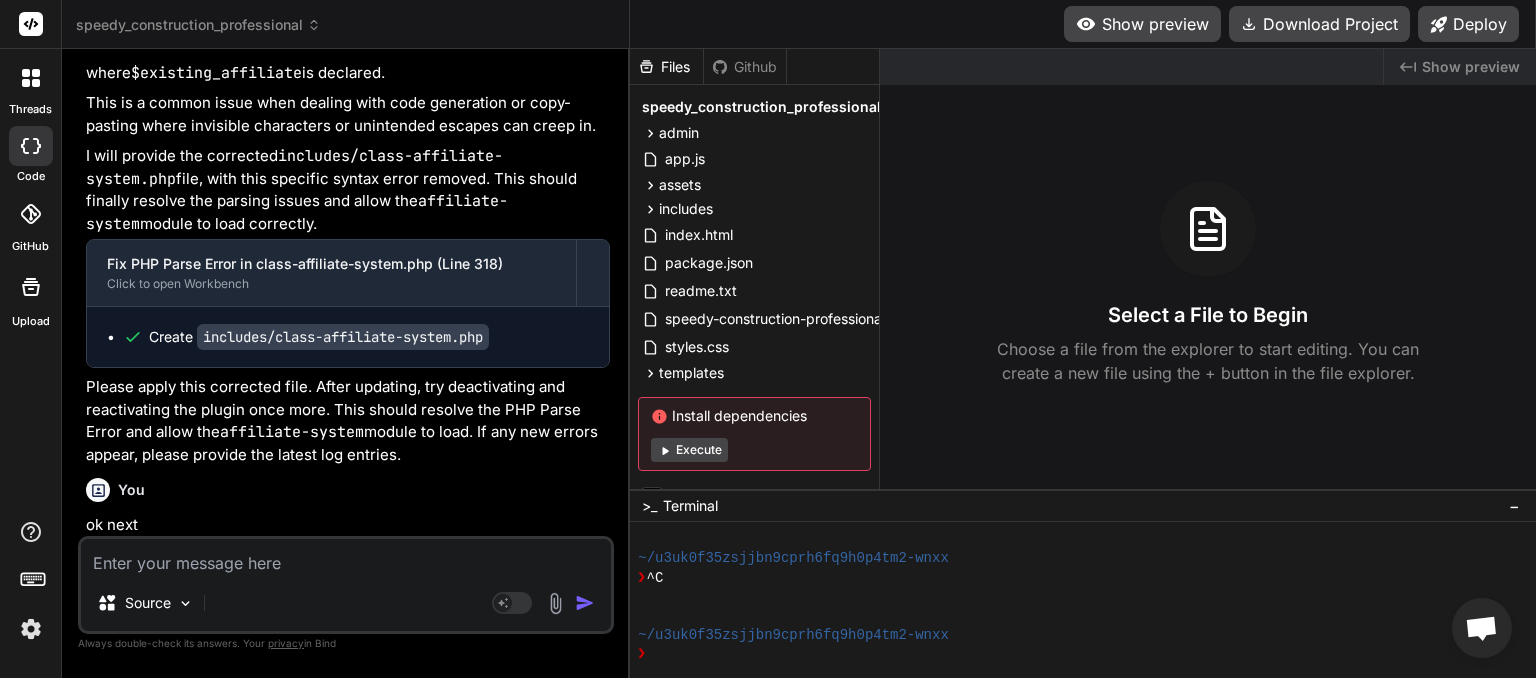 scroll, scrollTop: 6028, scrollLeft: 0, axis: vertical 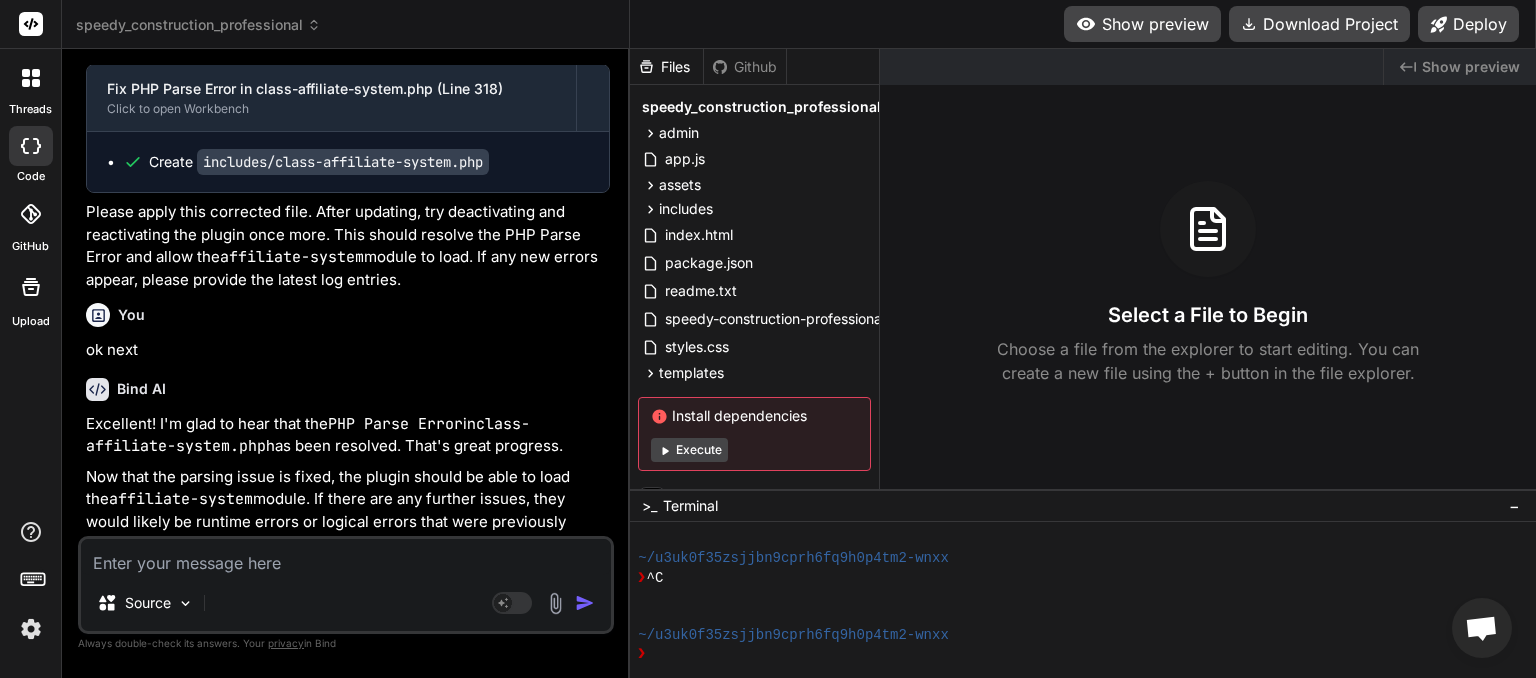 click at bounding box center [346, 557] 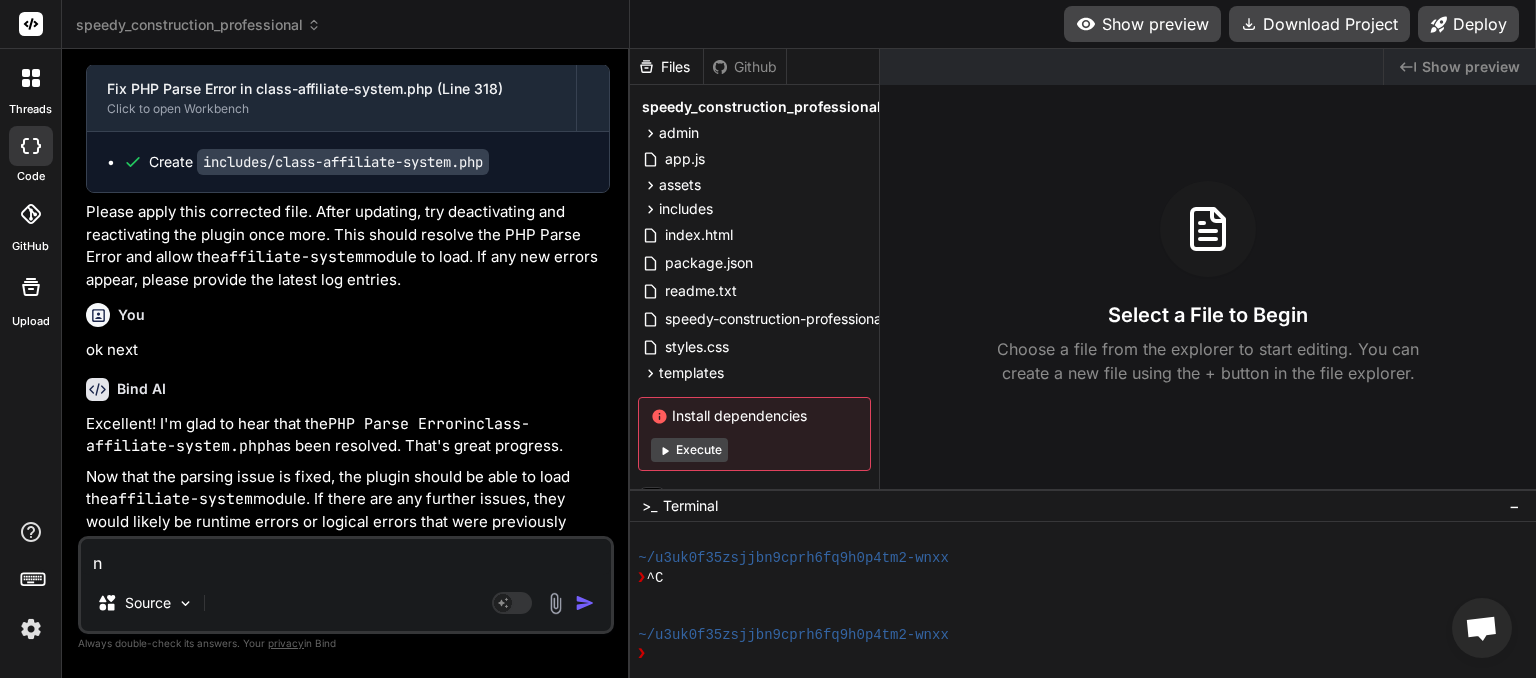 type on "no" 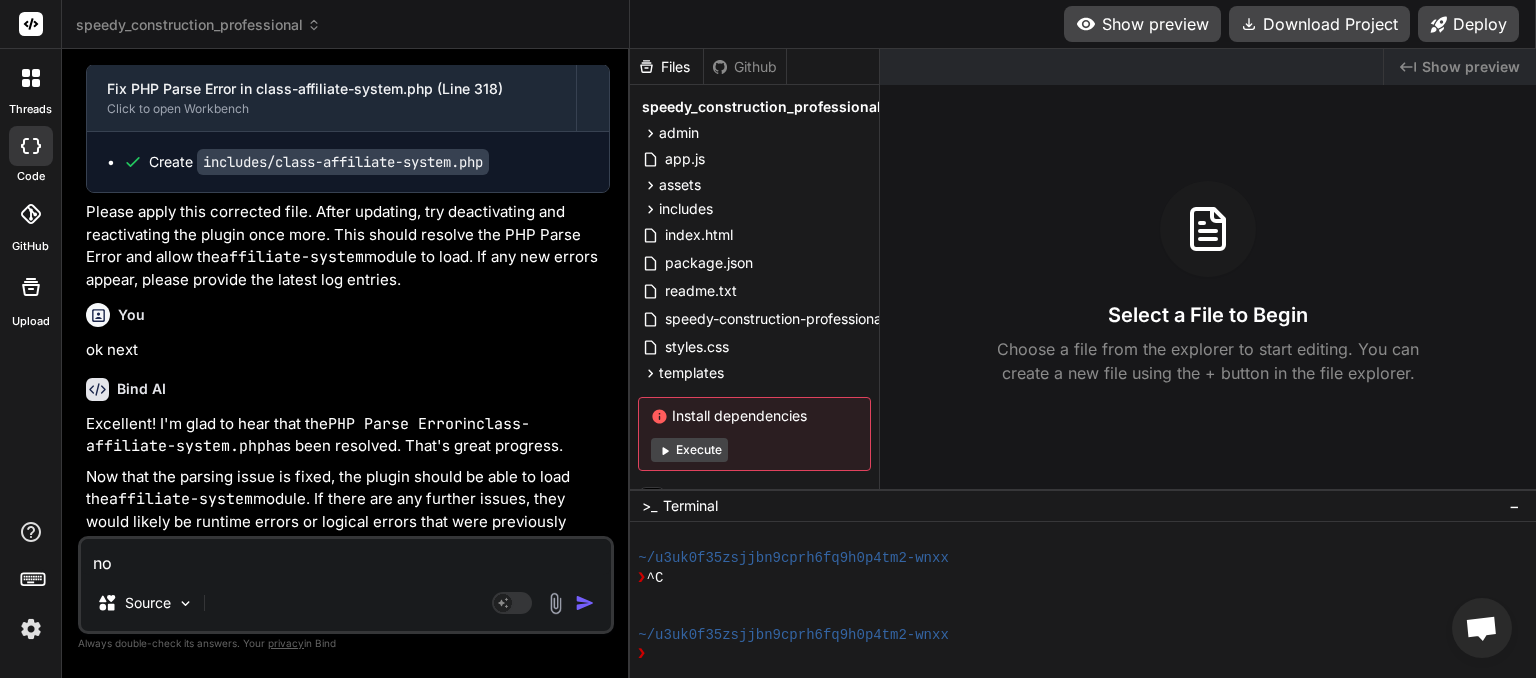 type on "no" 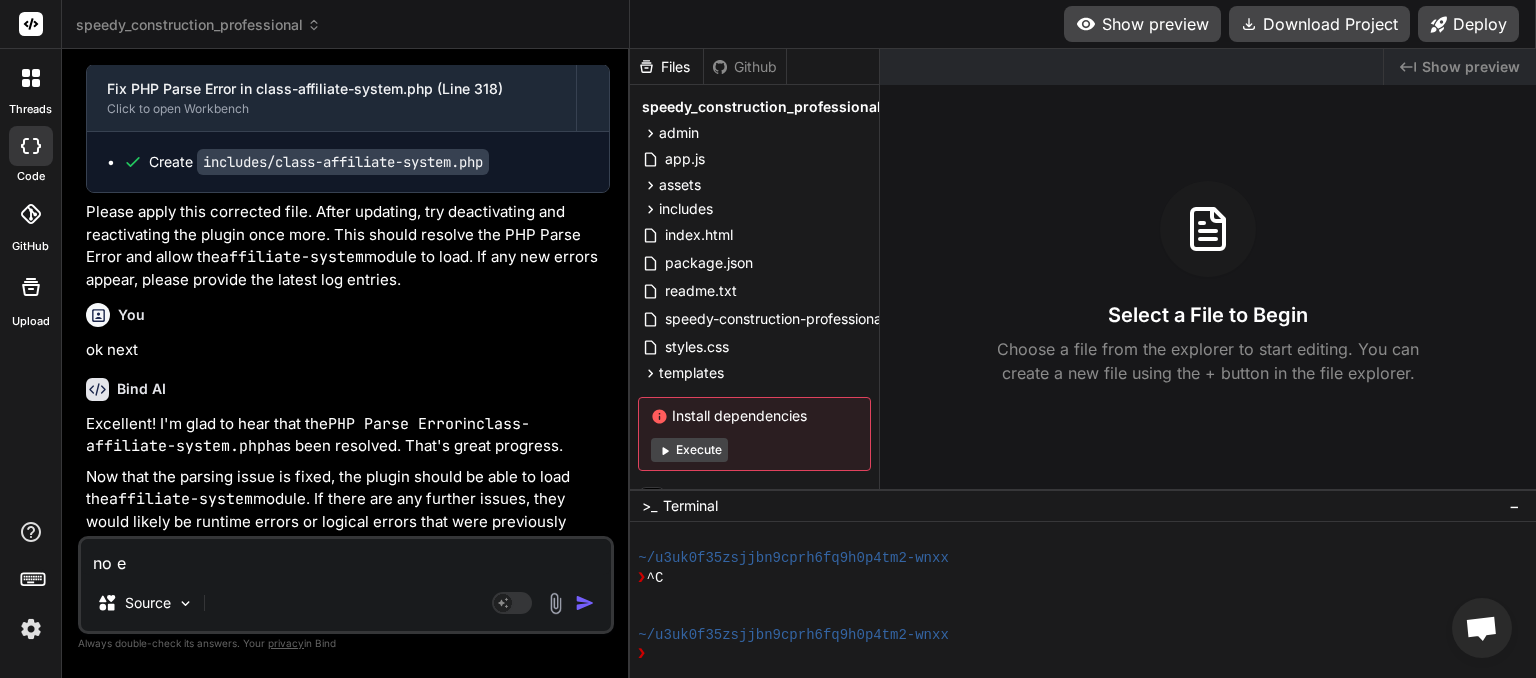 type on "no er" 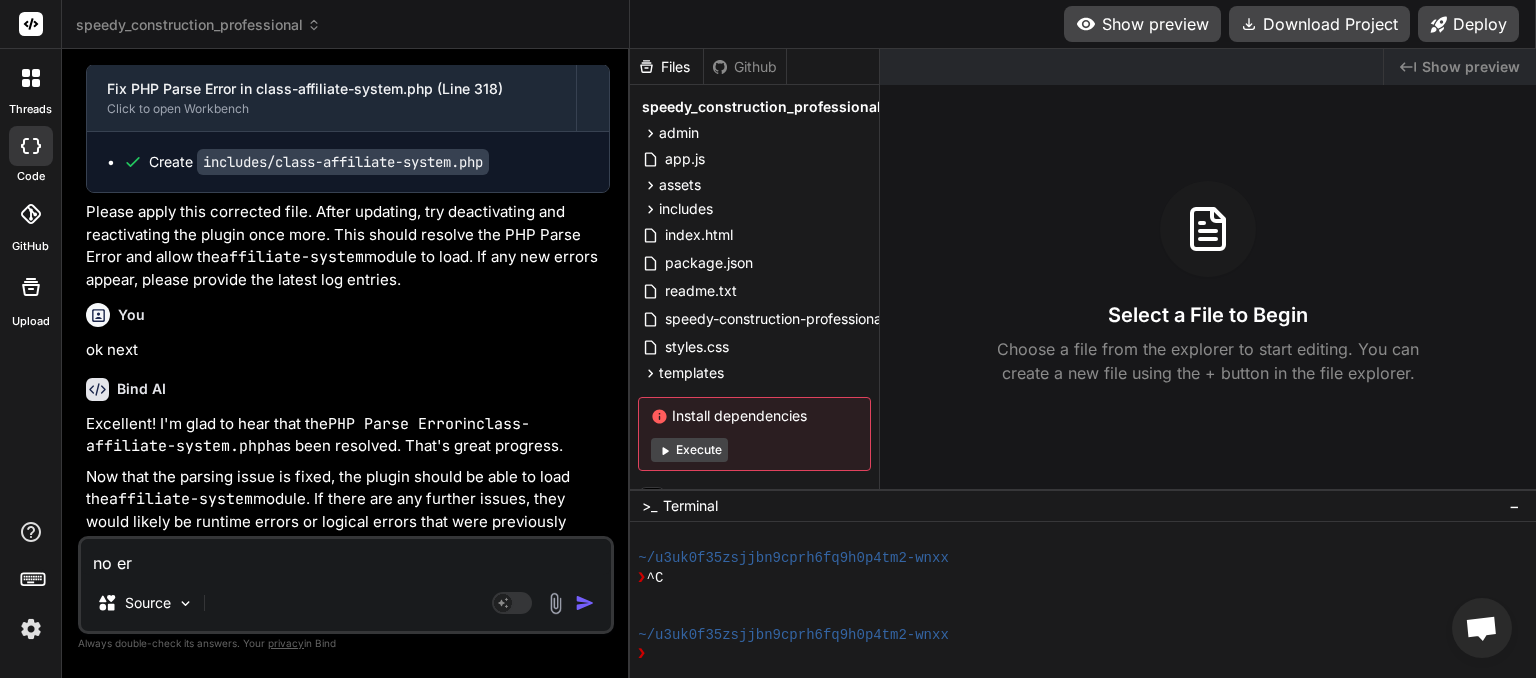 type on "no err" 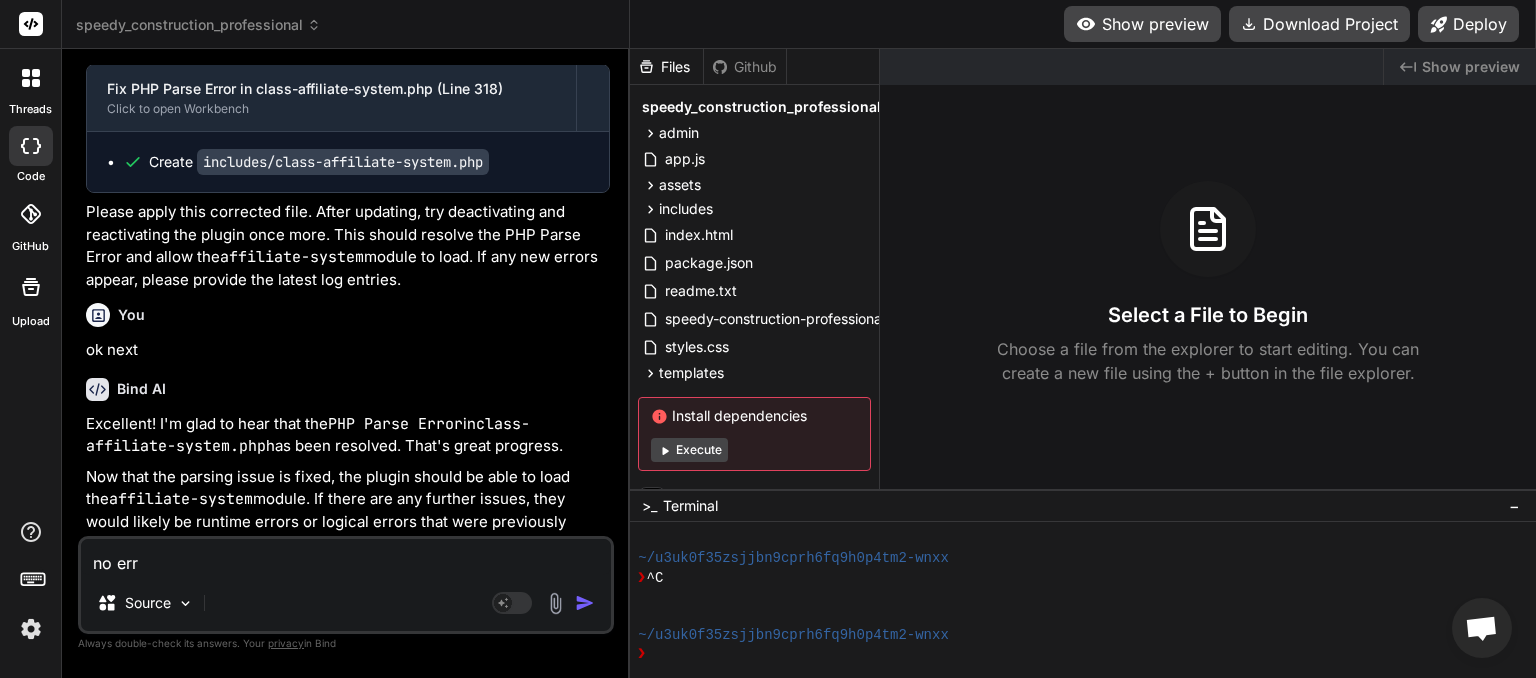 type on "no erro" 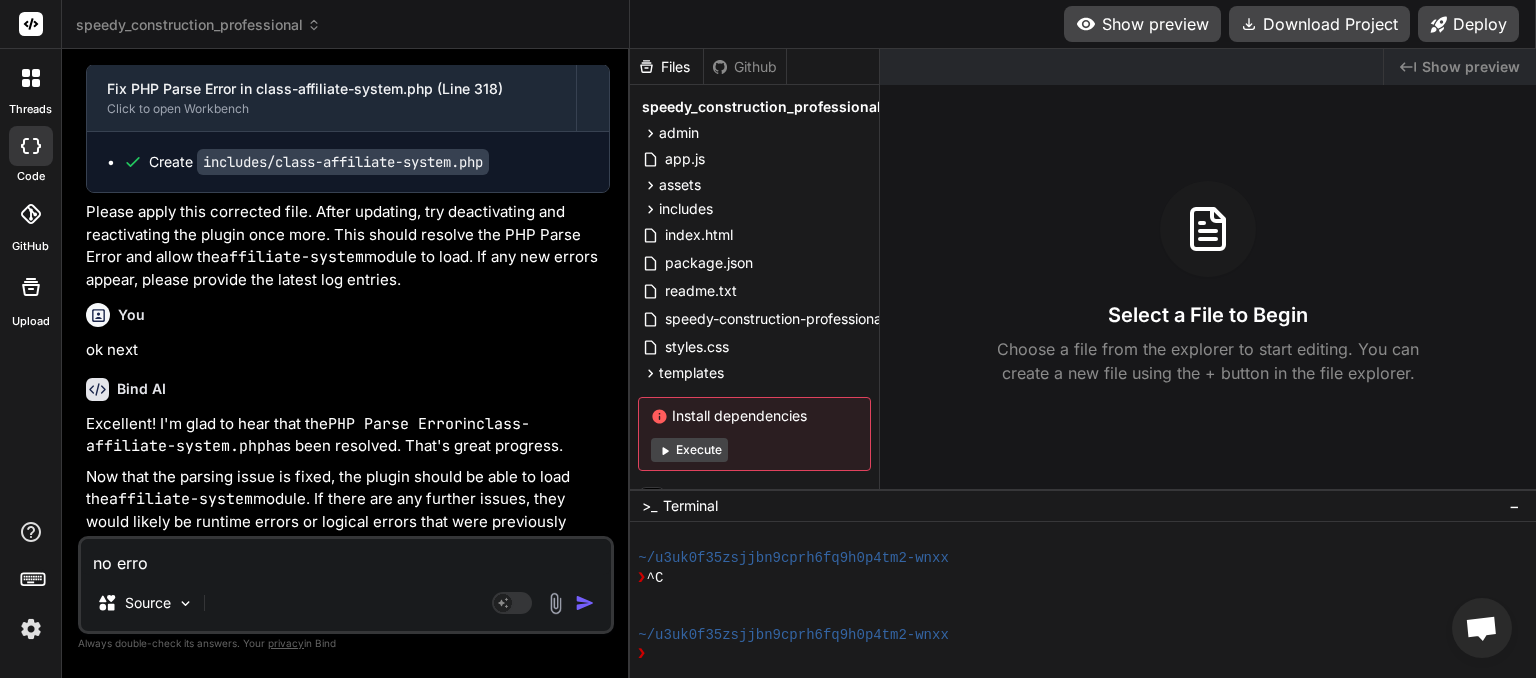 type on "no error" 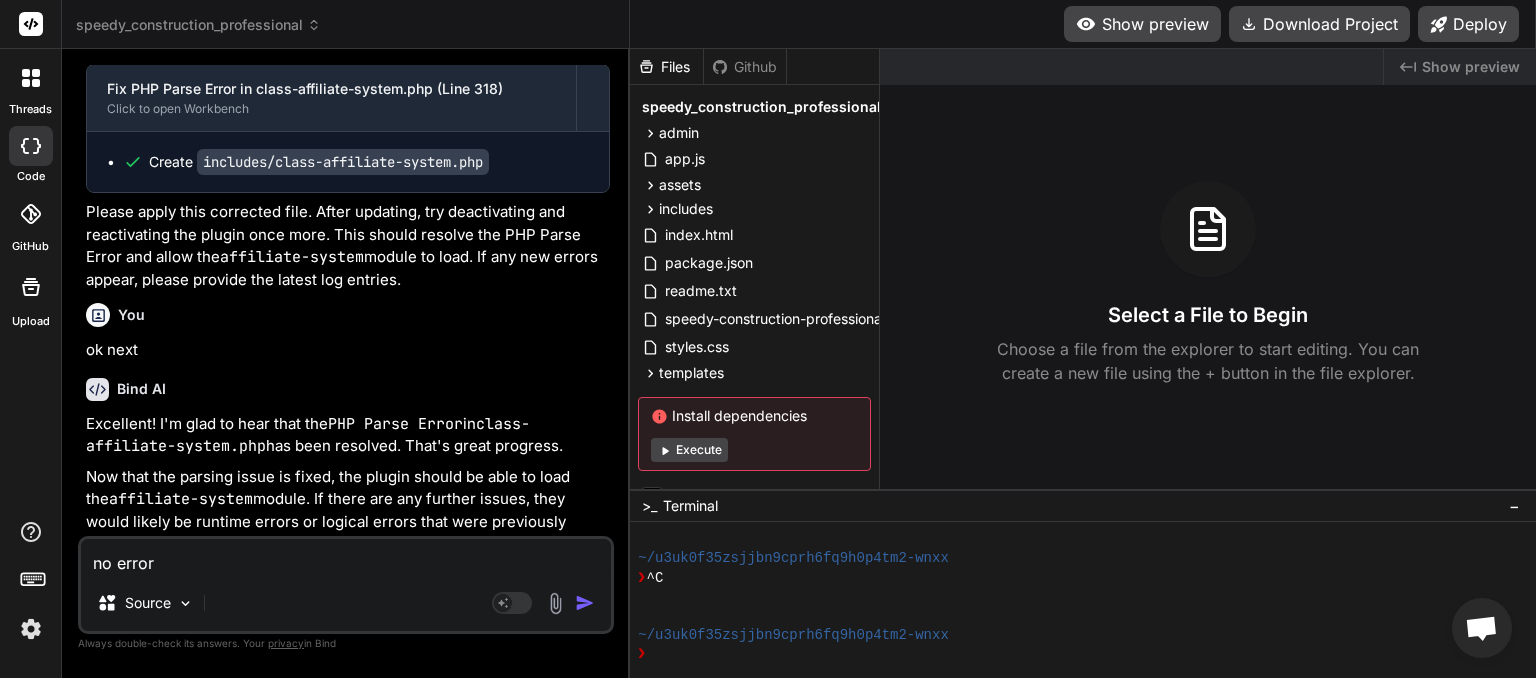type on "no errors" 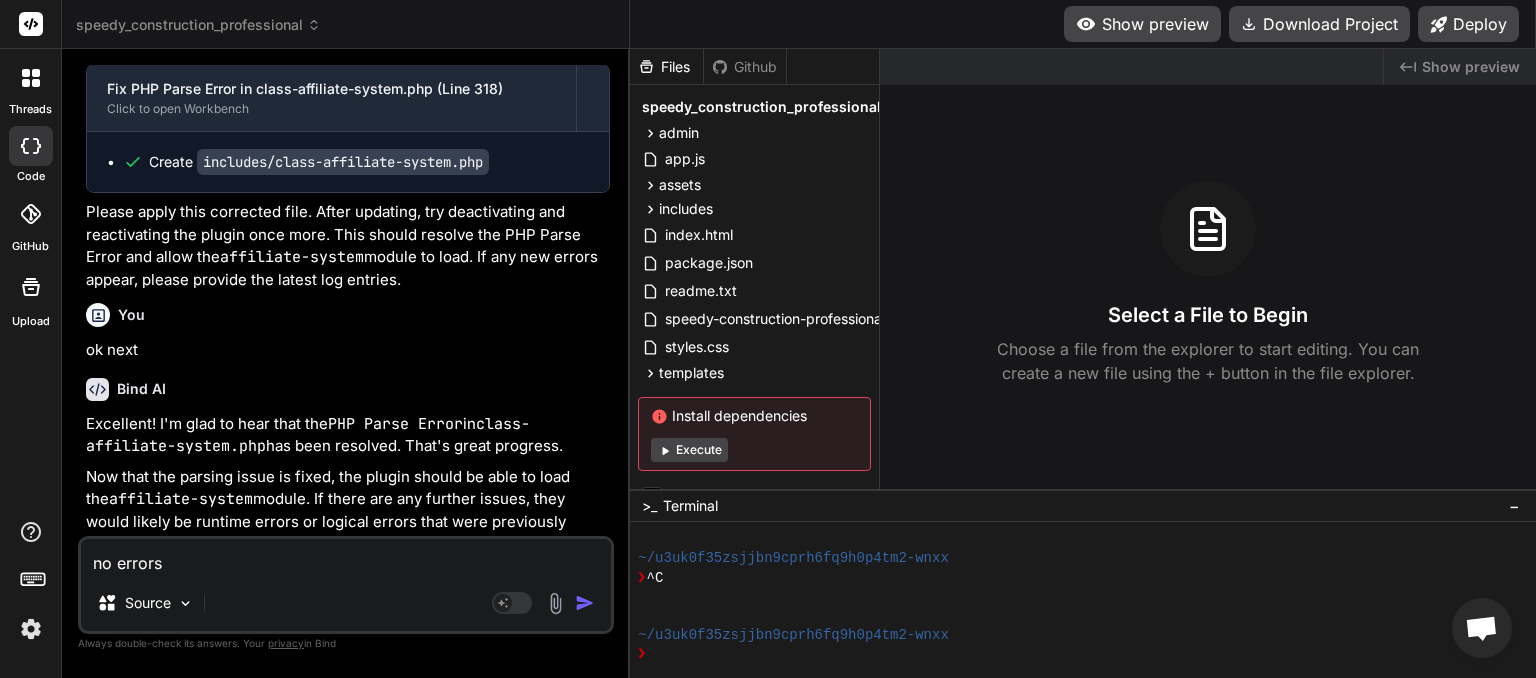 type on "no errors" 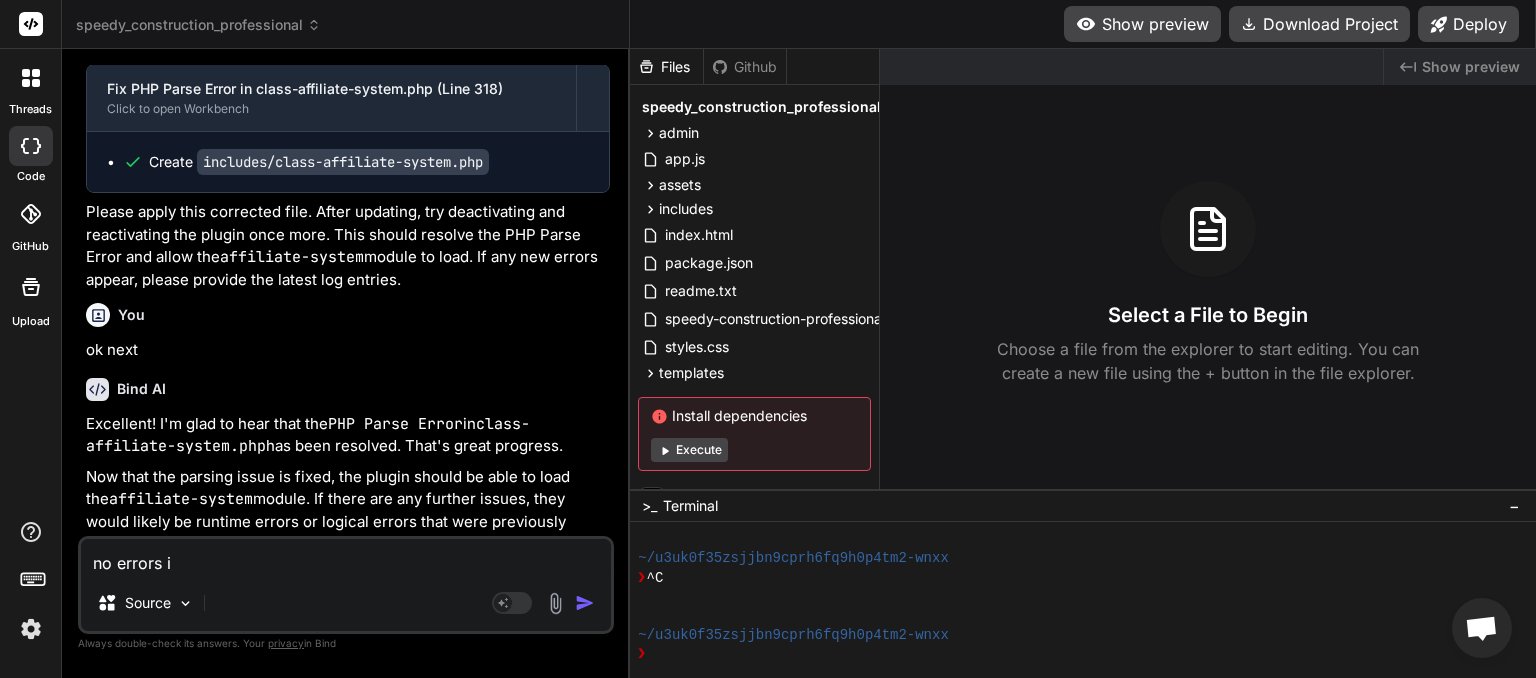 type on "no errors in" 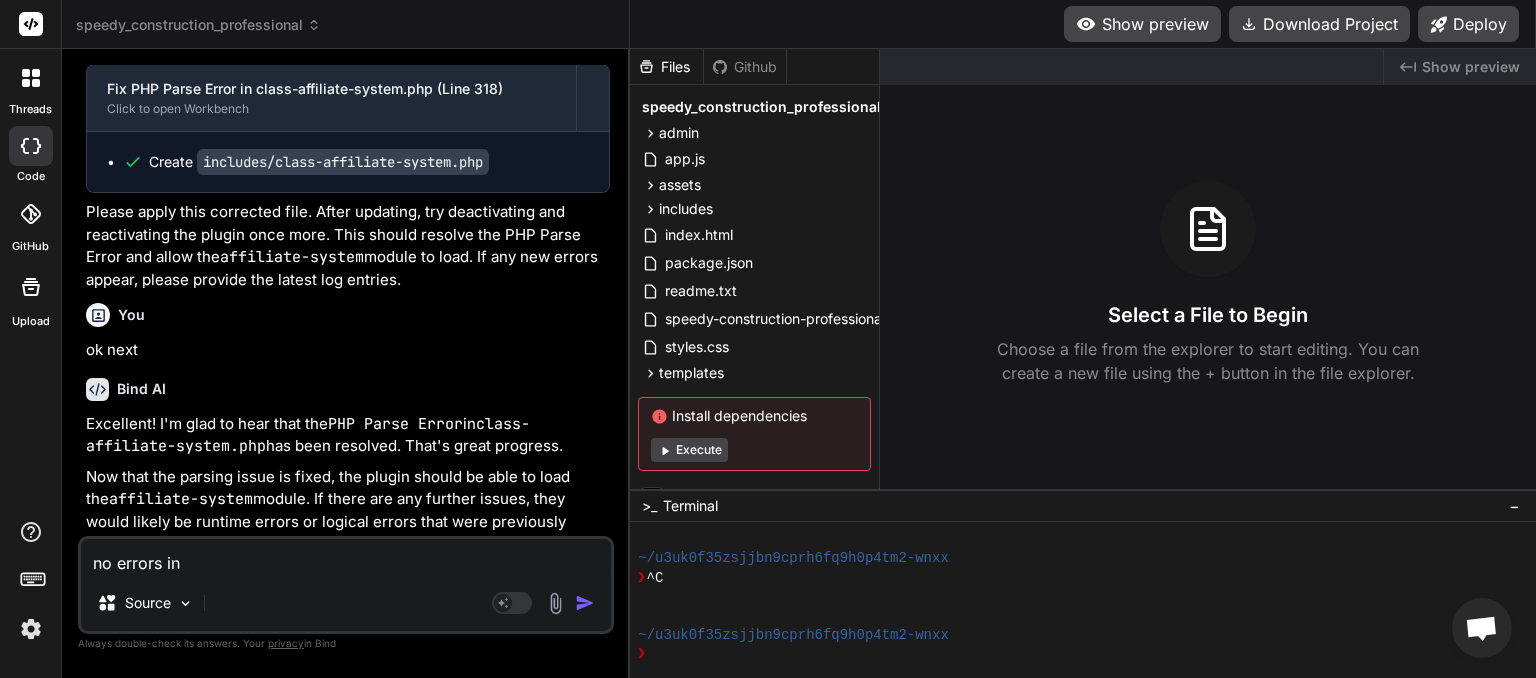 type on "no errors in" 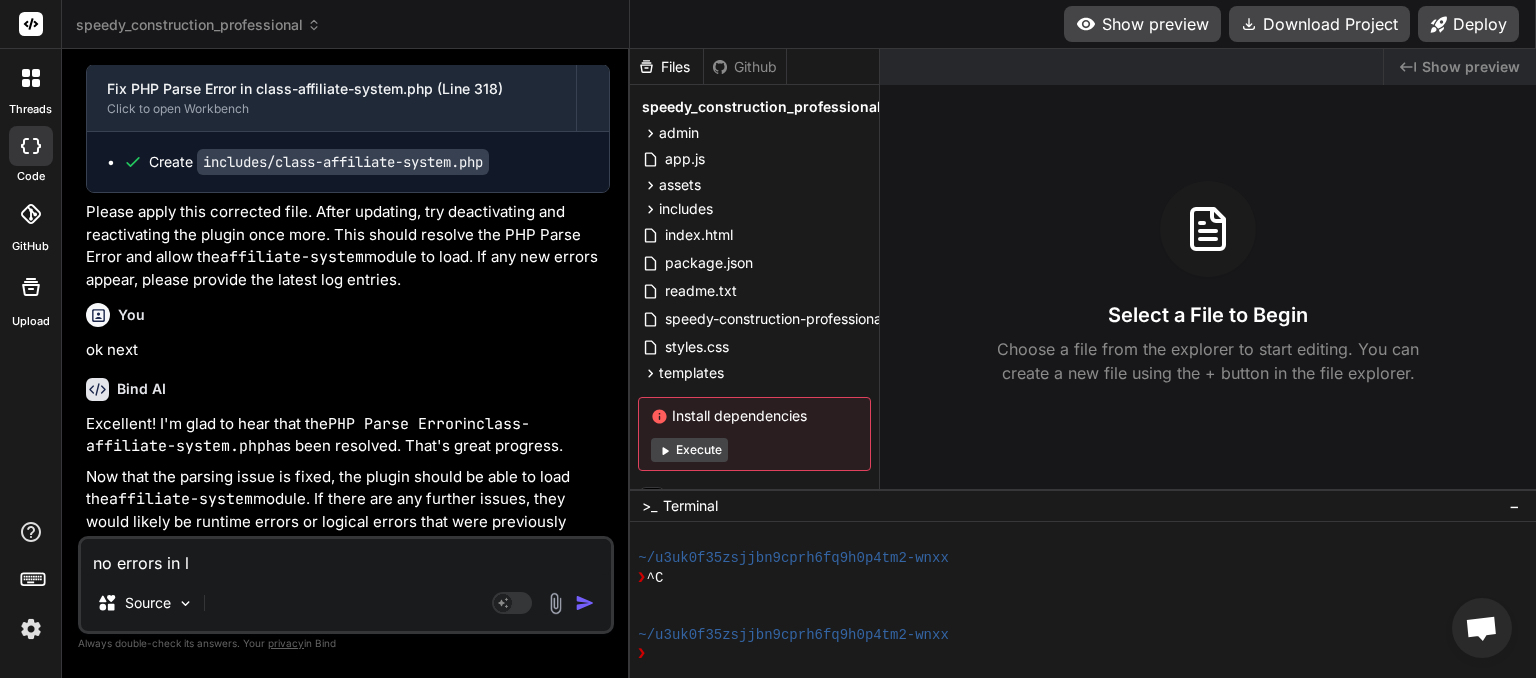 type on "x" 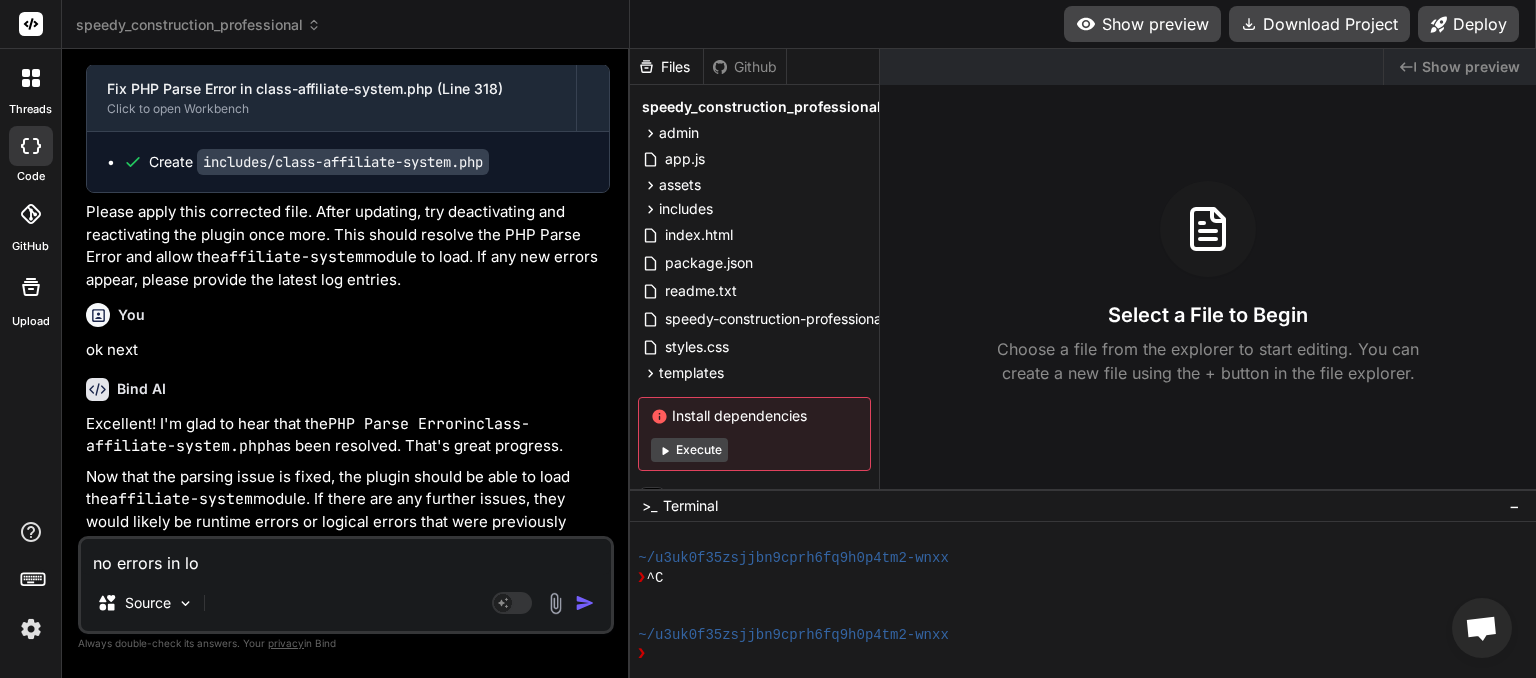 type on "no errors in log" 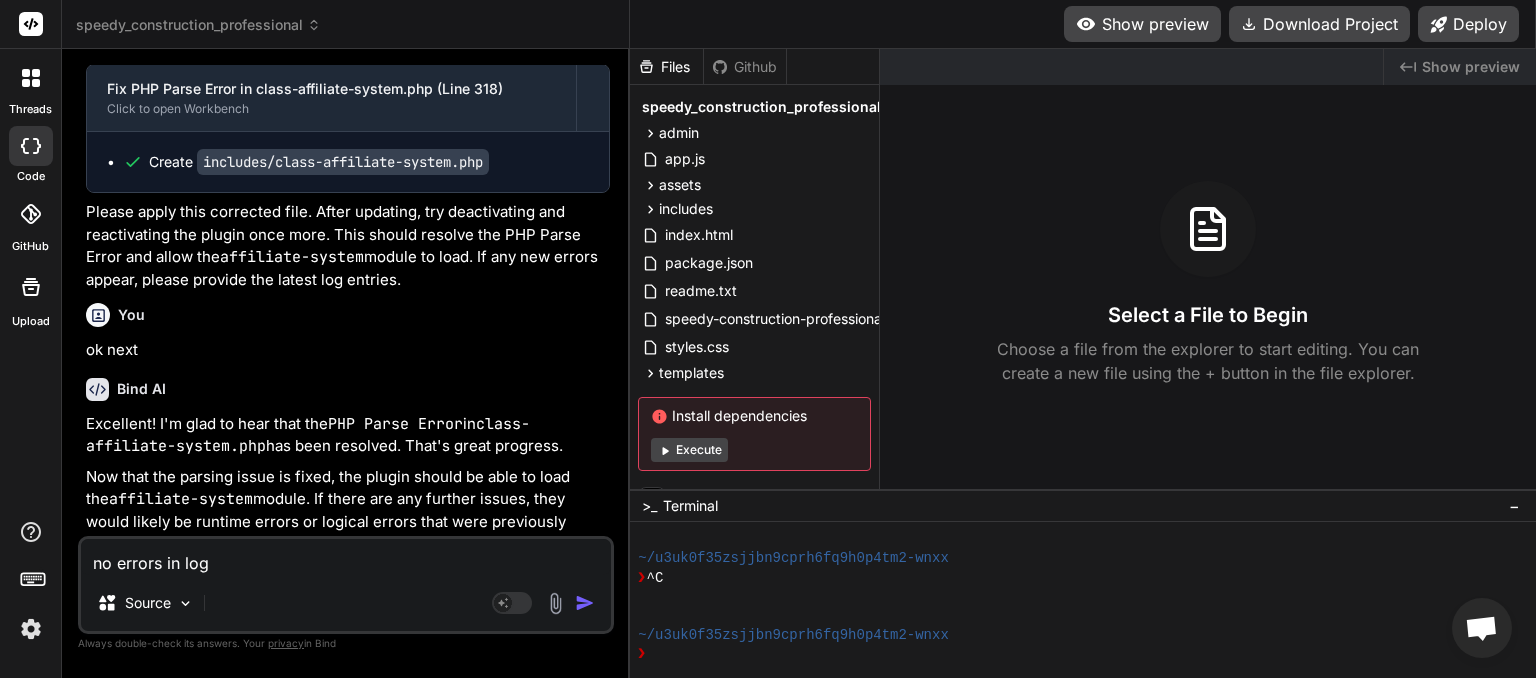 type on "no errors in log" 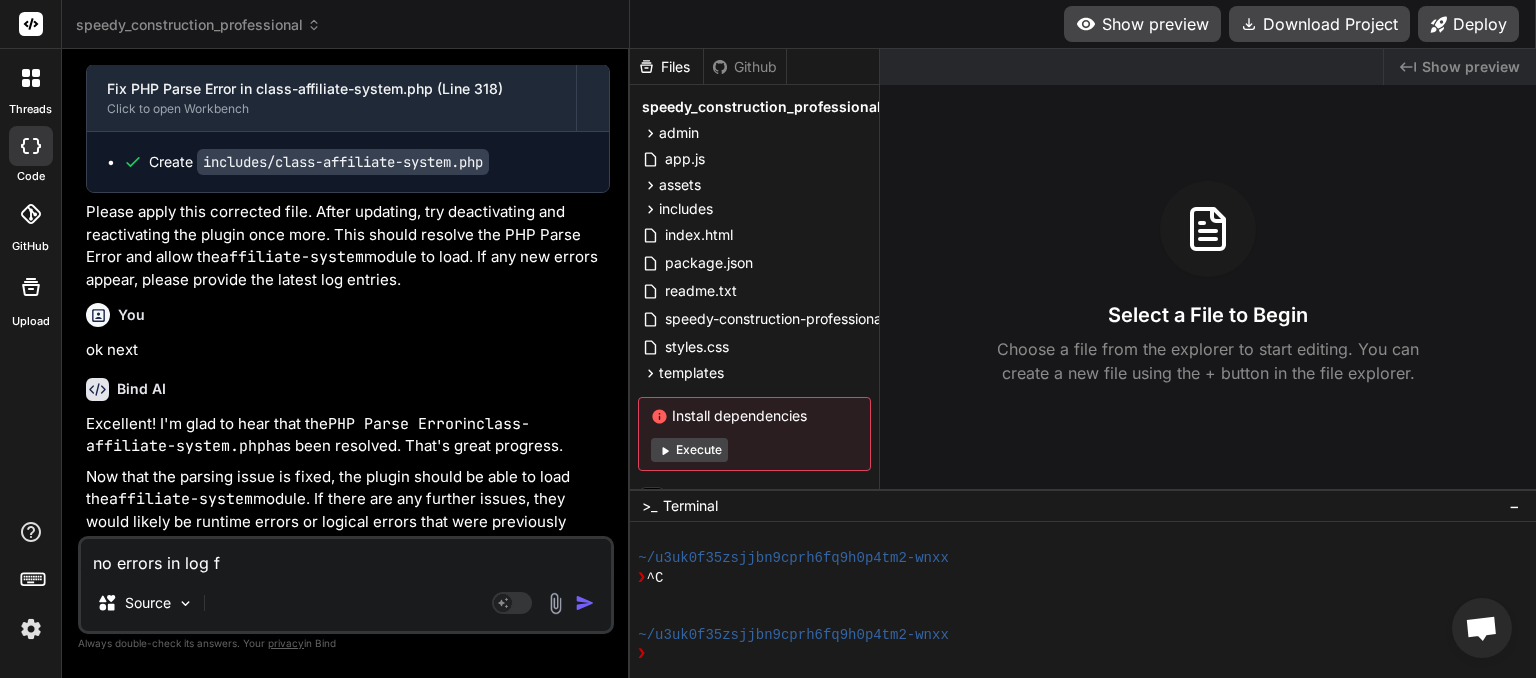 type on "no errors in log fr" 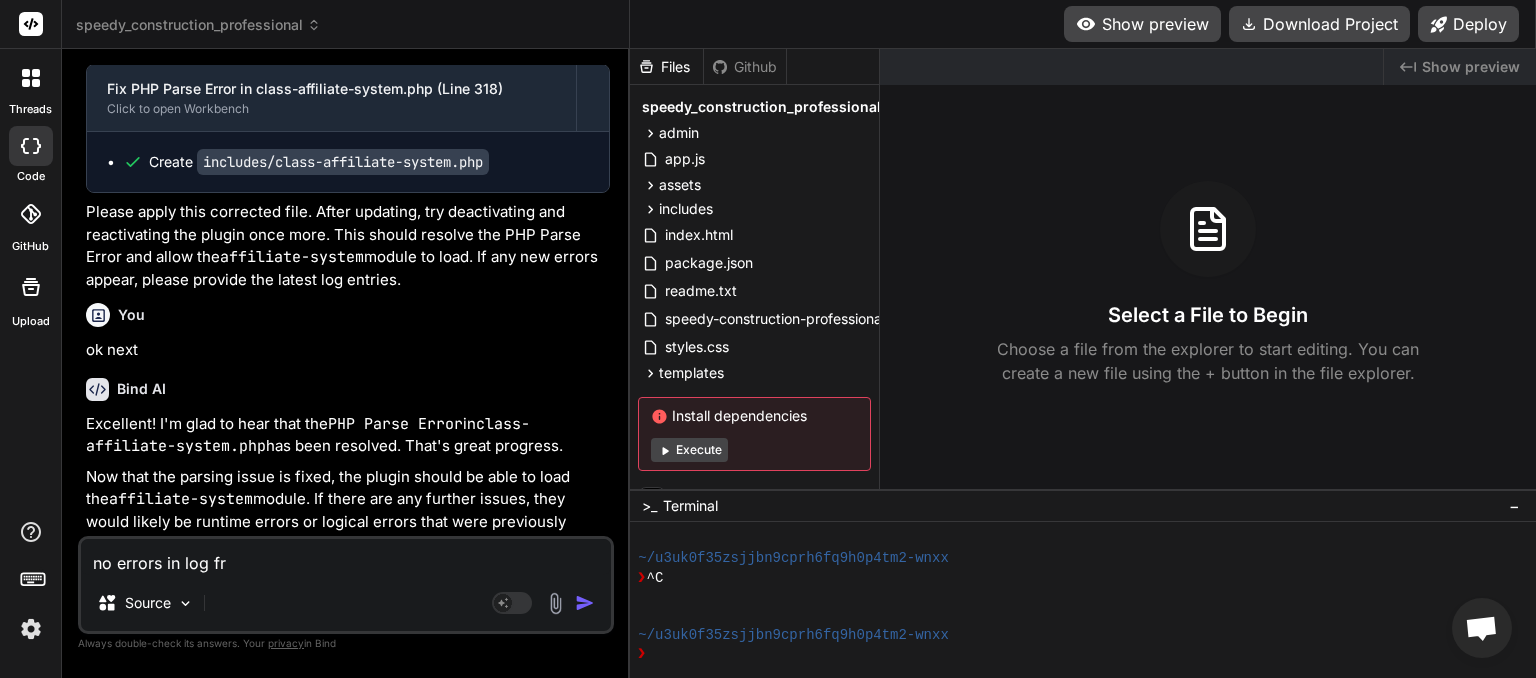 type on "no errors in log fro" 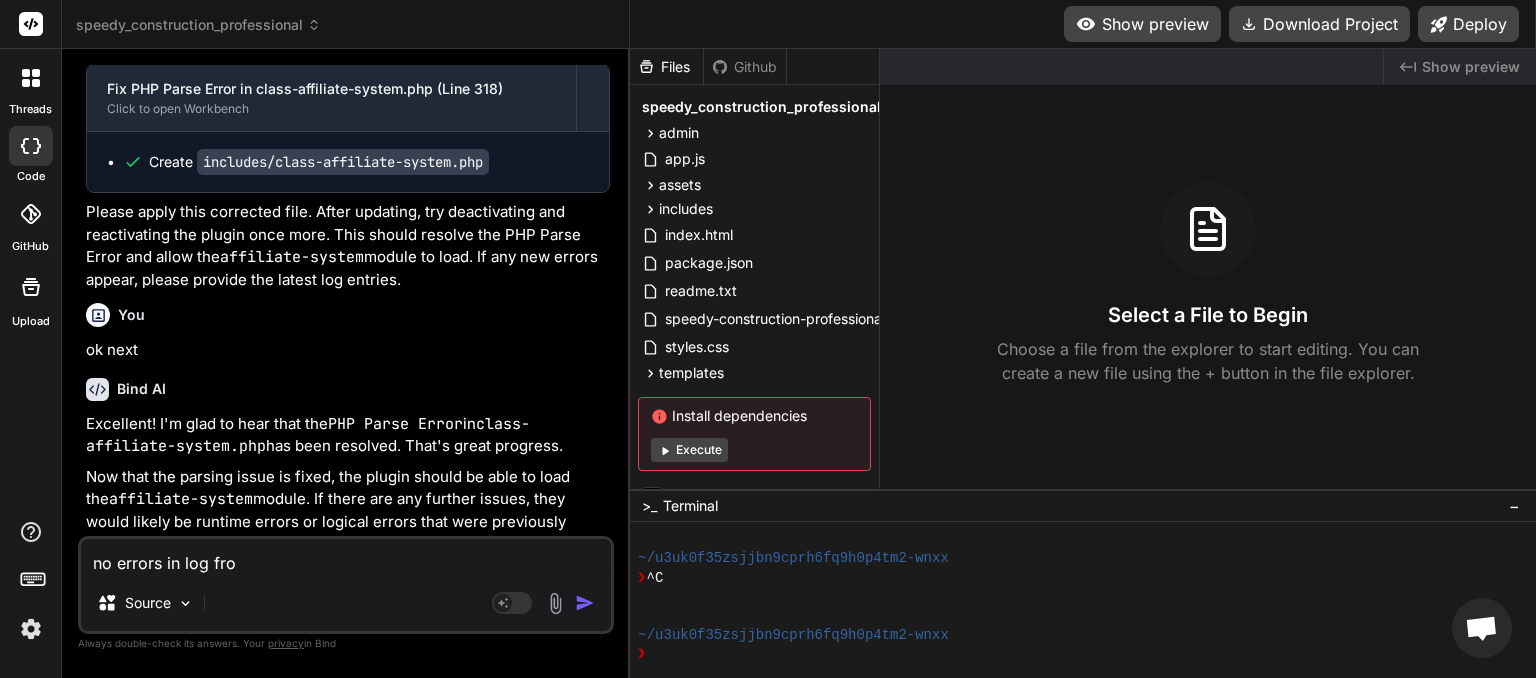 type on "no errors in log fron" 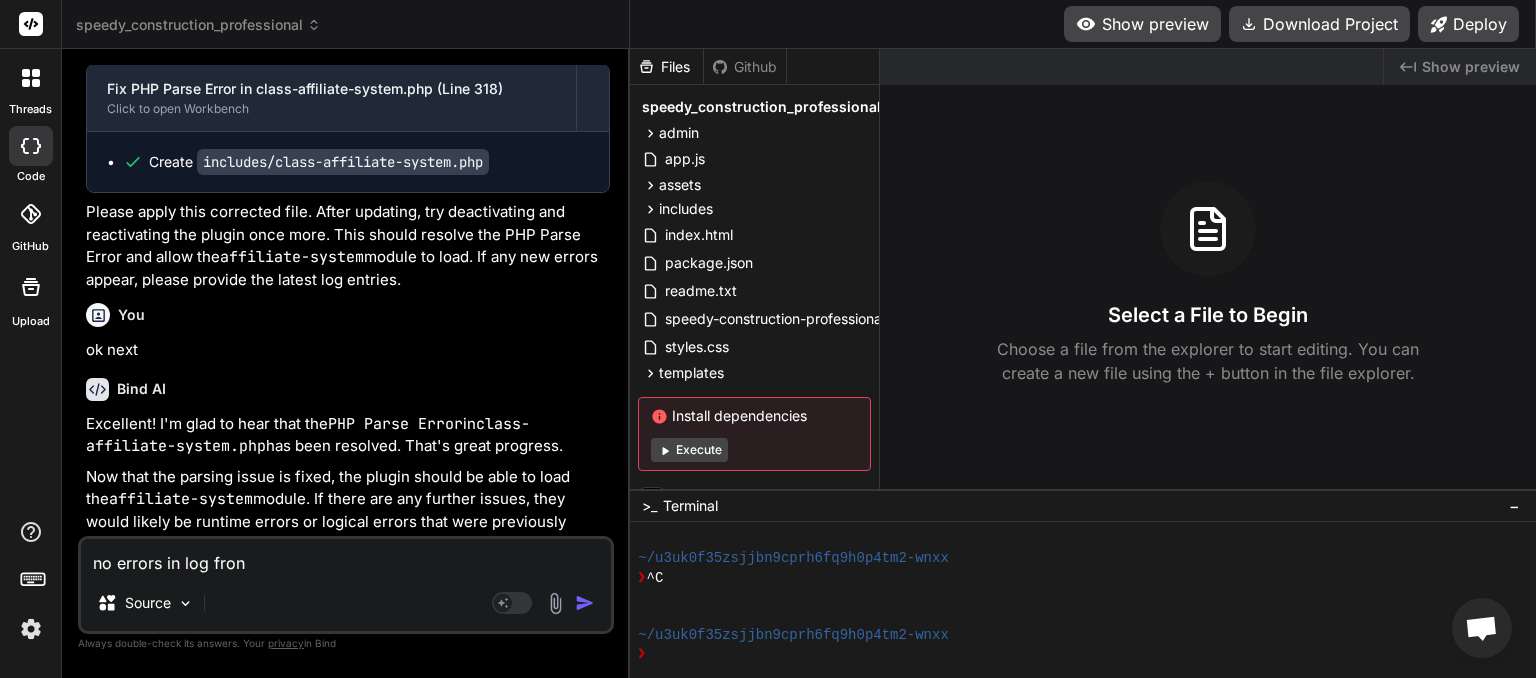 type on "no errors in log front" 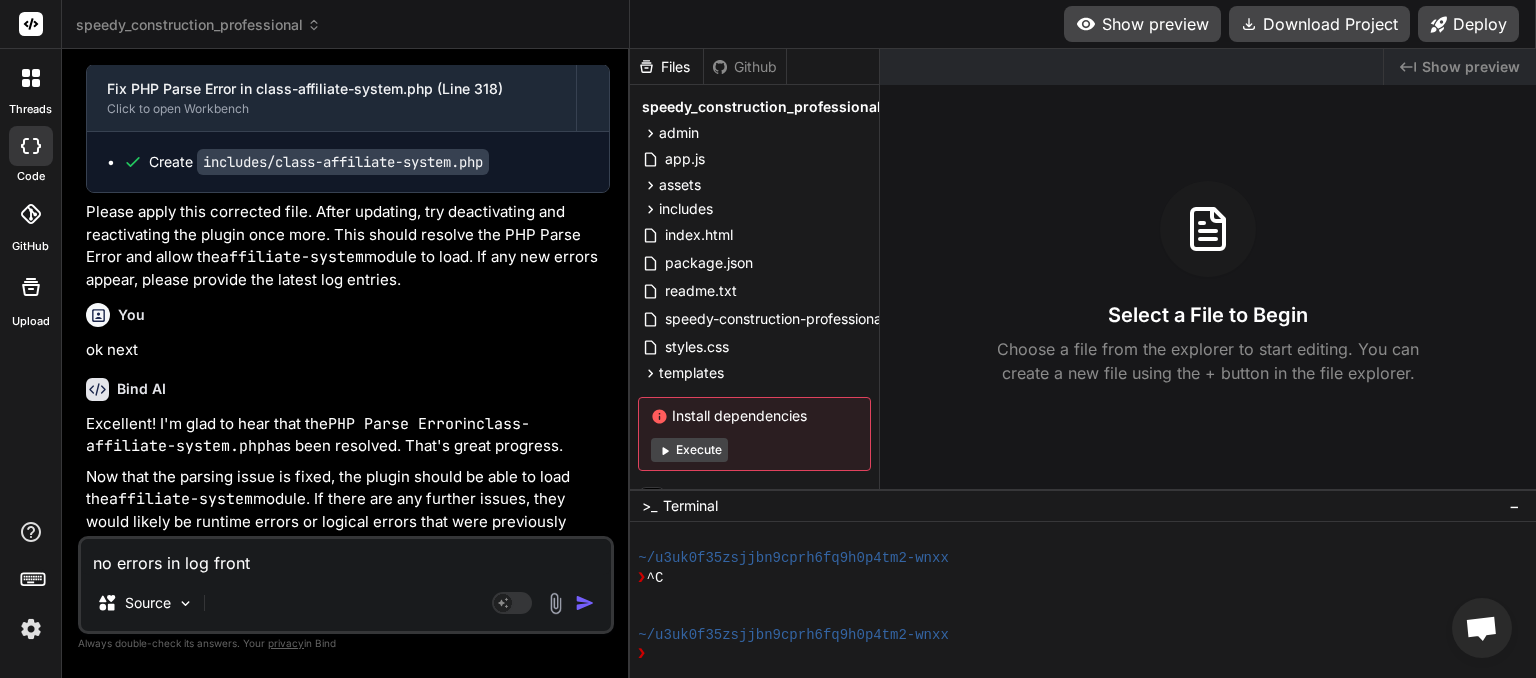 type on "no errors in log front" 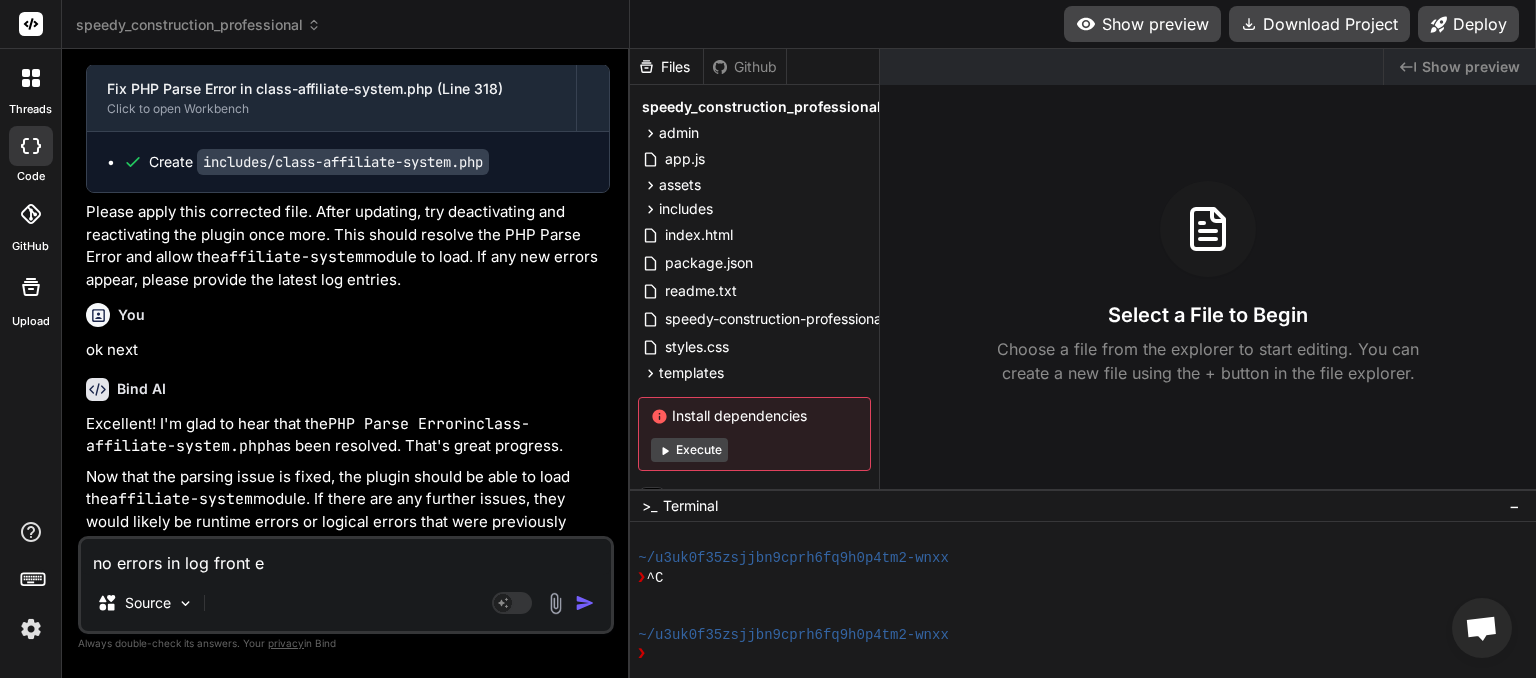 type on "no errors in log front en" 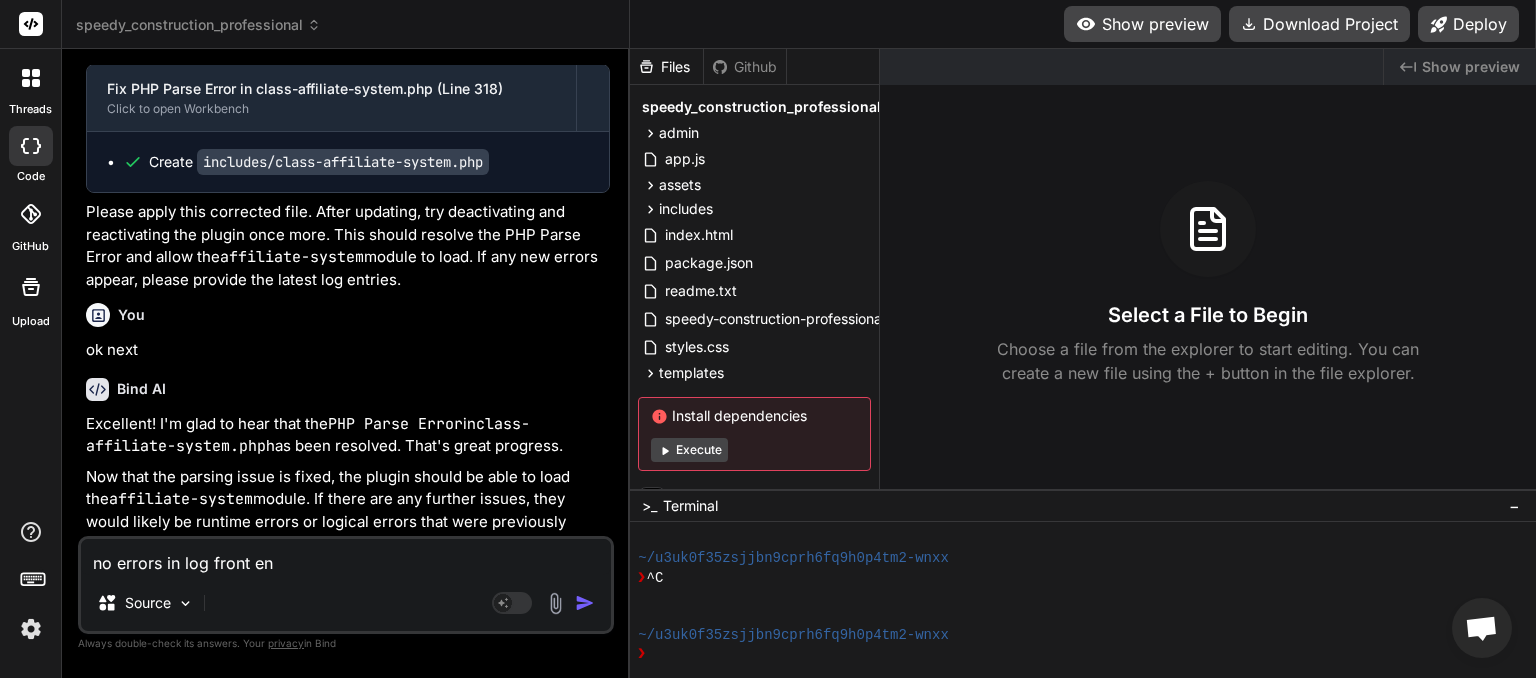 type on "x" 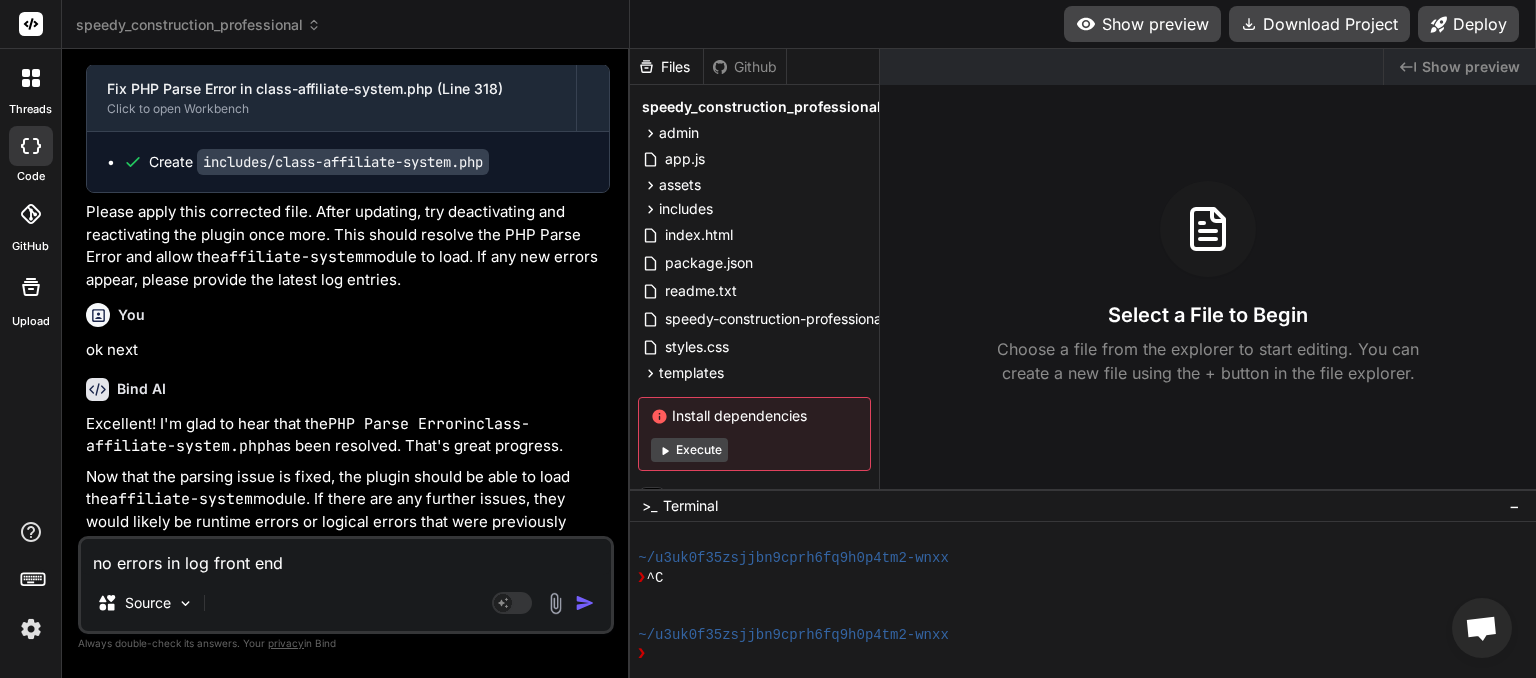 type on "no errors in log front end" 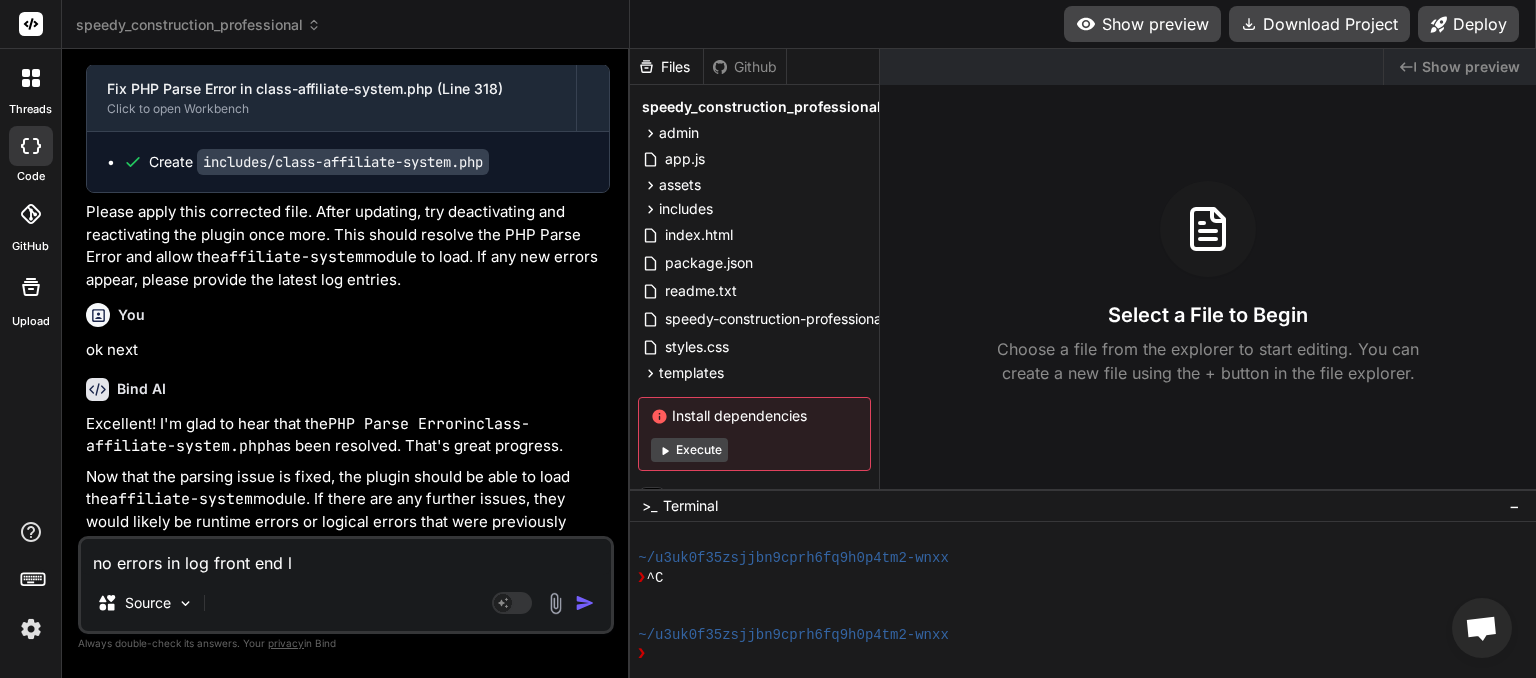 type on "no errors in log front end lo" 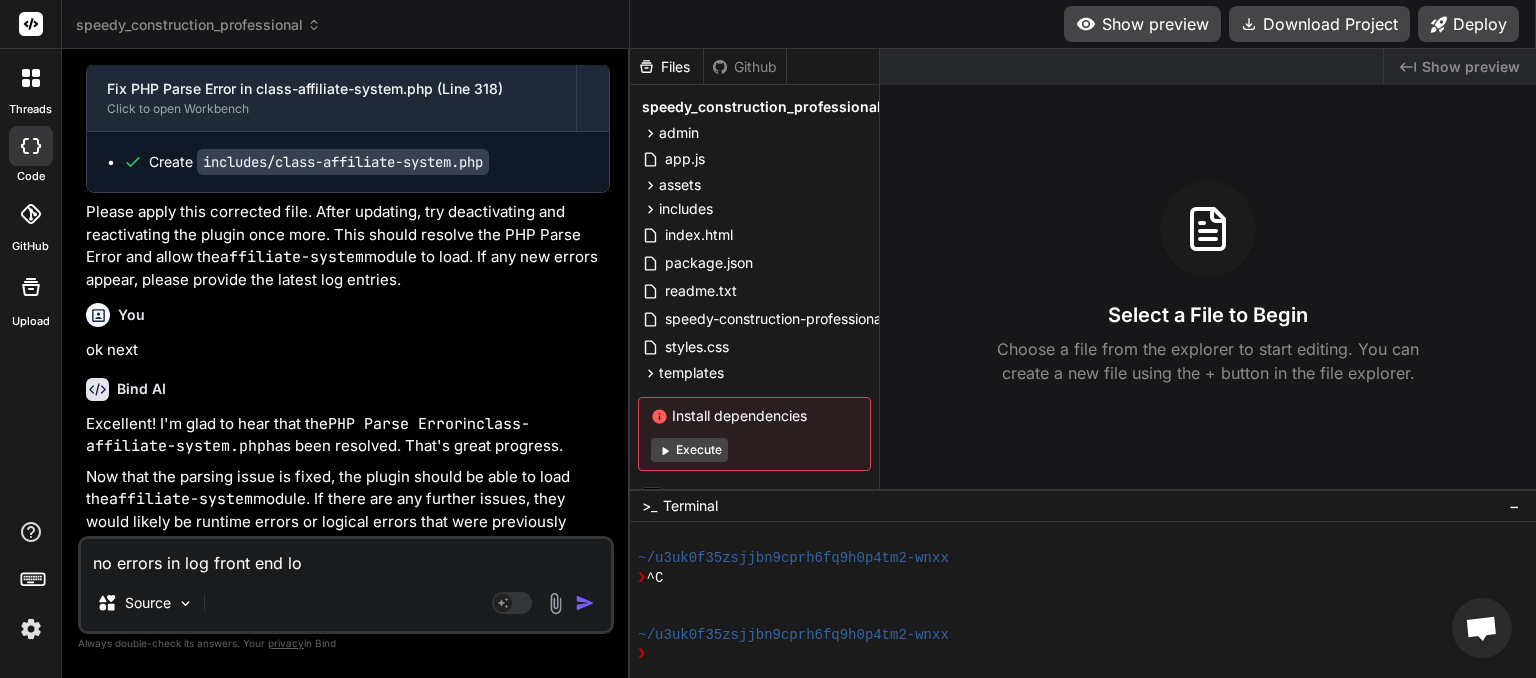 type on "no errors in log front end loa" 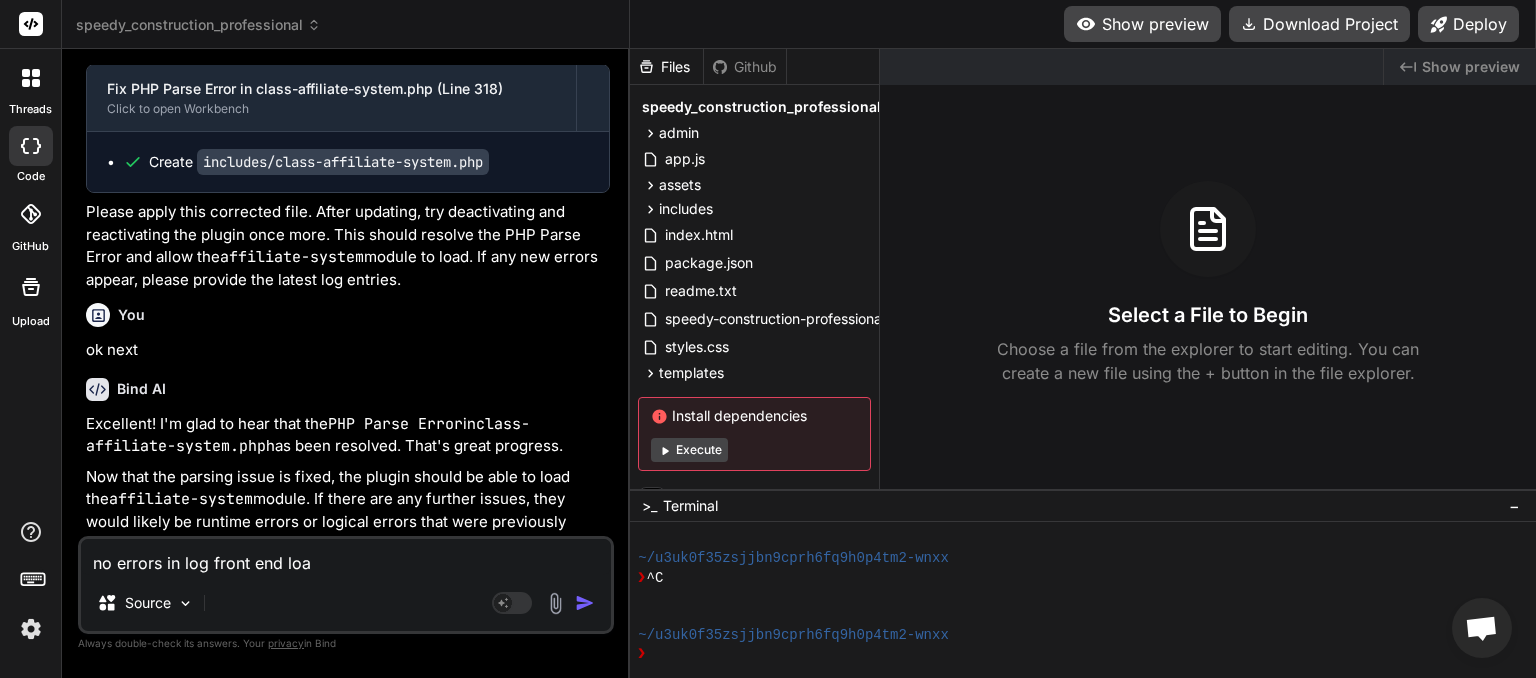 type on "no errors in log front end load" 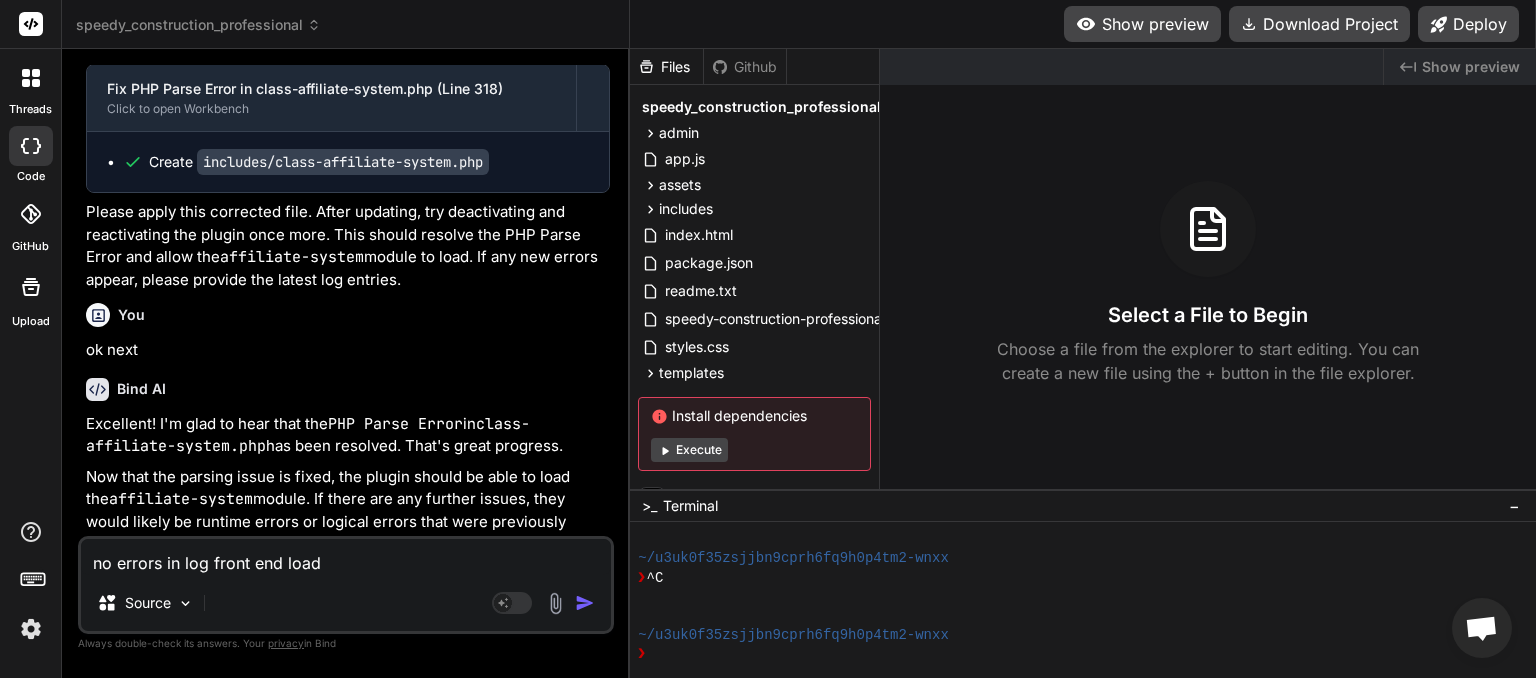 type on "no errors in log front end loads" 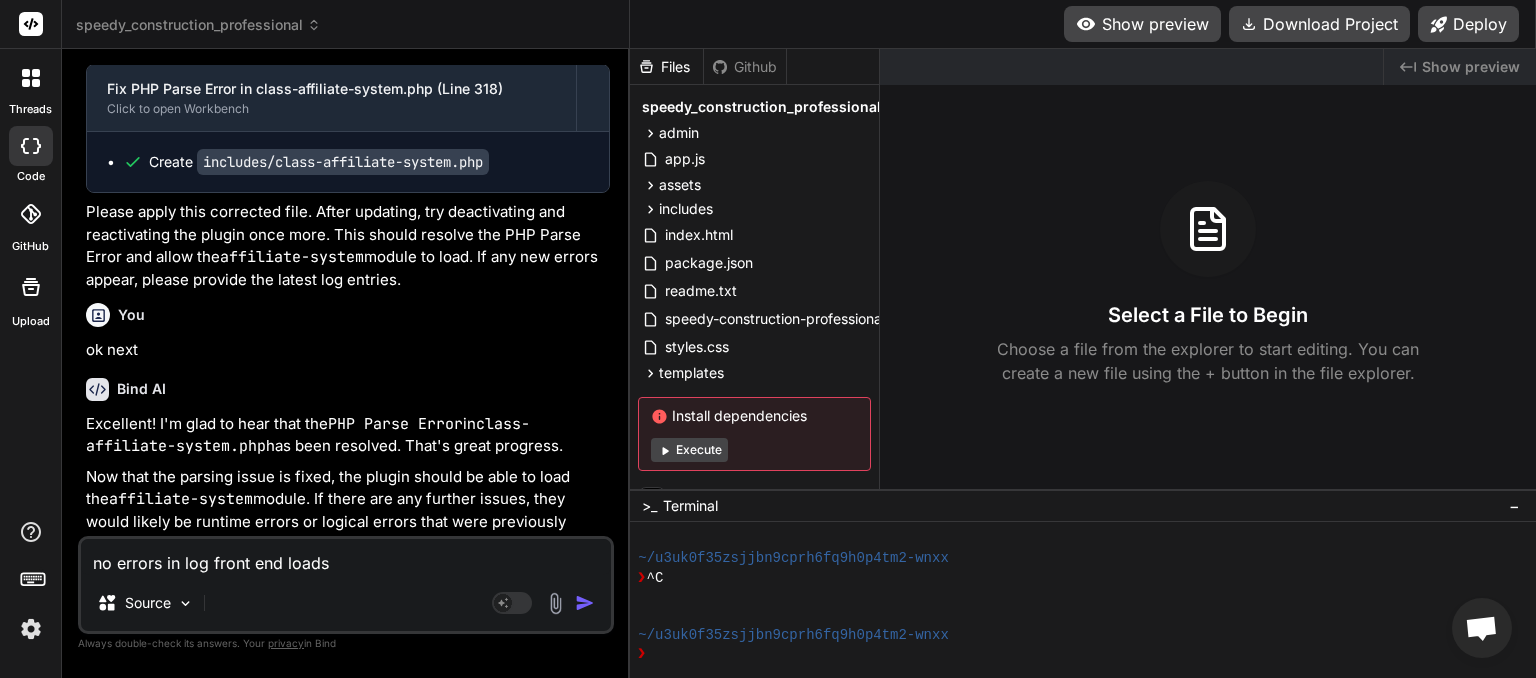 type on "no errors in log front end loads" 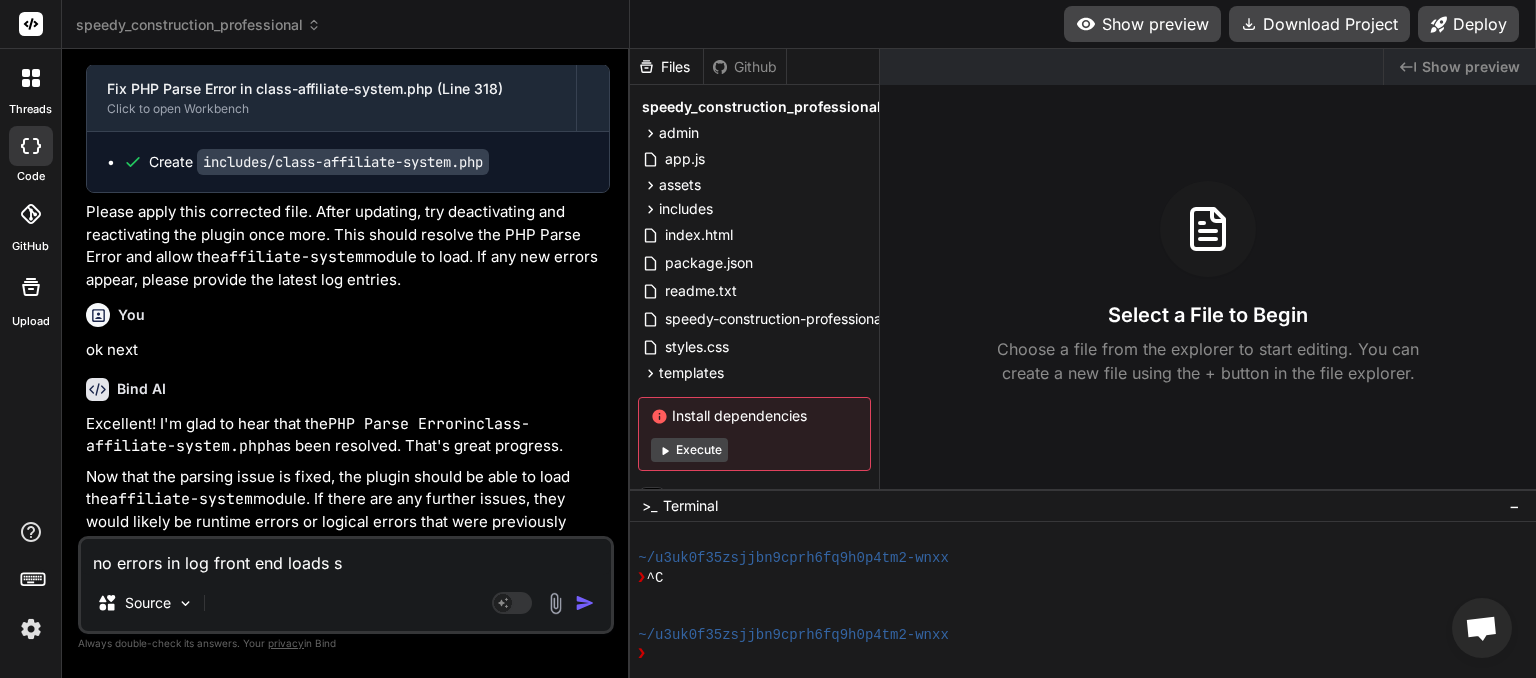 type on "no errors in log front end loads su" 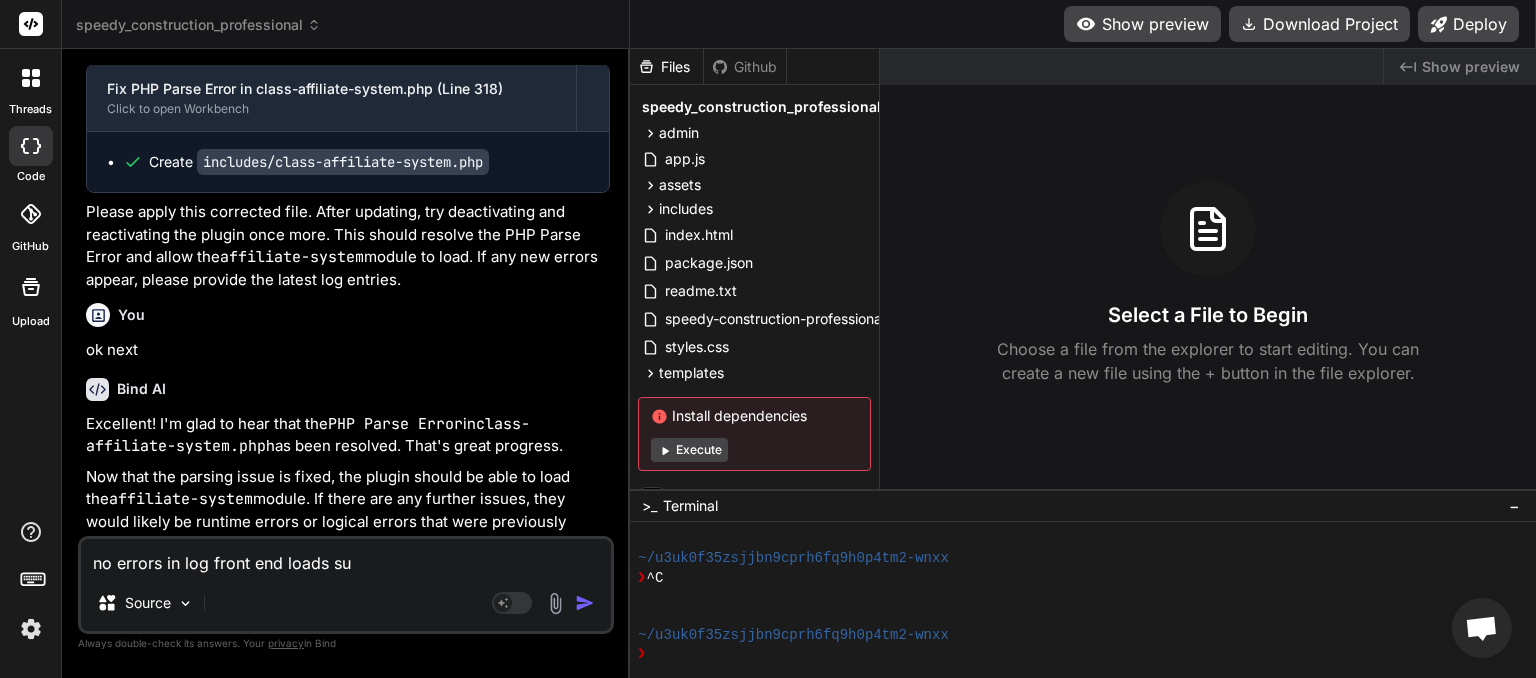 type on "no errors in log front end loads sub" 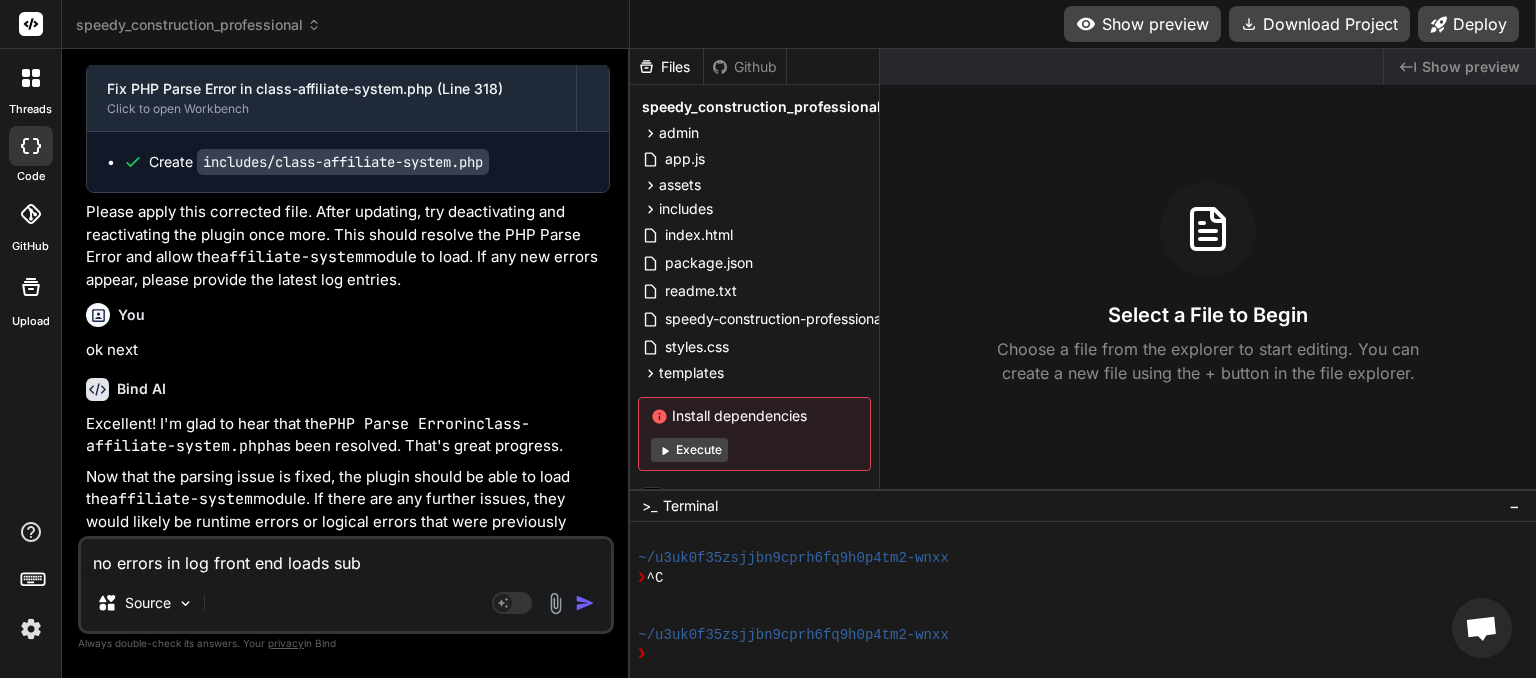 type on "no errors in log front end loads subs" 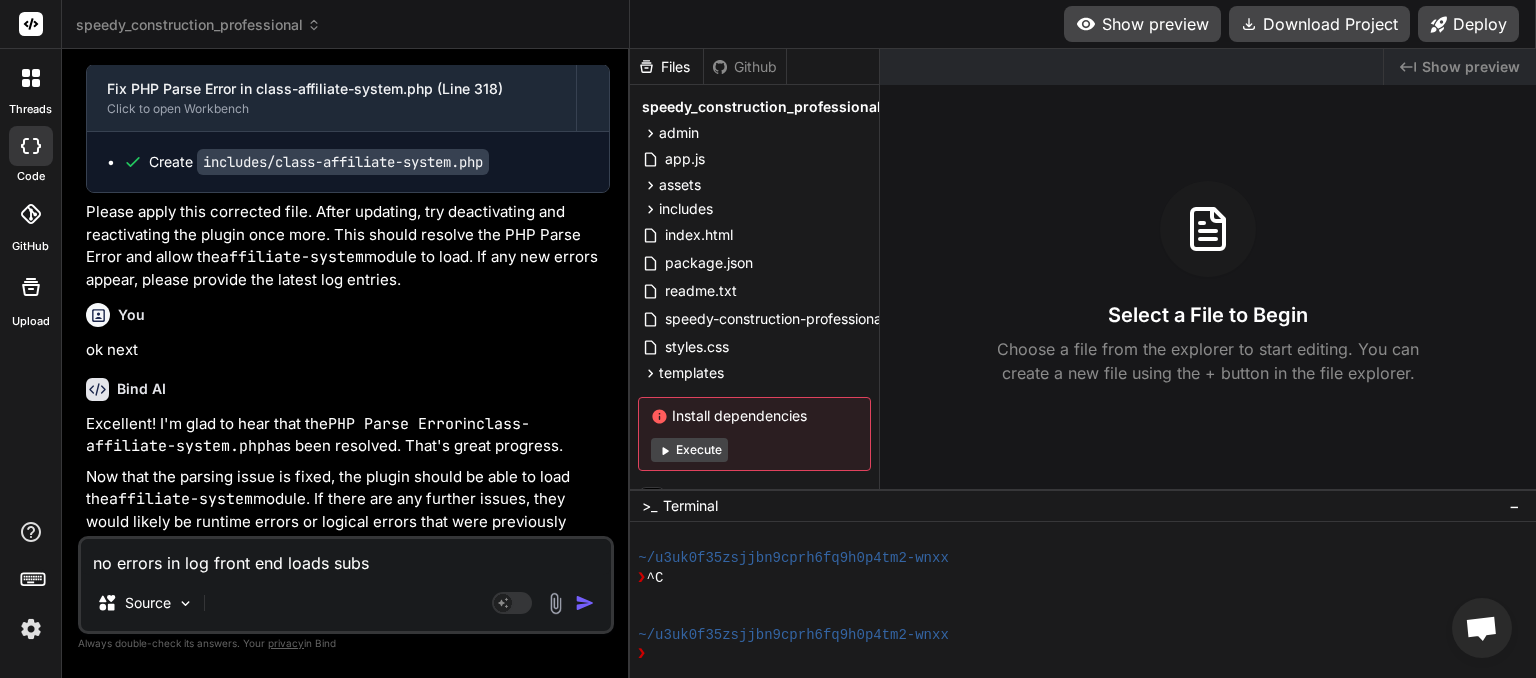 type on "no errors in log front end loads subsu" 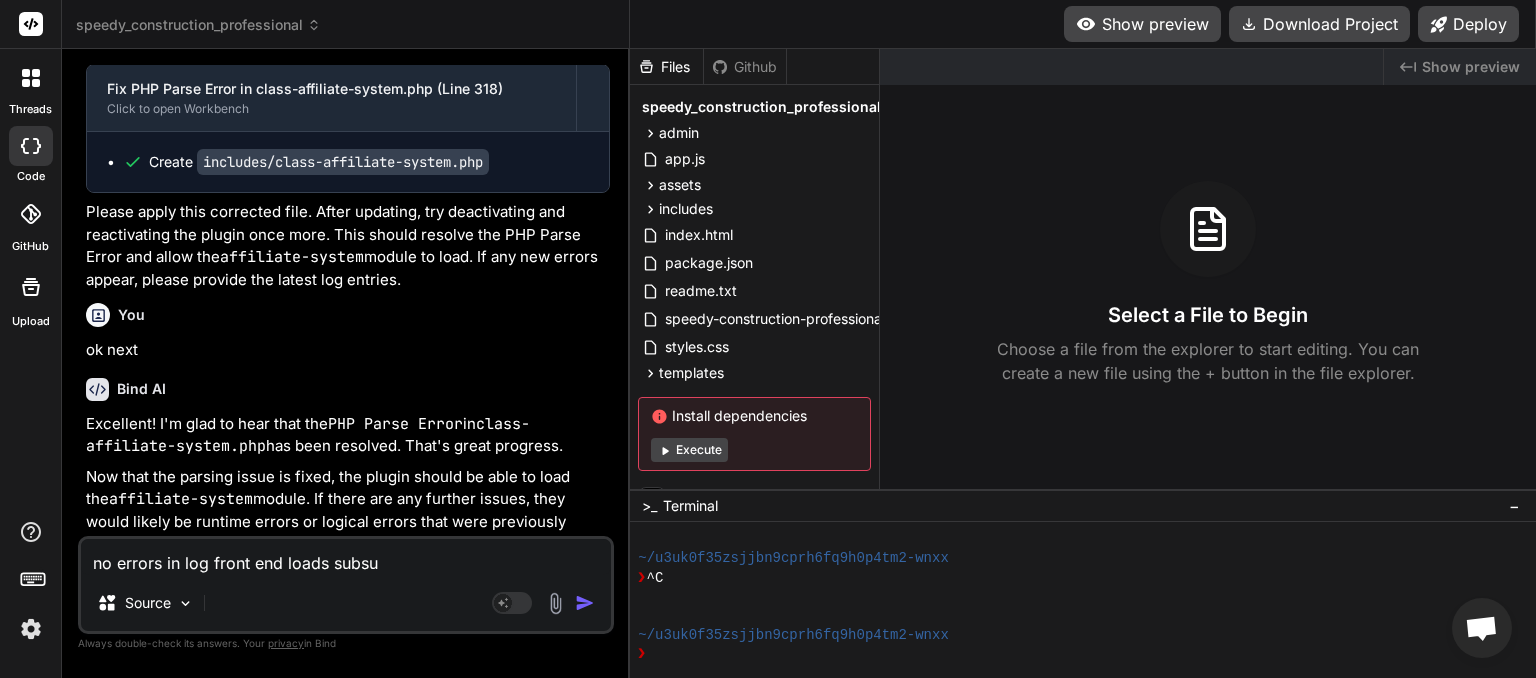 type on "no errors in log front end loads subsui" 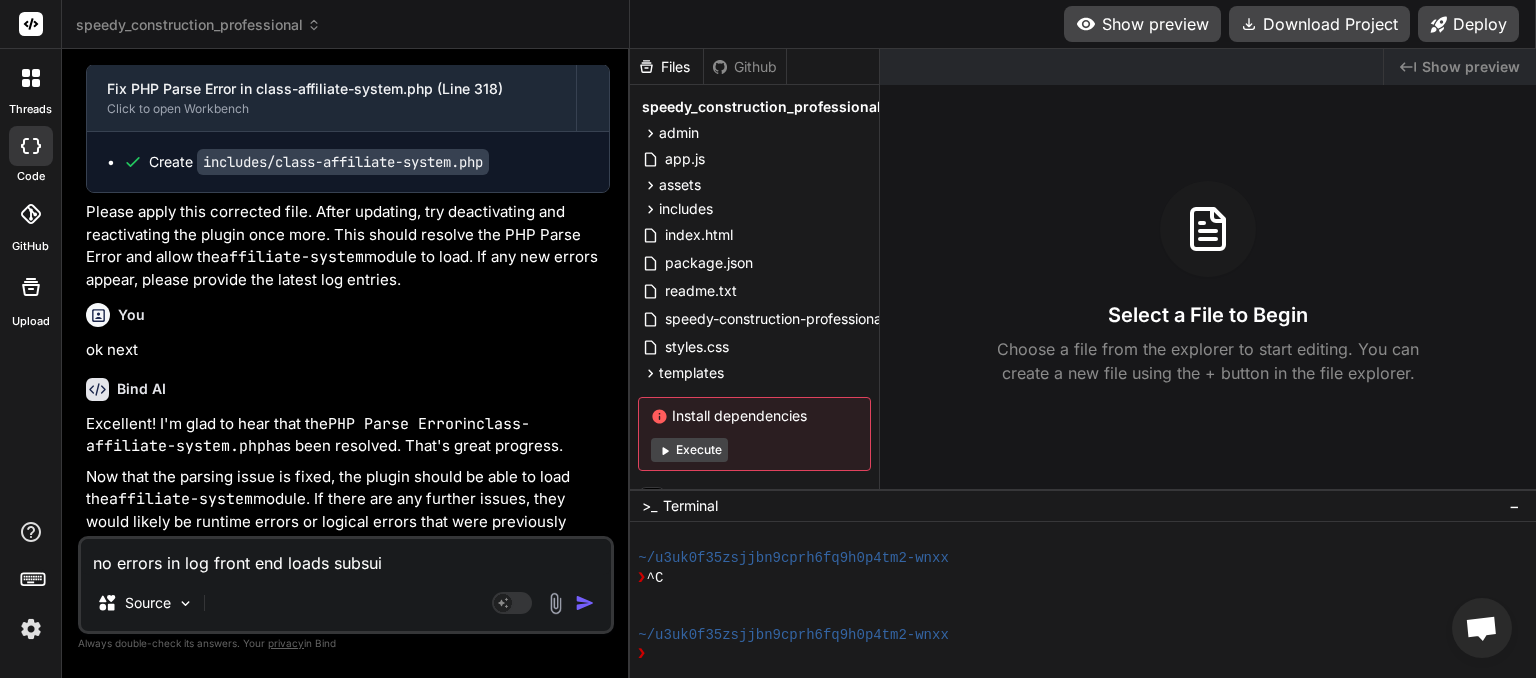 type on "no errors in log front end loads subsuit" 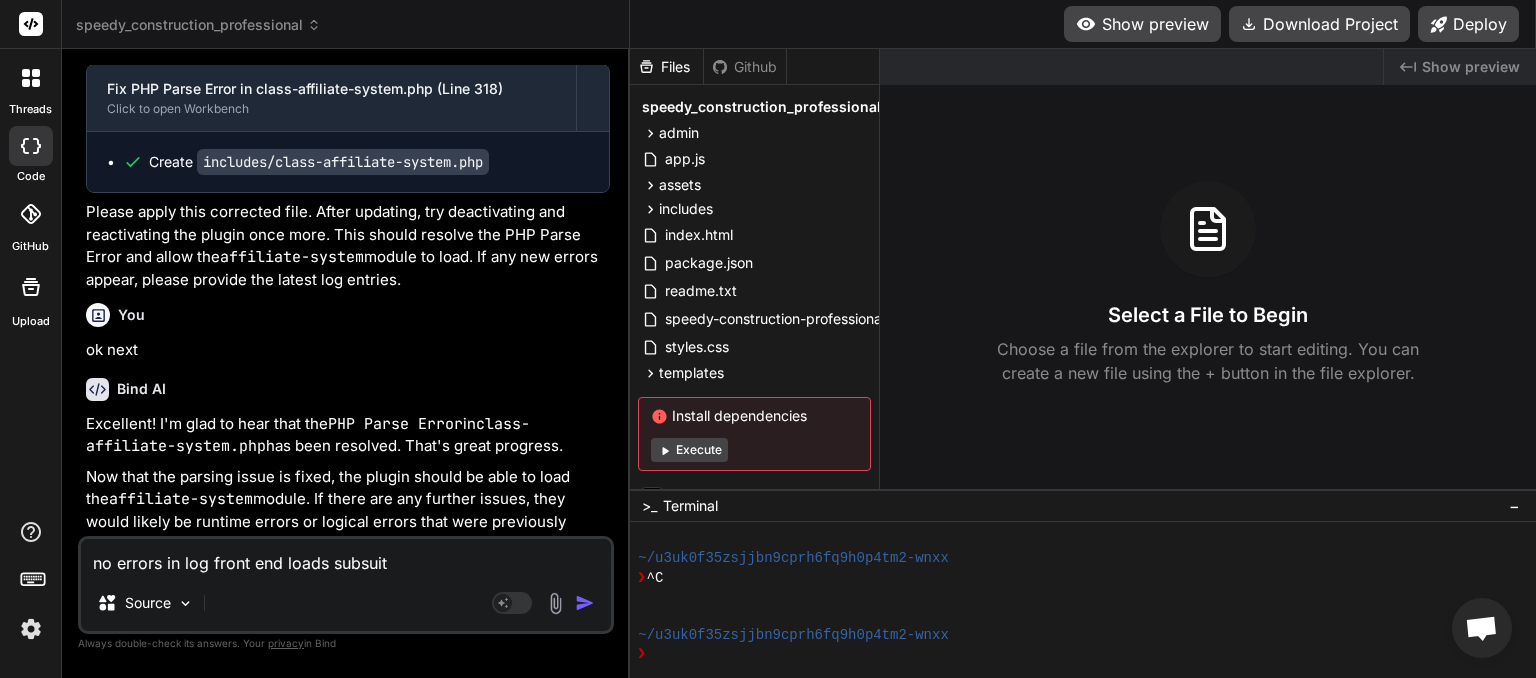 type on "no errors in log front end loads subsuit" 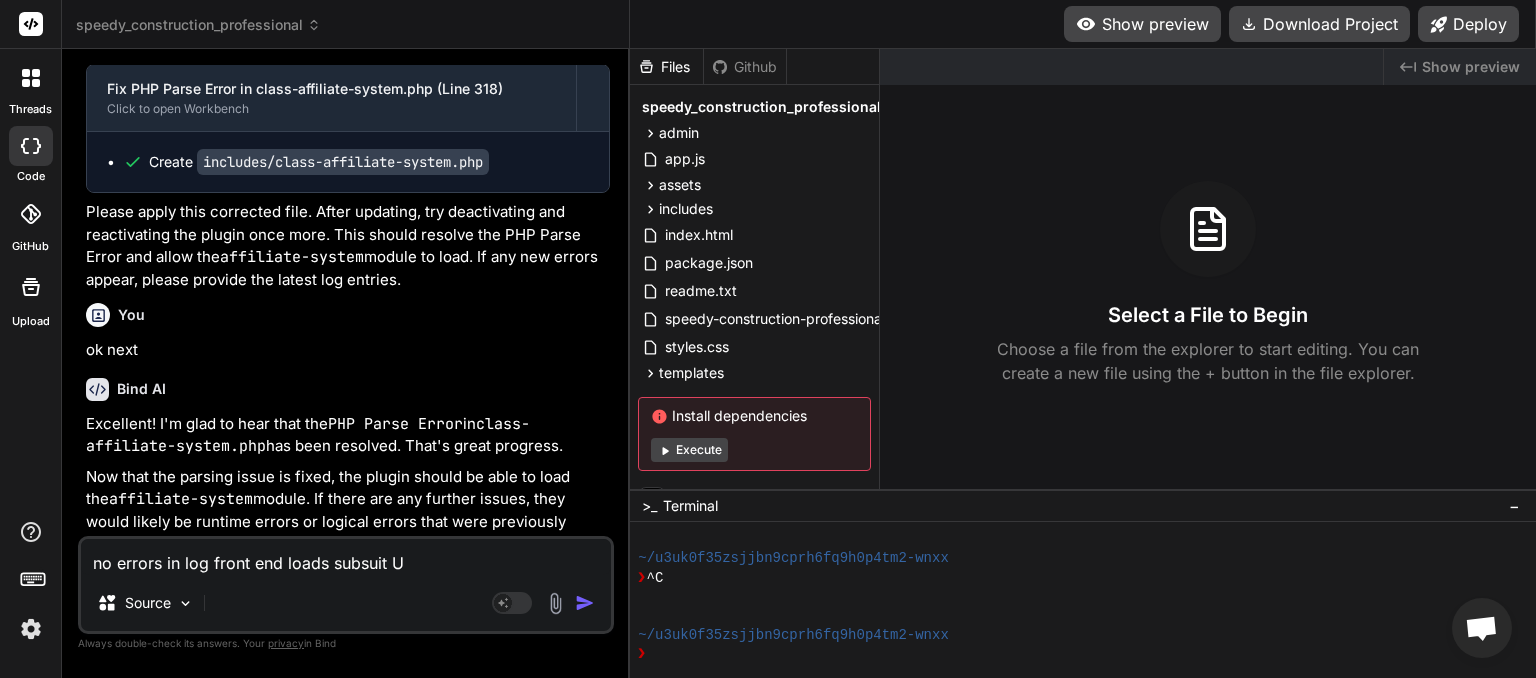type on "no errors in log front end loads subsuit UI" 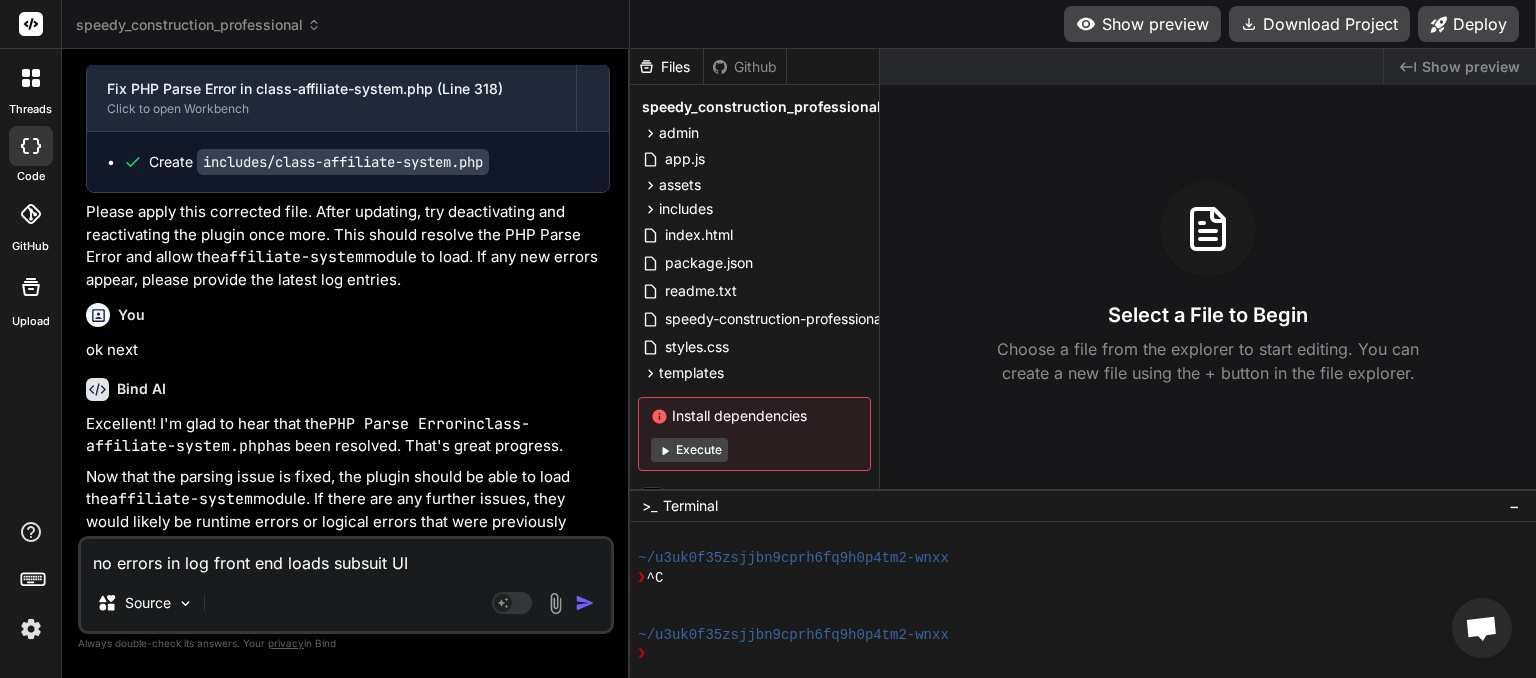 type on "no errors in log front end loads subsuit UI" 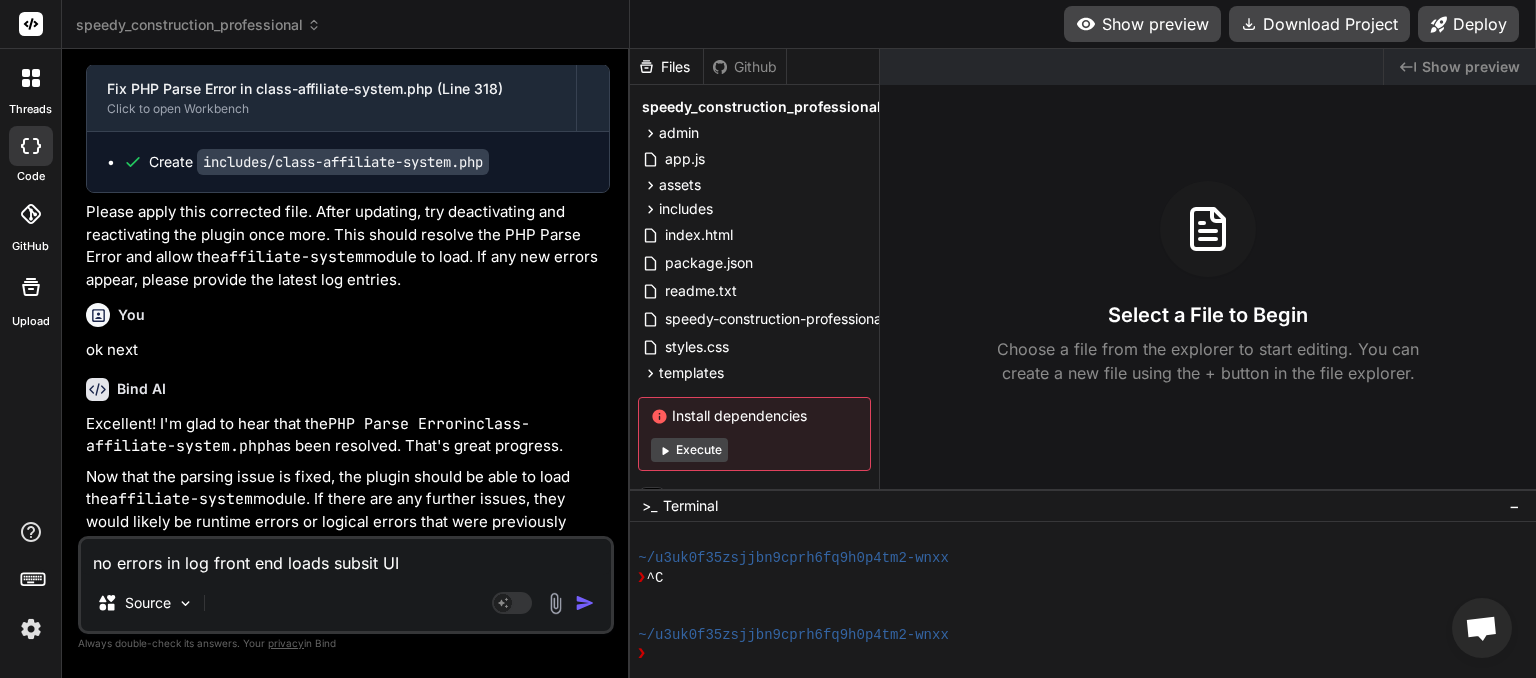 type on "no errors in log front end loads subsite UI" 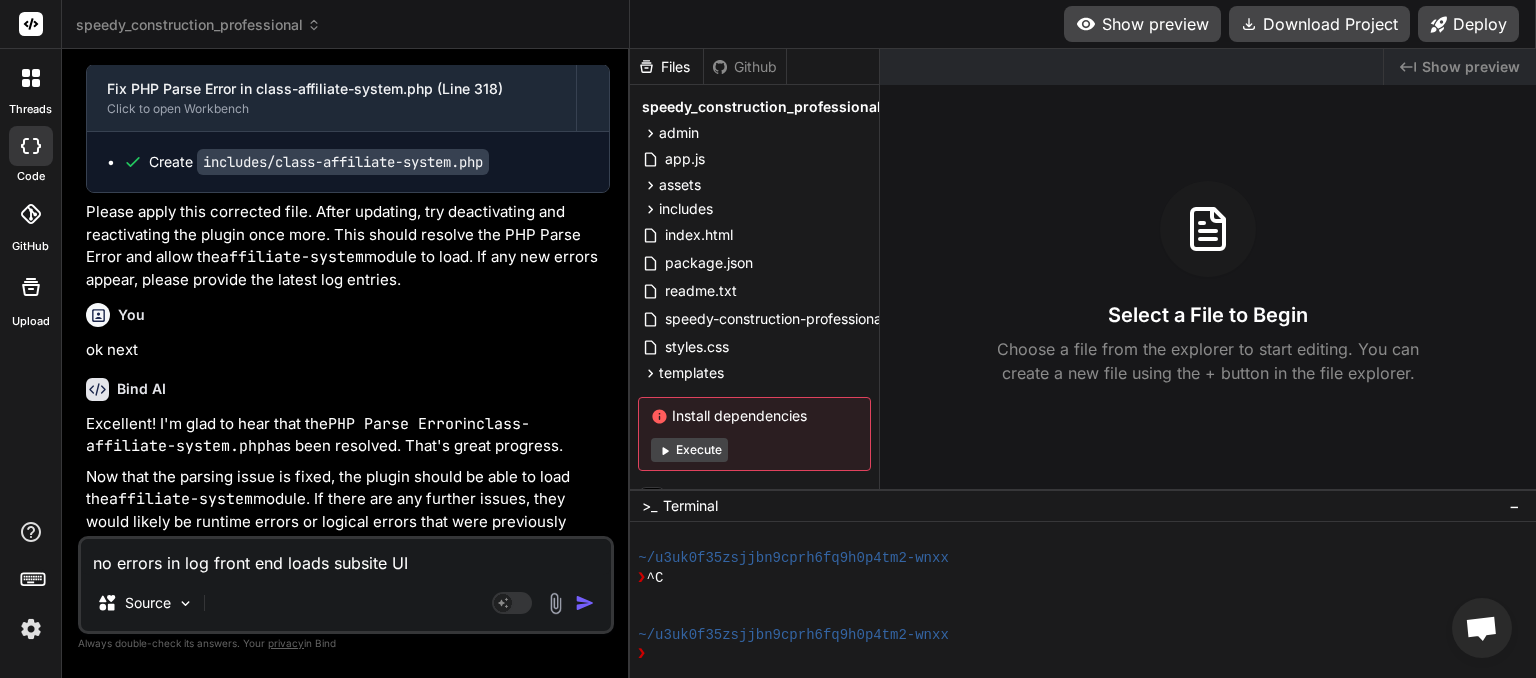type on "no errors in log front end loads subsite UI l" 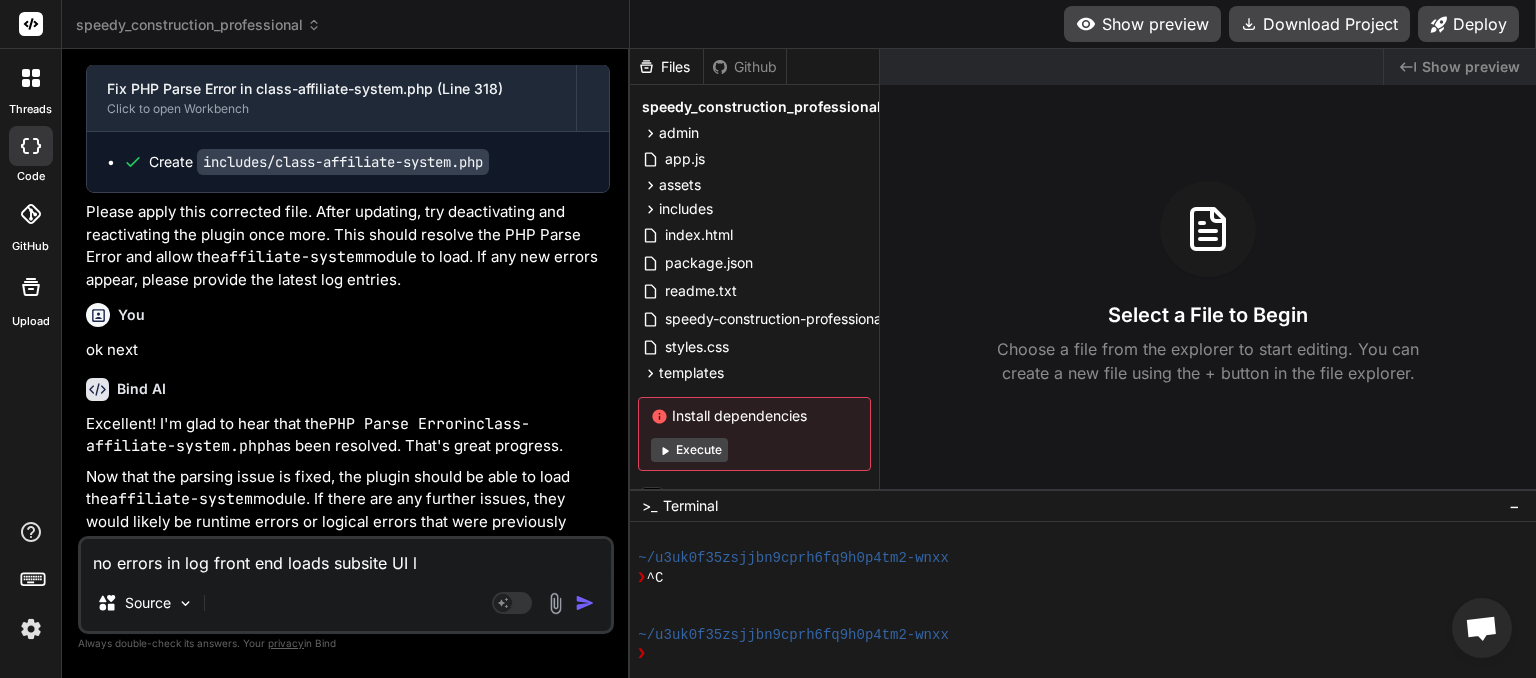 type on "no errors in log front end loads subsite UI lo" 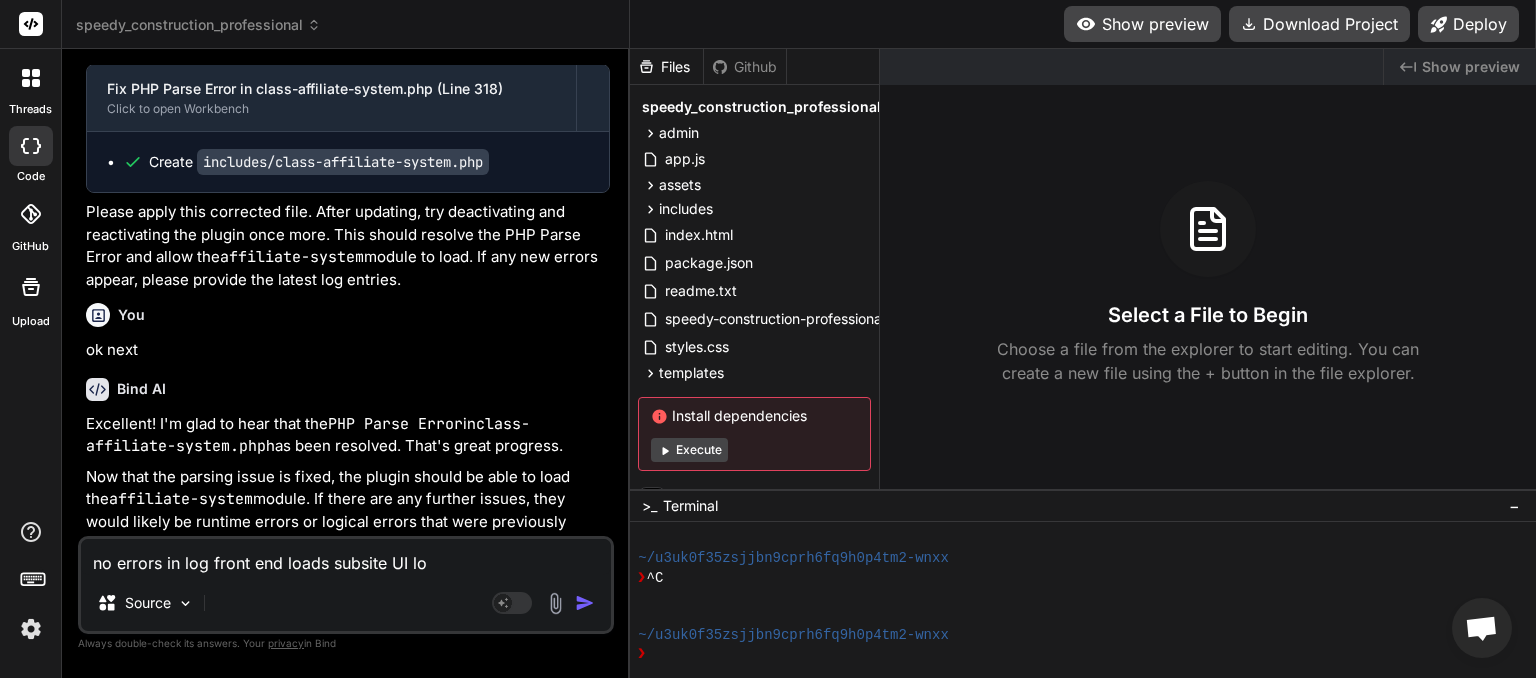 type on "no errors in log front end loads subsite UI loa" 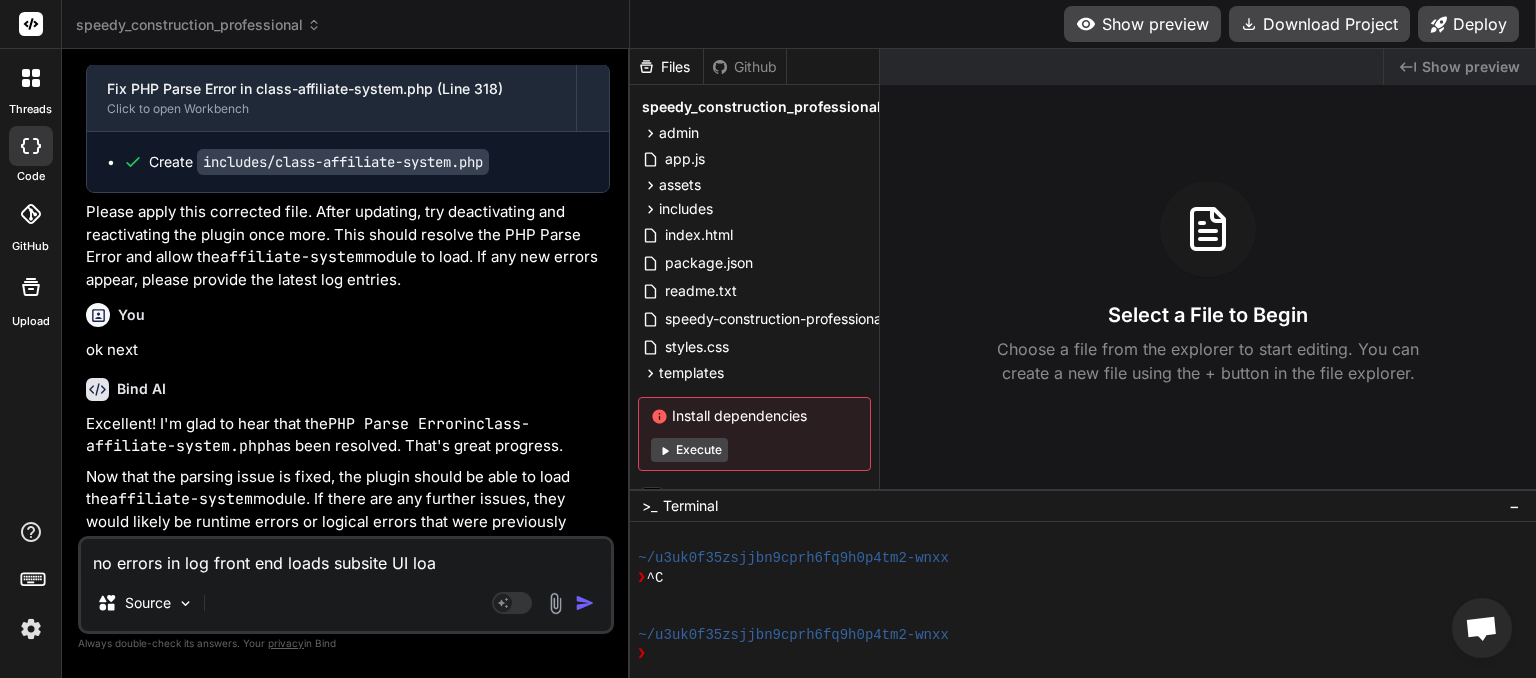 type on "no errors in log front end loads subsite UI load" 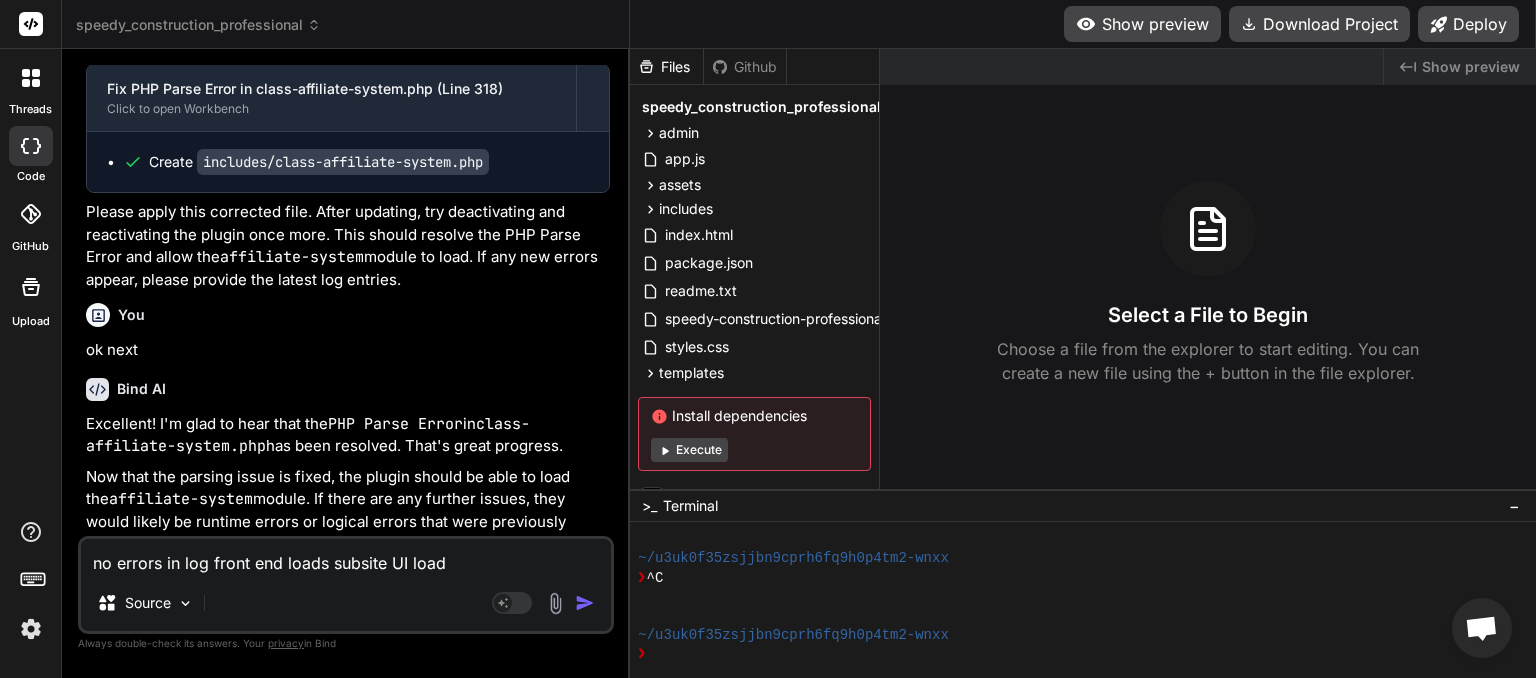 type on "no errors in log front end loads subsite UI loads" 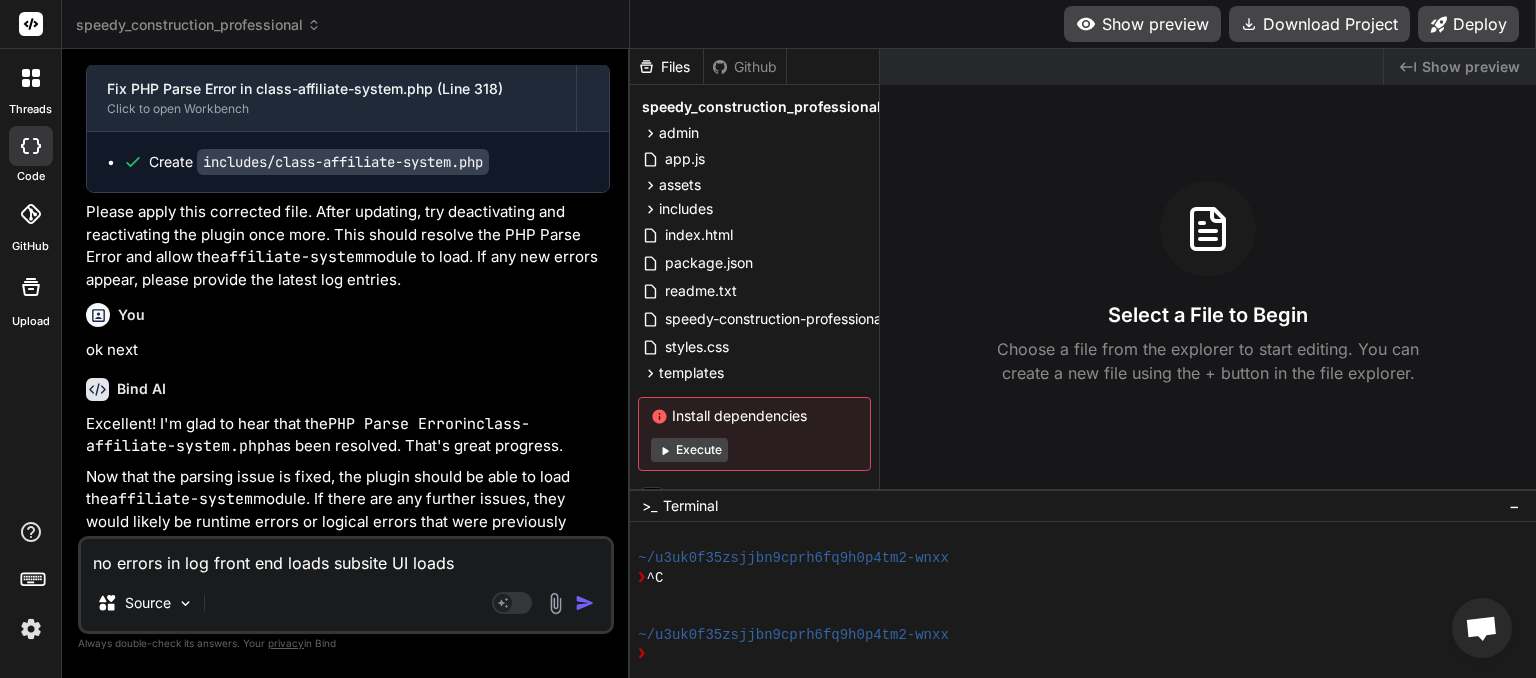 type on "x" 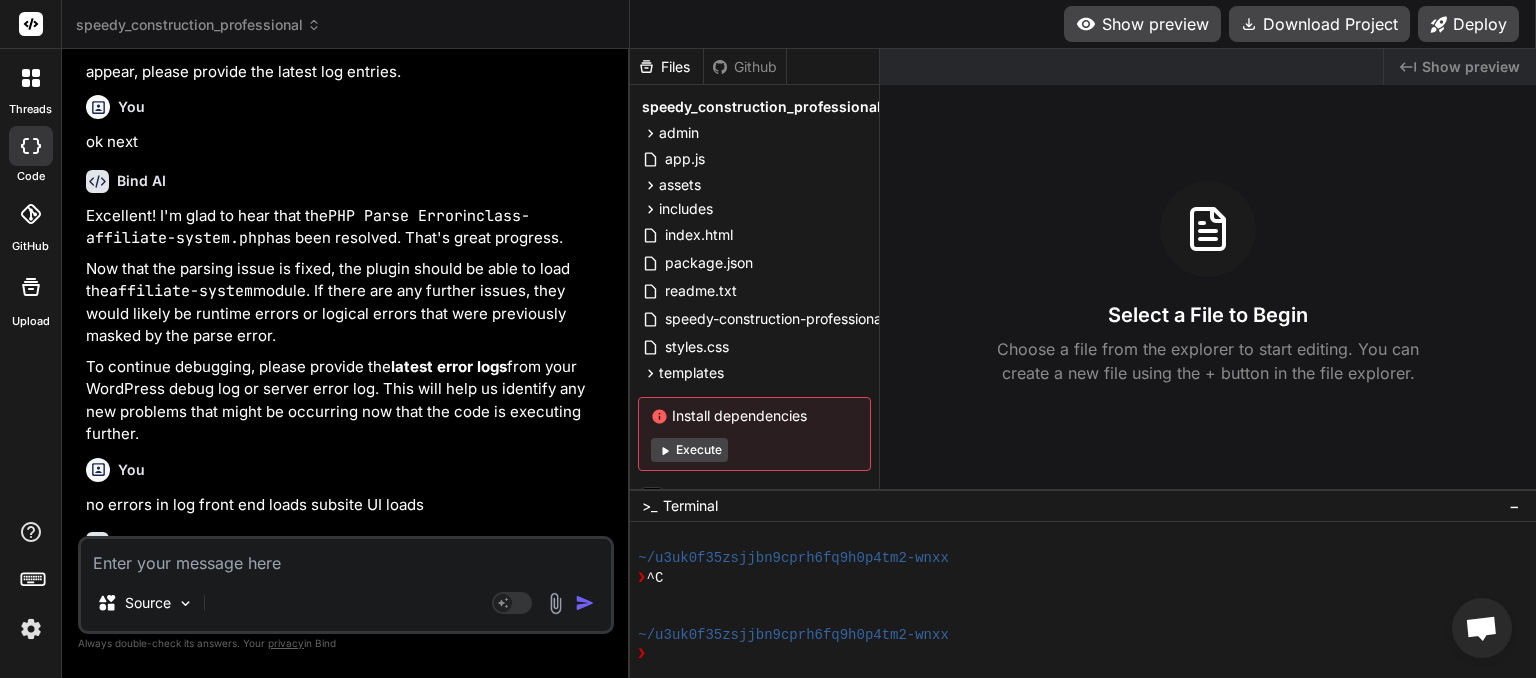 scroll, scrollTop: 6216, scrollLeft: 0, axis: vertical 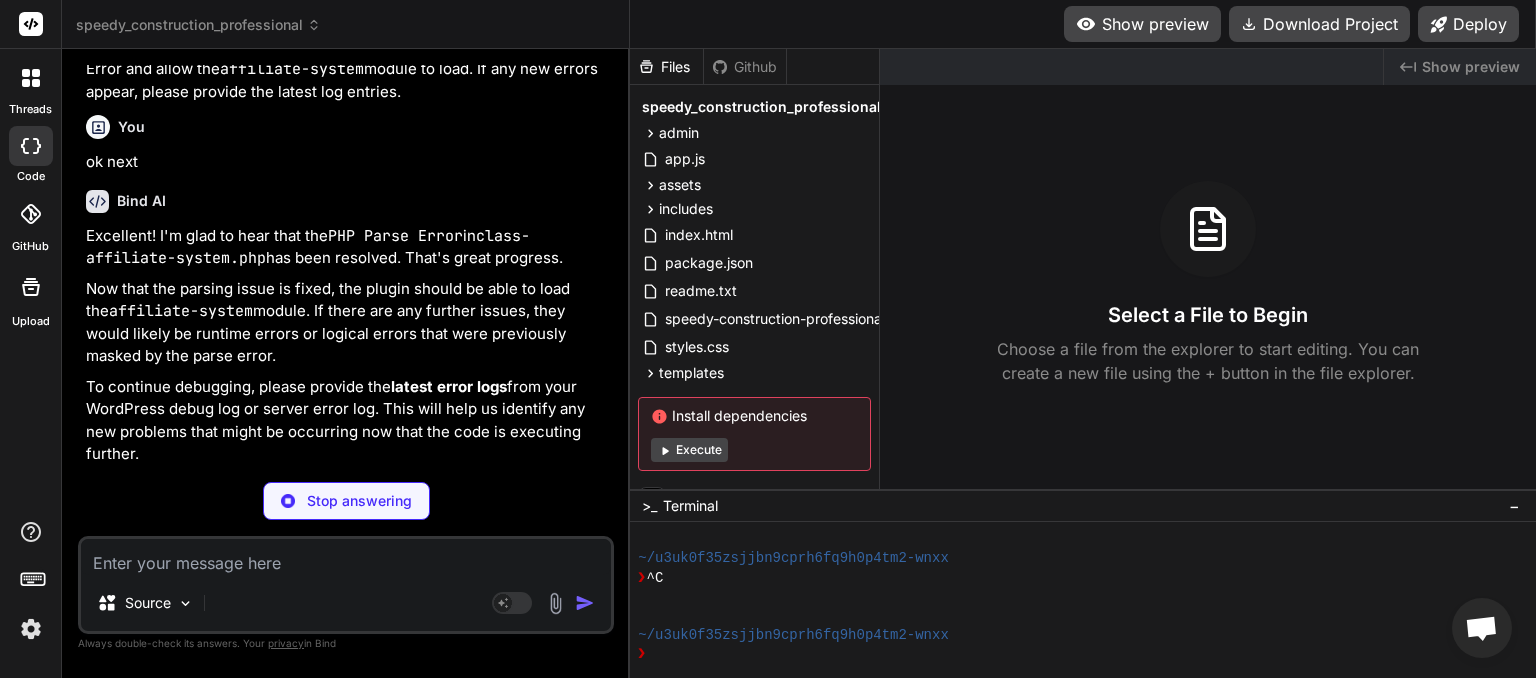 type on "x" 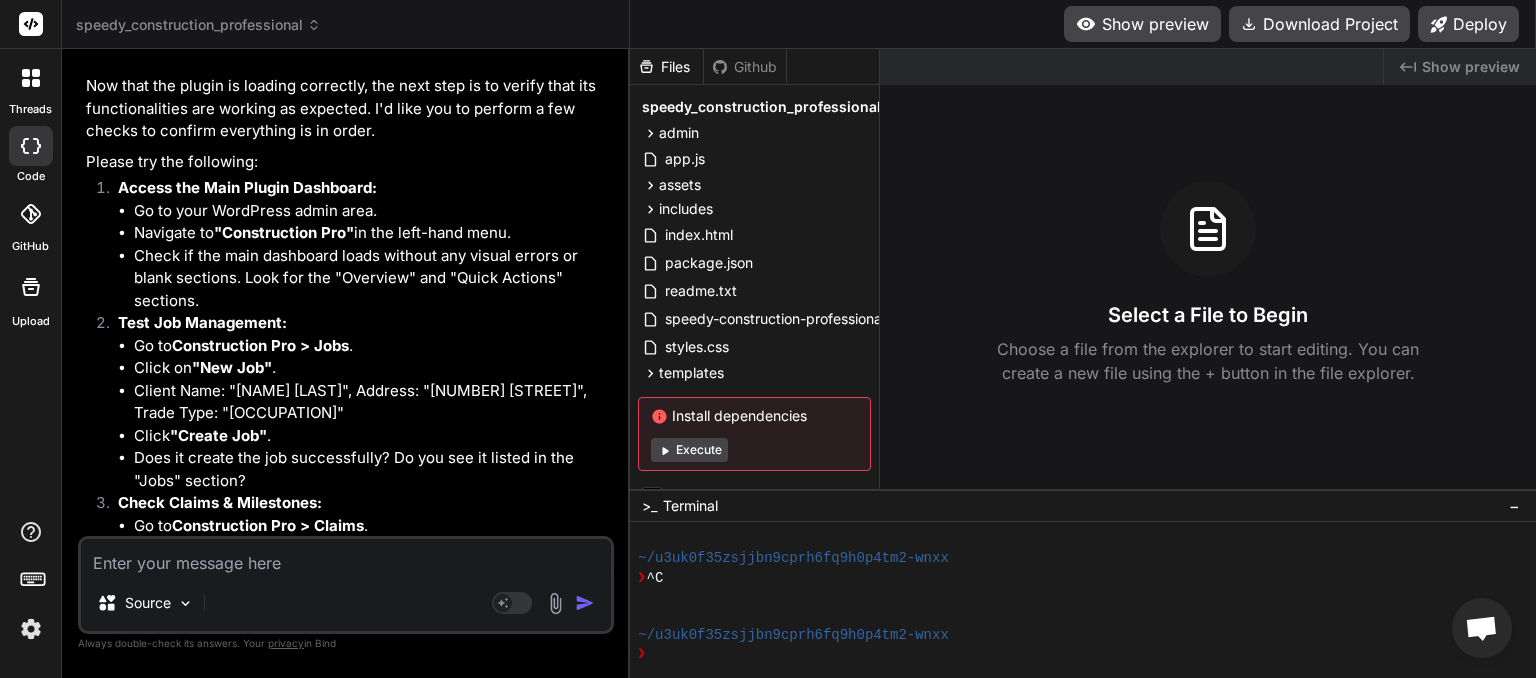 scroll, scrollTop: 6792, scrollLeft: 0, axis: vertical 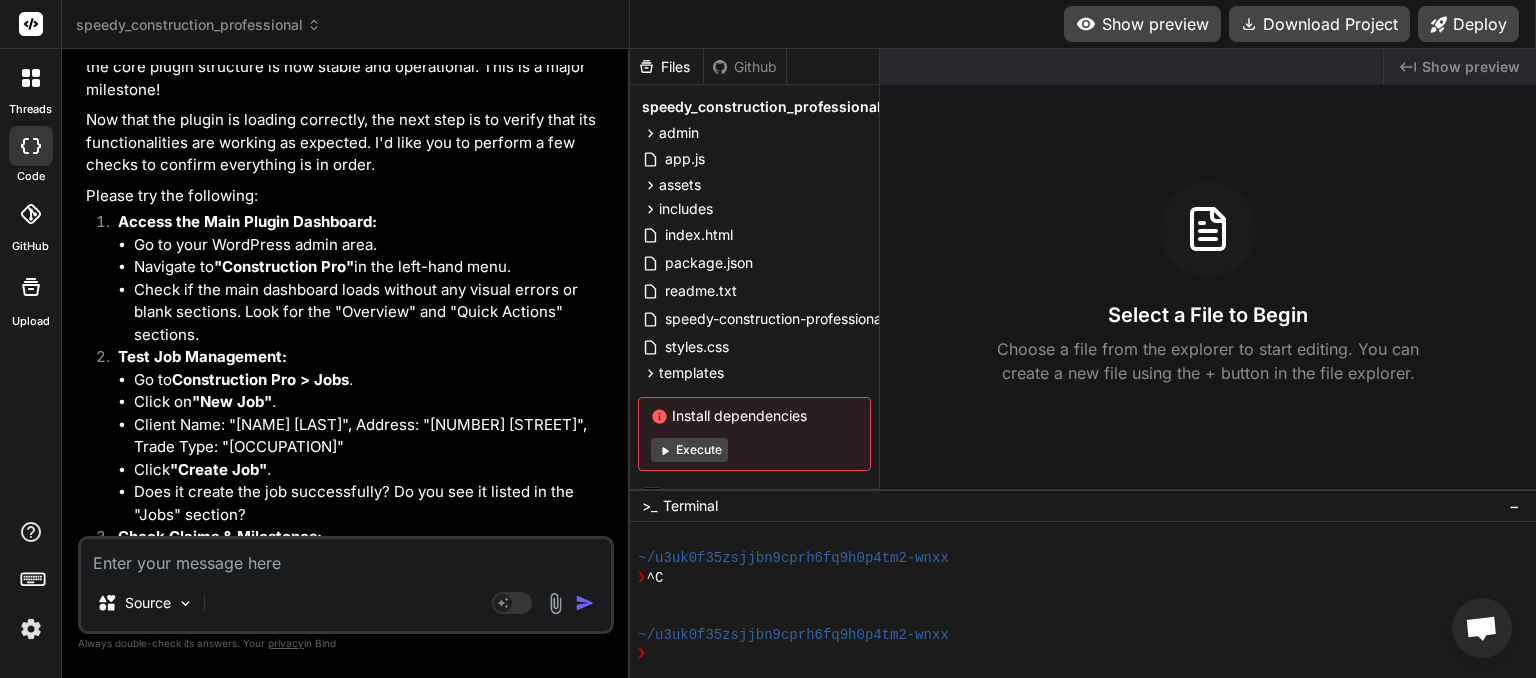 paste on "Construction Pro Dashboard" 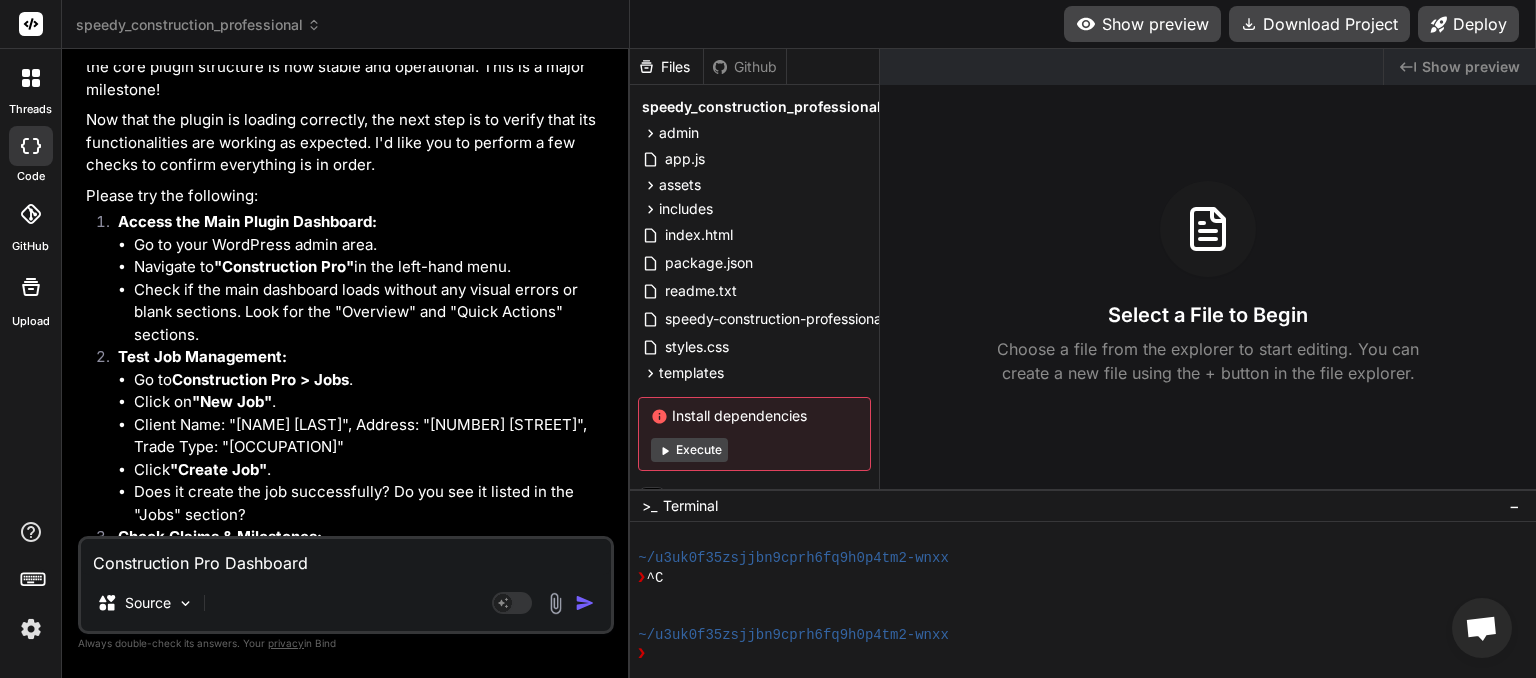 type on "Construction Pro Dashboard" 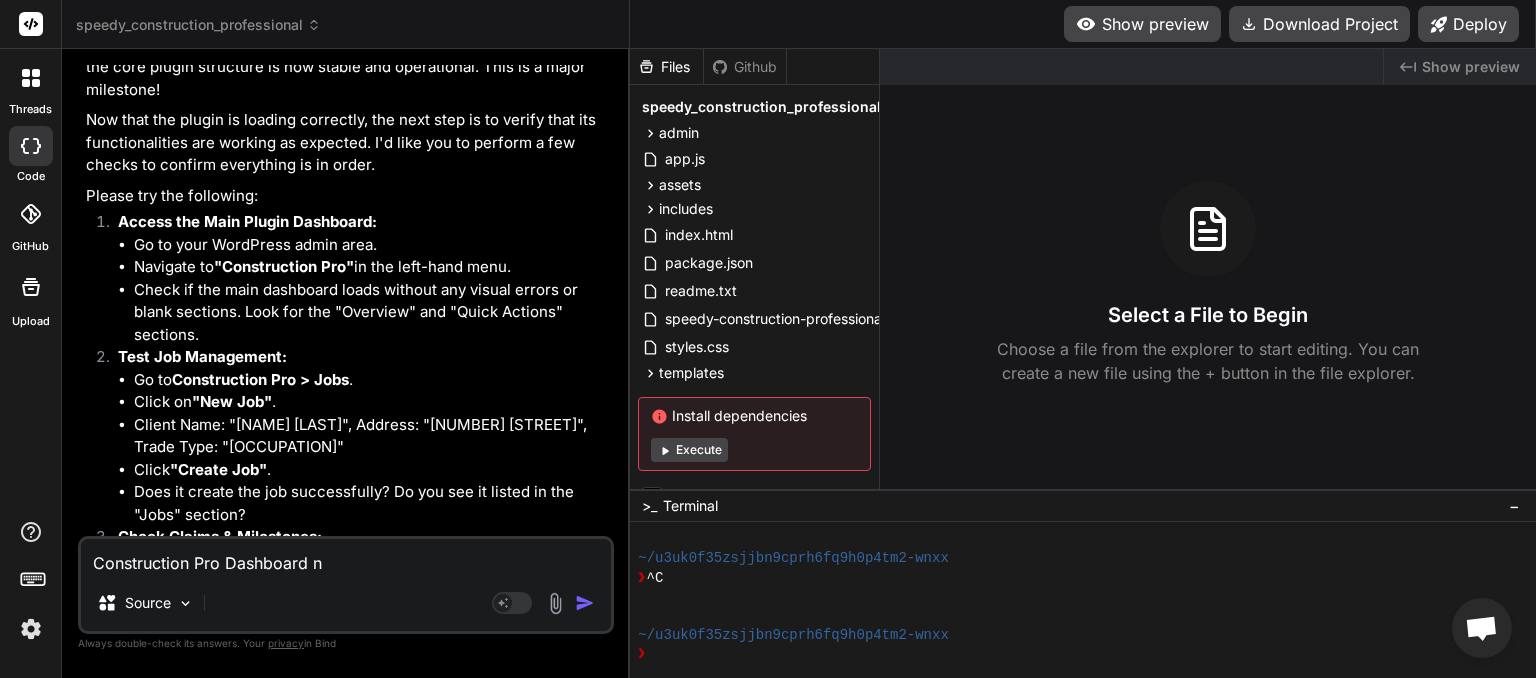 type on "Construction Pro Dashboard no" 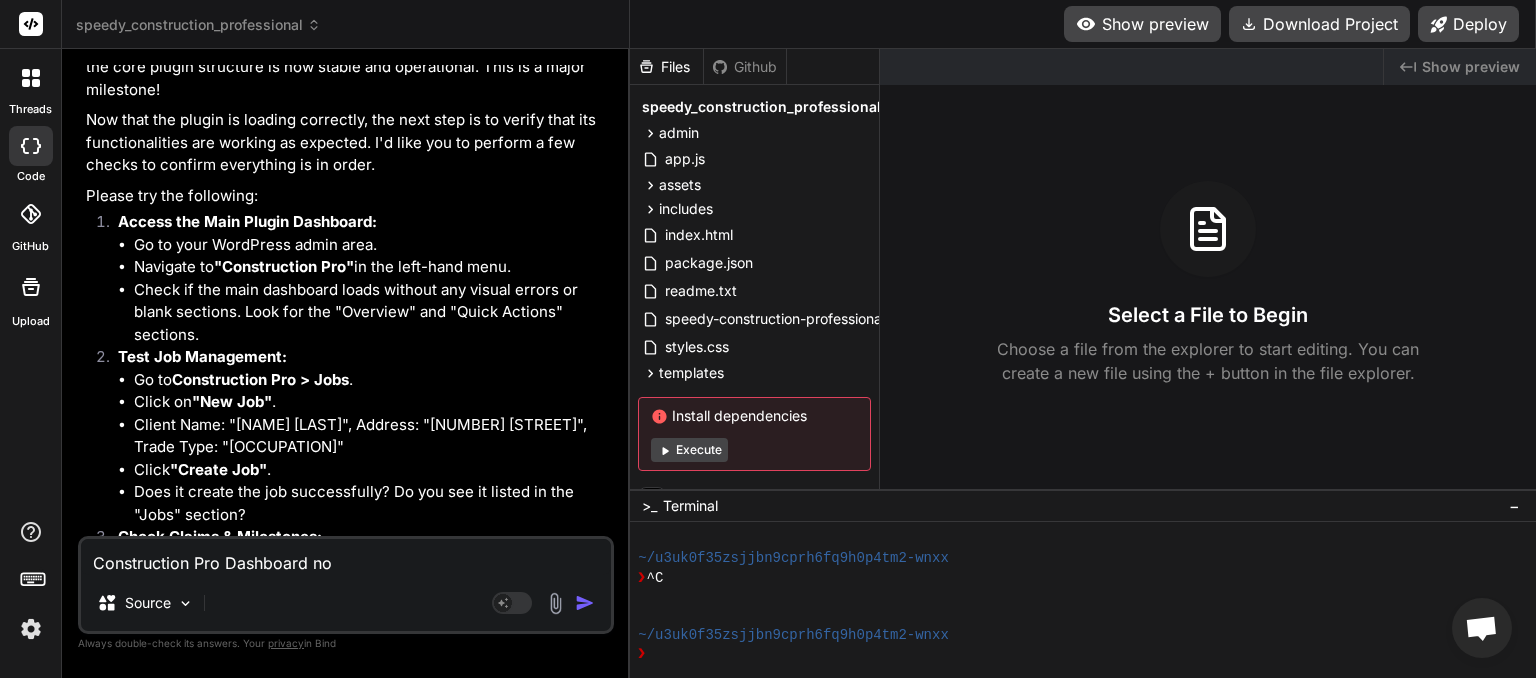 type on "Construction Pro Dashboard no" 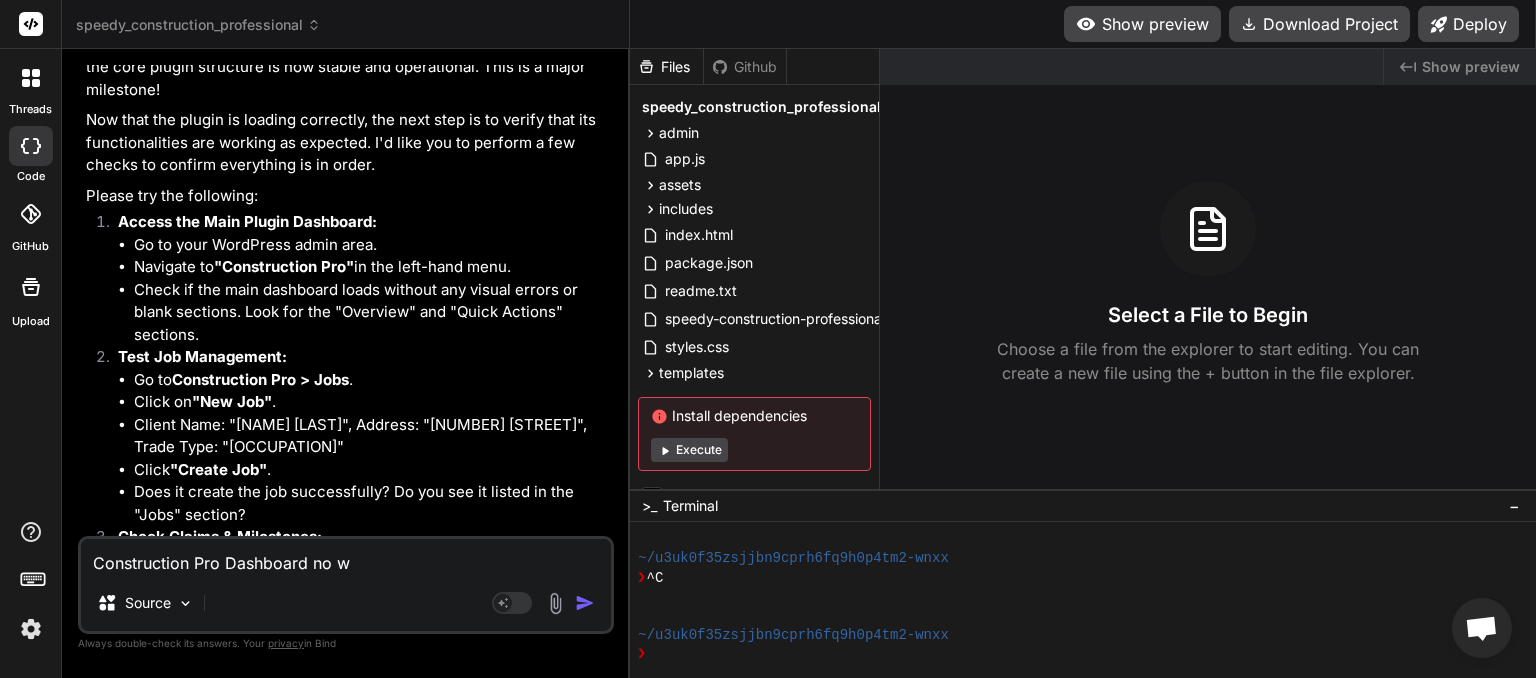 type on "Construction Pro Dashboard no wr" 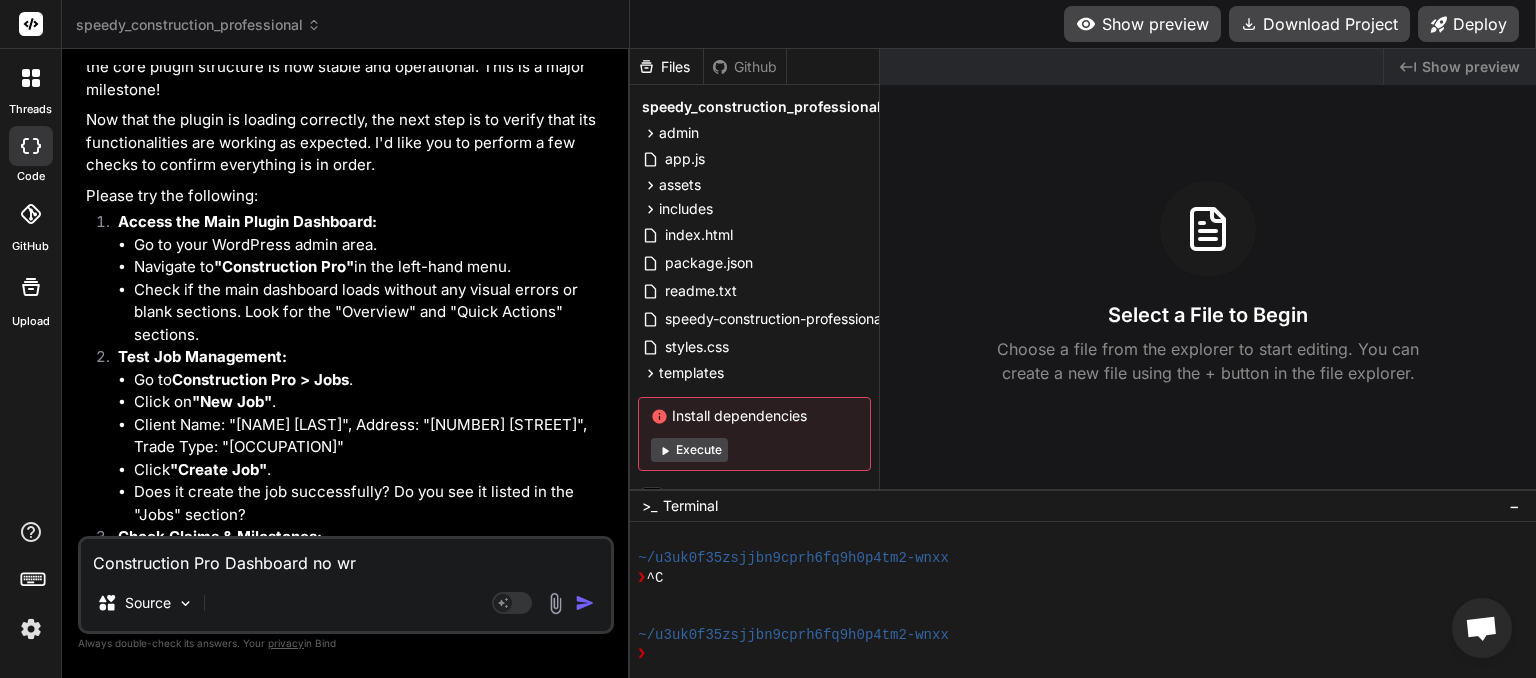type on "Construction Pro Dashboard no wrr" 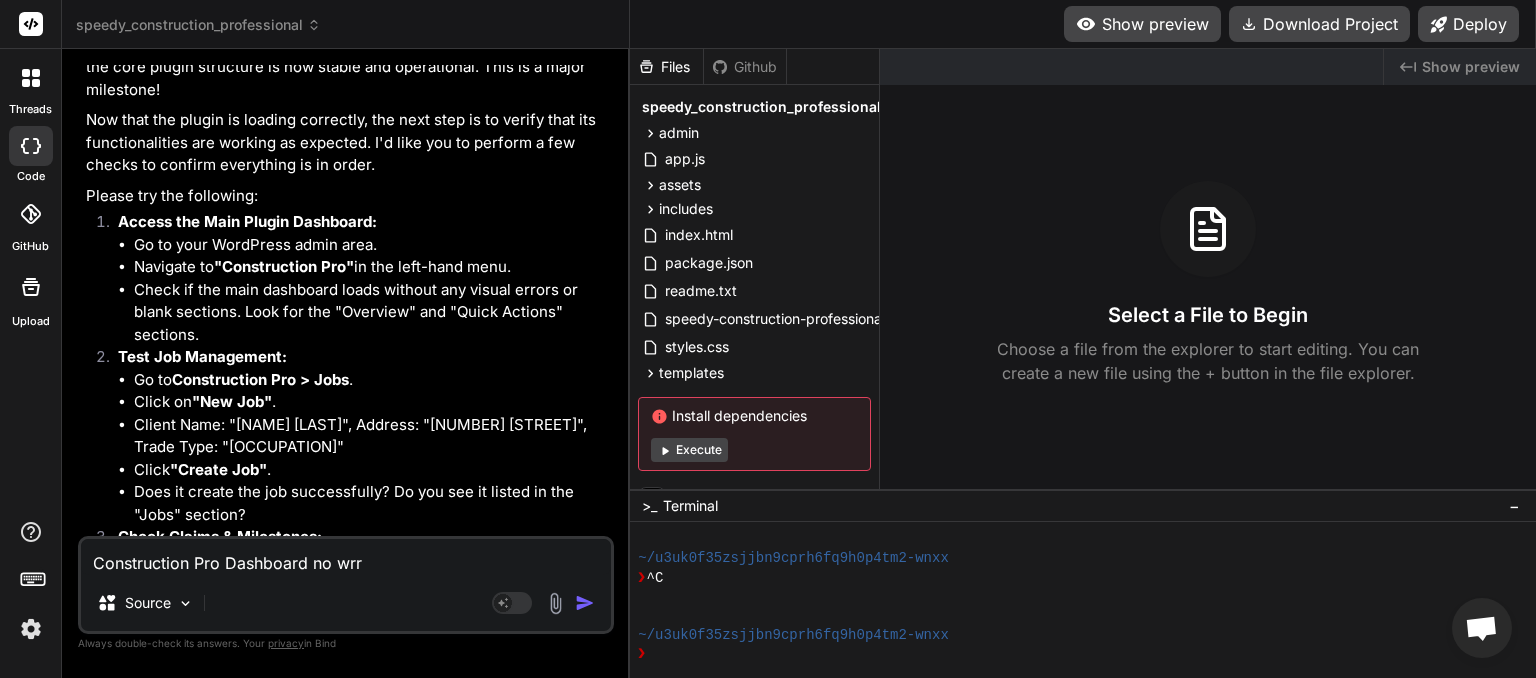 type on "Construction Pro Dashboard no wrro" 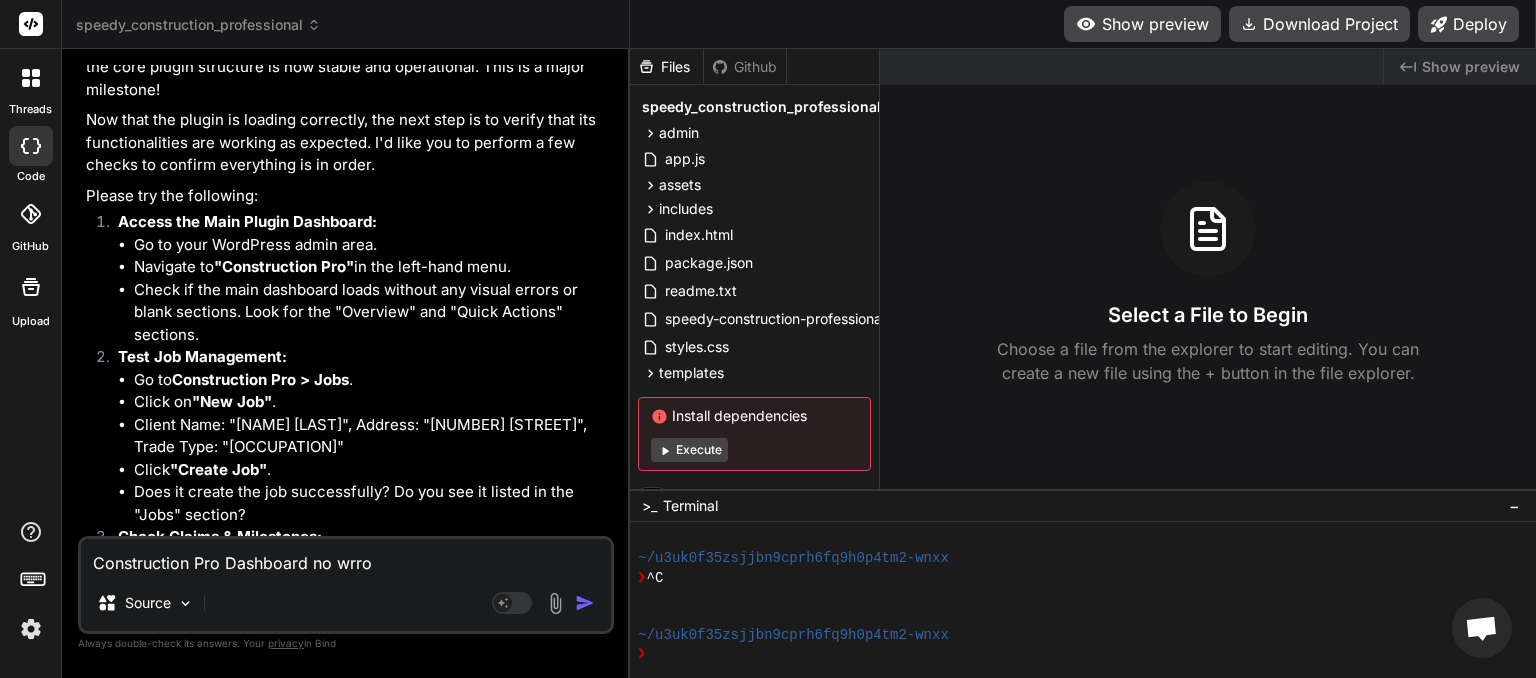 type on "Construction Pro Dashboard no wrror" 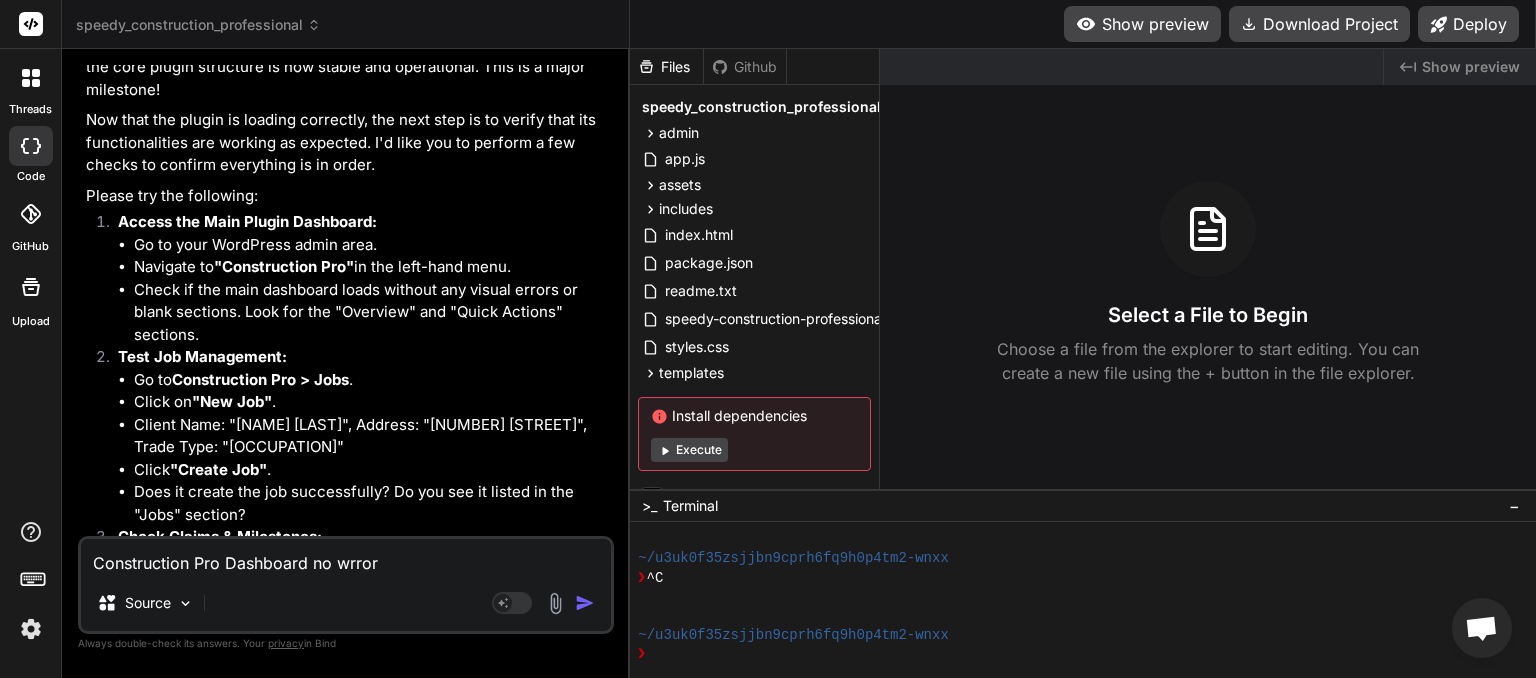 type on "Construction Pro Dashboard no wrrore" 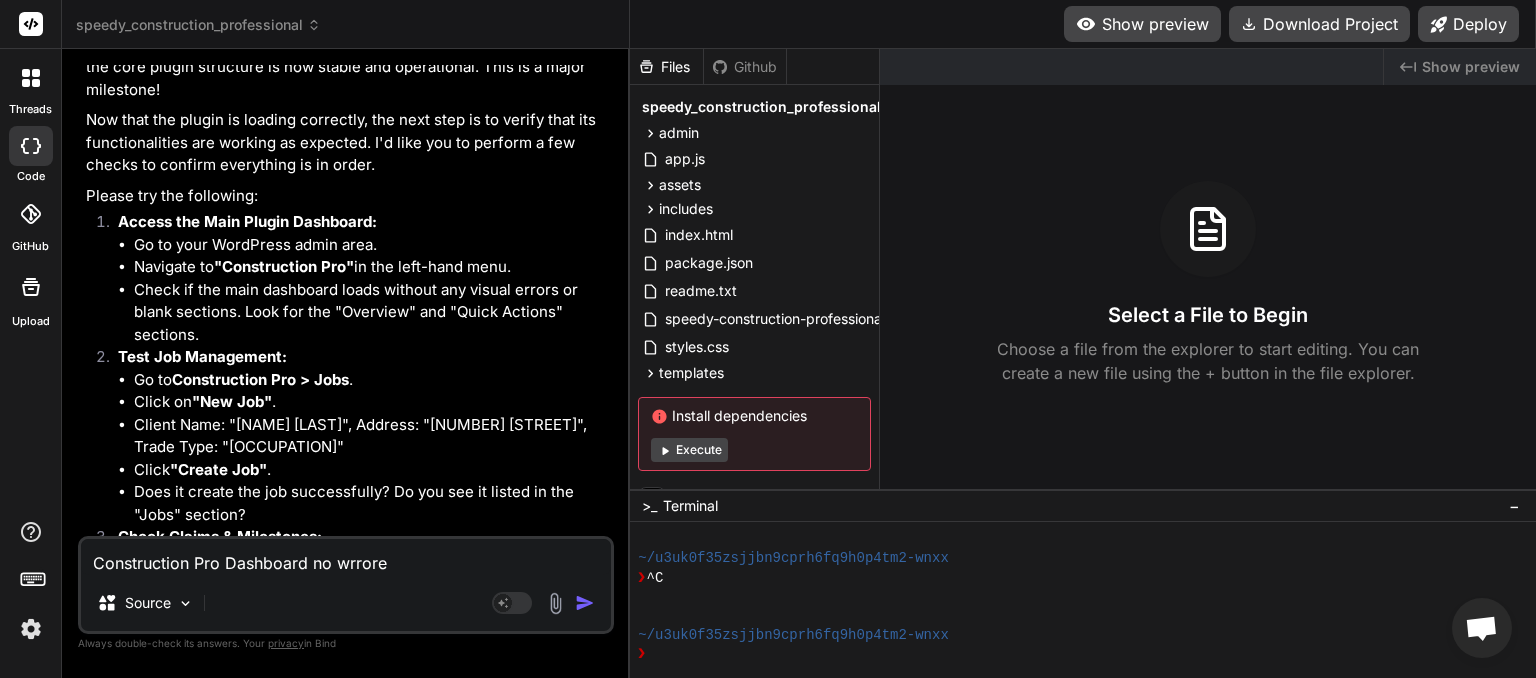 type on "Construction Pro Dashboard no wrror" 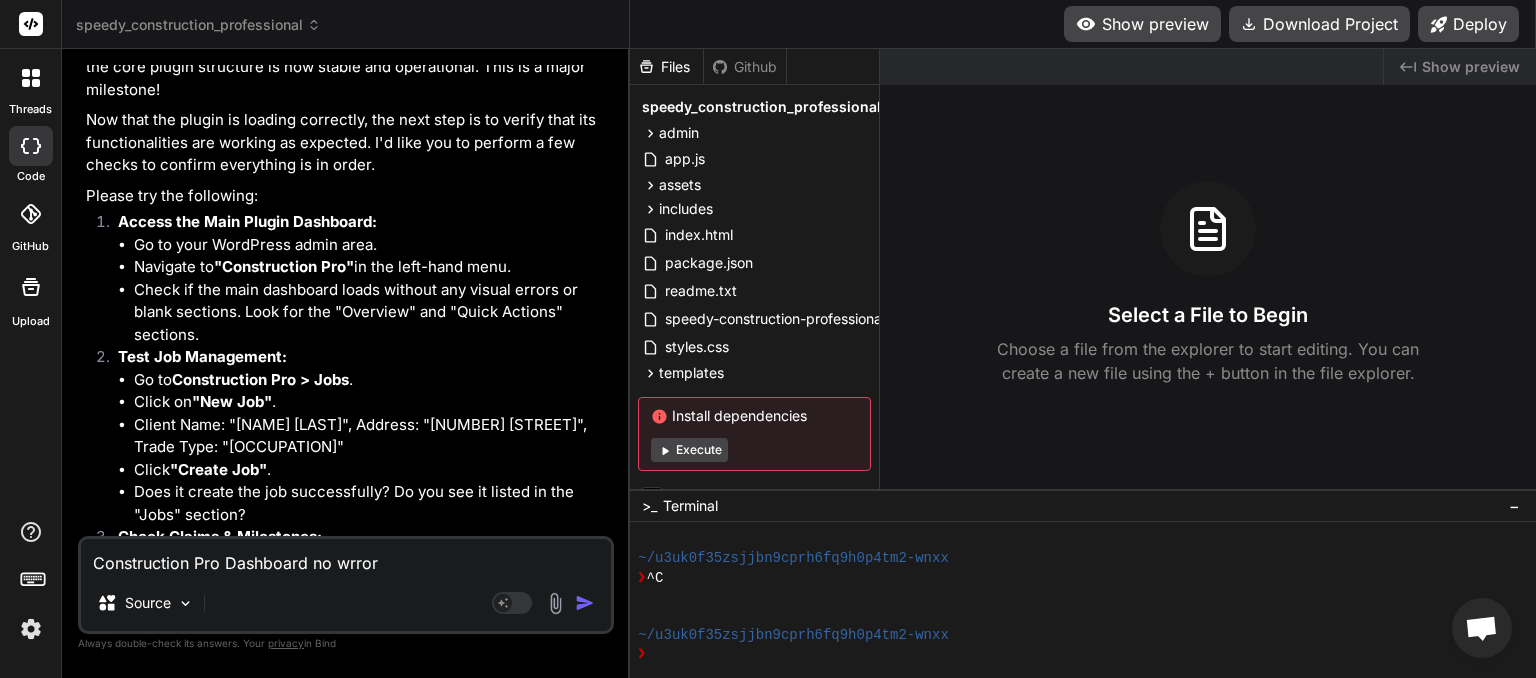 type on "Construction Pro Dashboard no wrro" 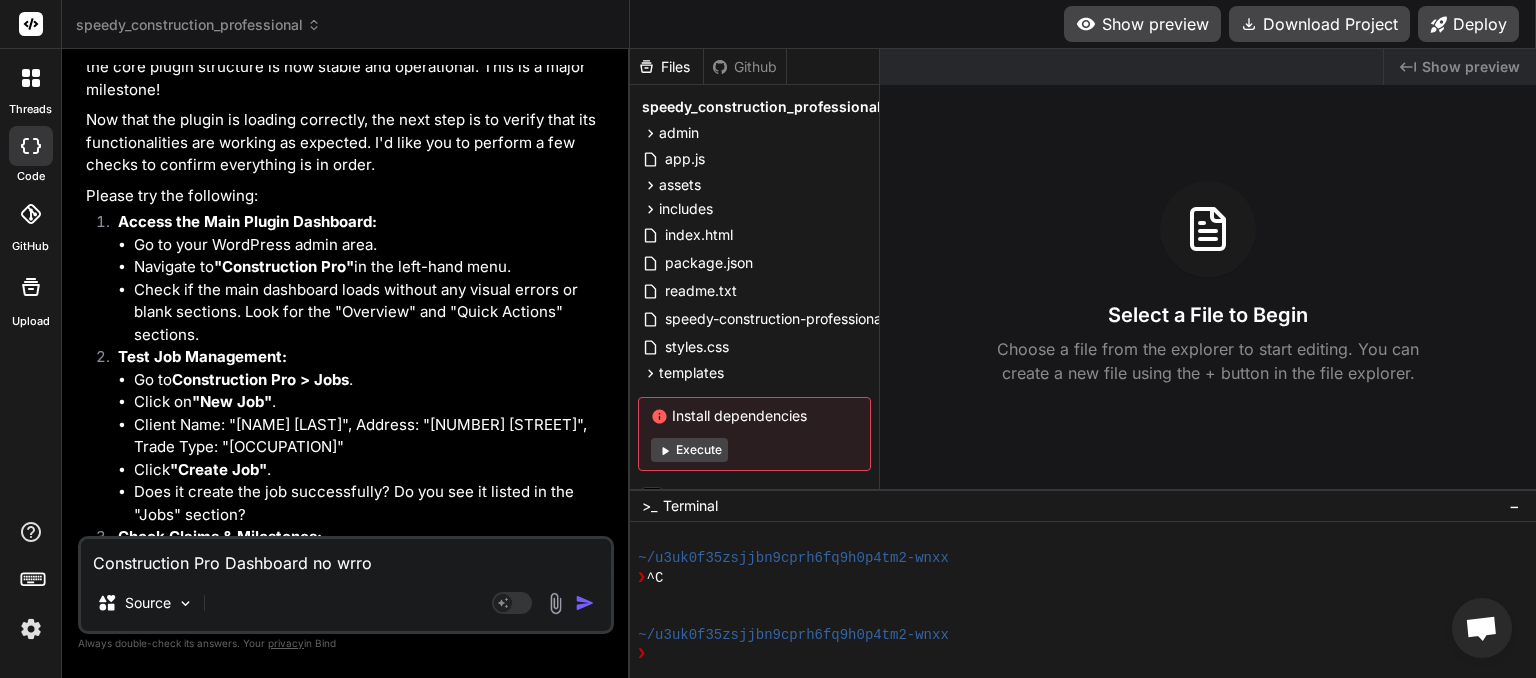 type on "Construction Pro Dashboard no wrr" 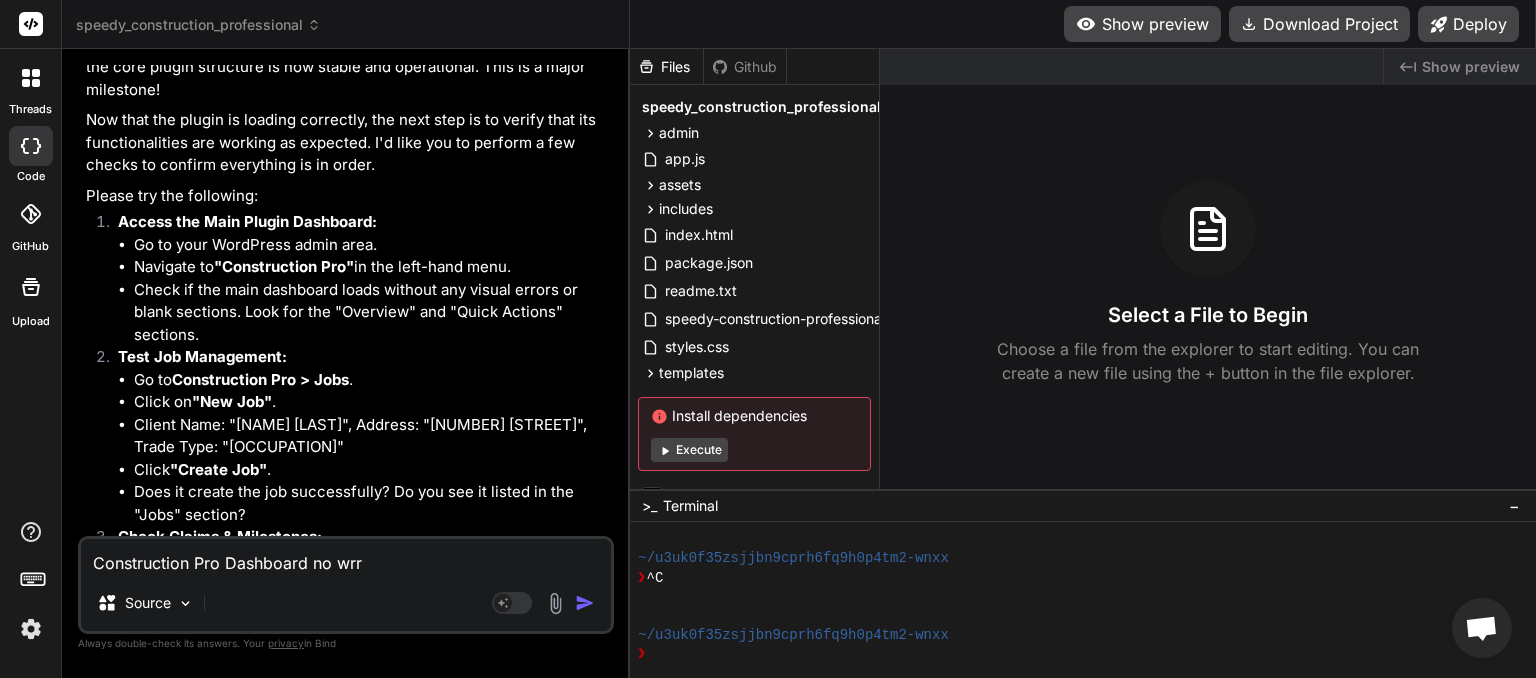 type on "Construction Pro Dashboard no wr" 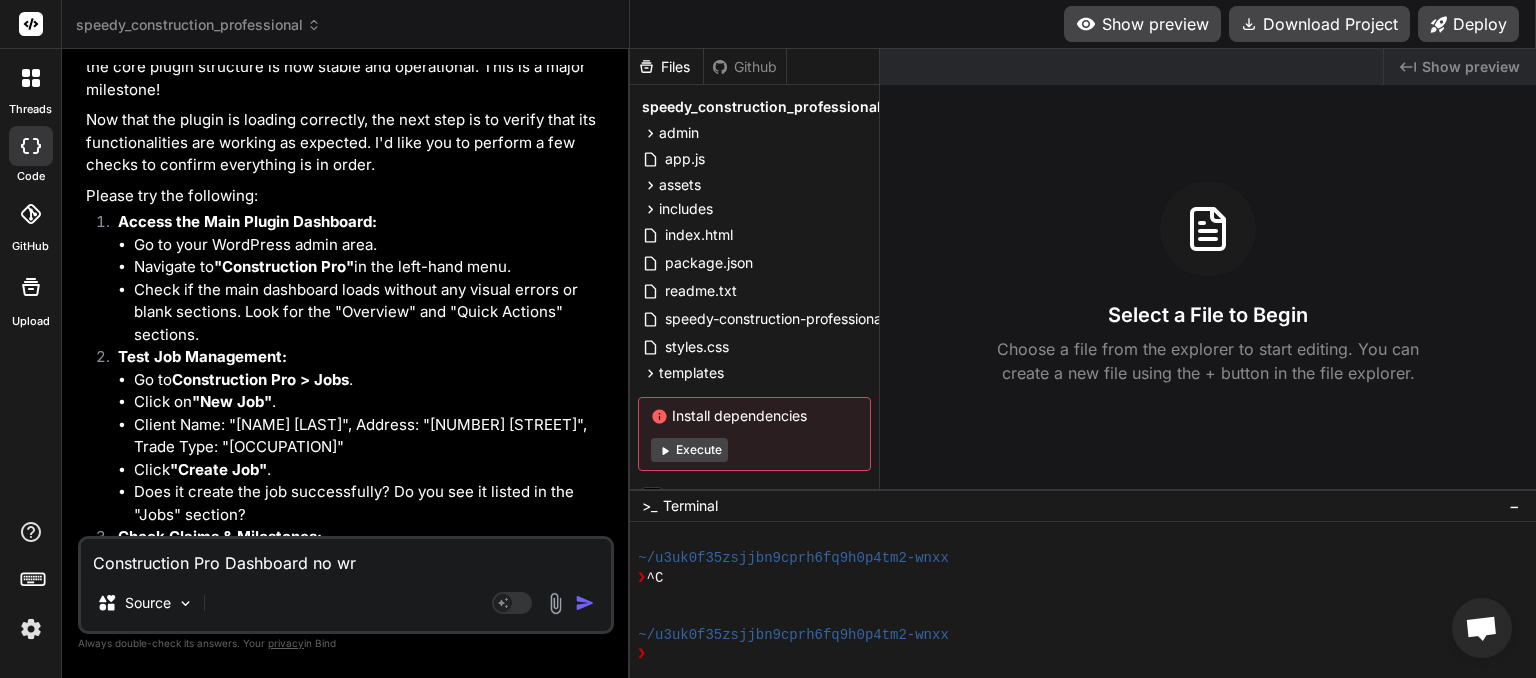 type on "Construction Pro Dashboard no w" 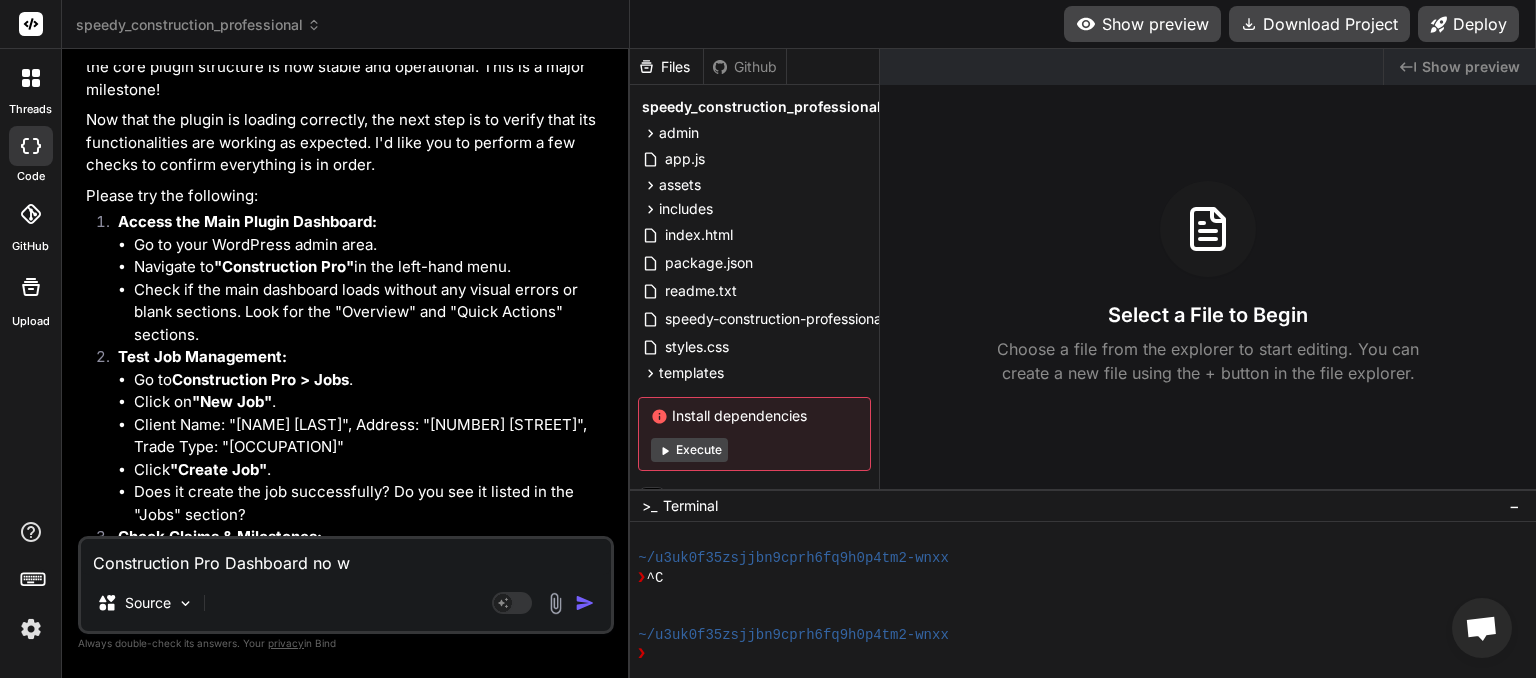 type on "Construction Pro Dashboard no" 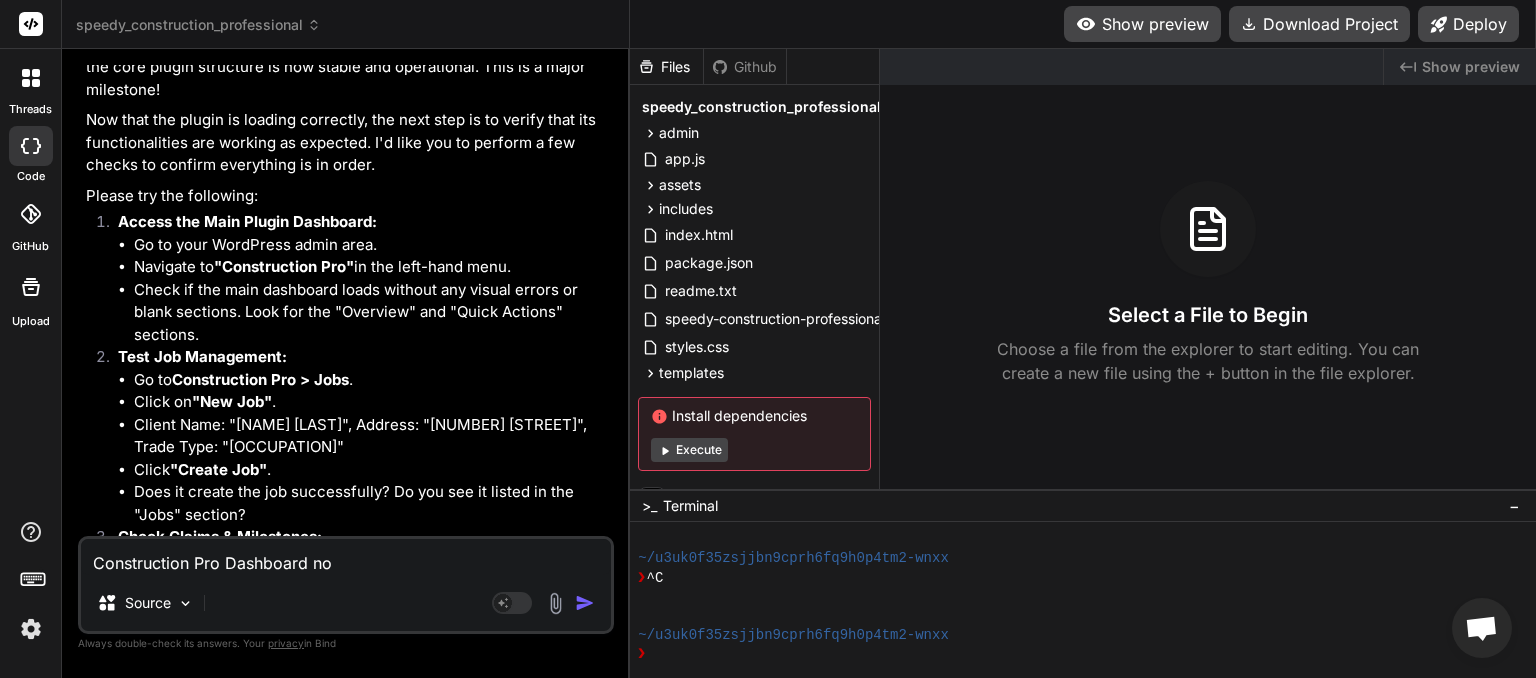 type on "Construction Pro Dashboard no e" 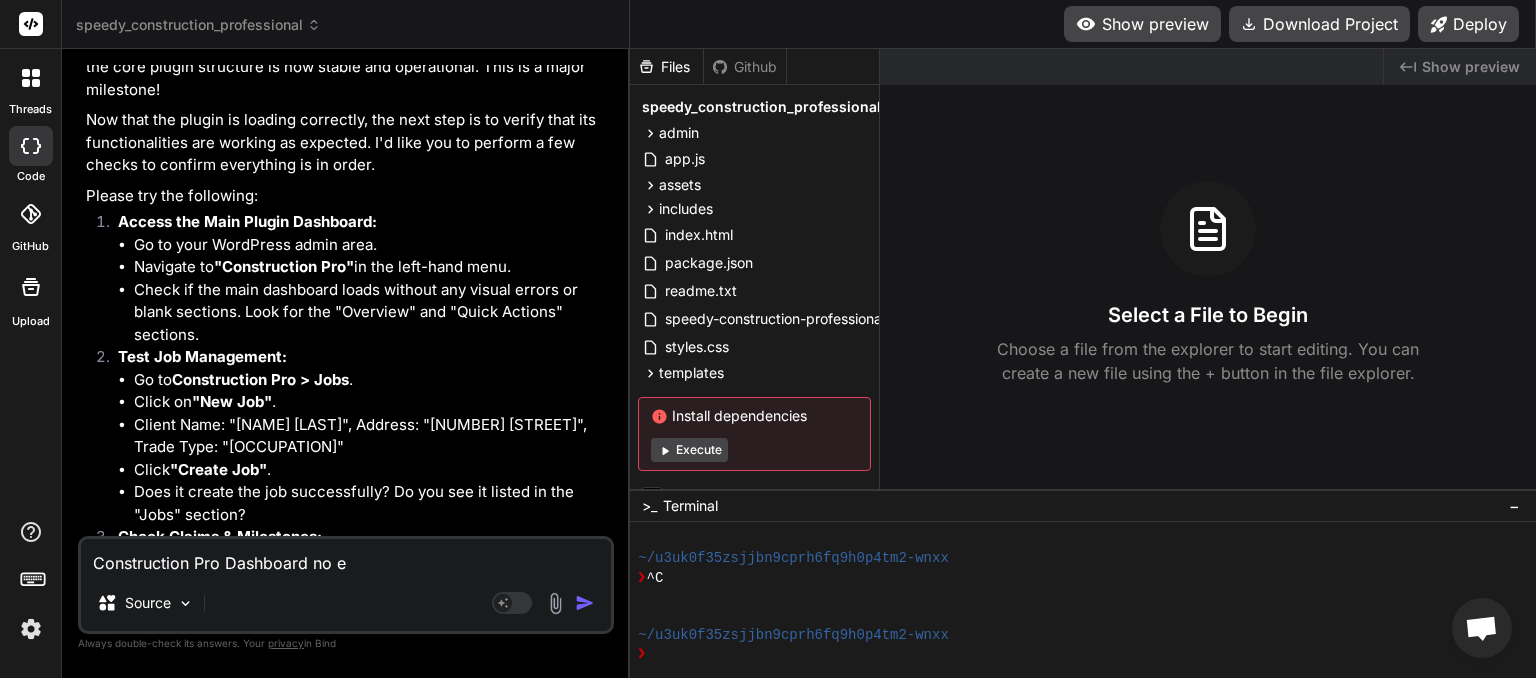 type on "Construction Pro Dashboard no er" 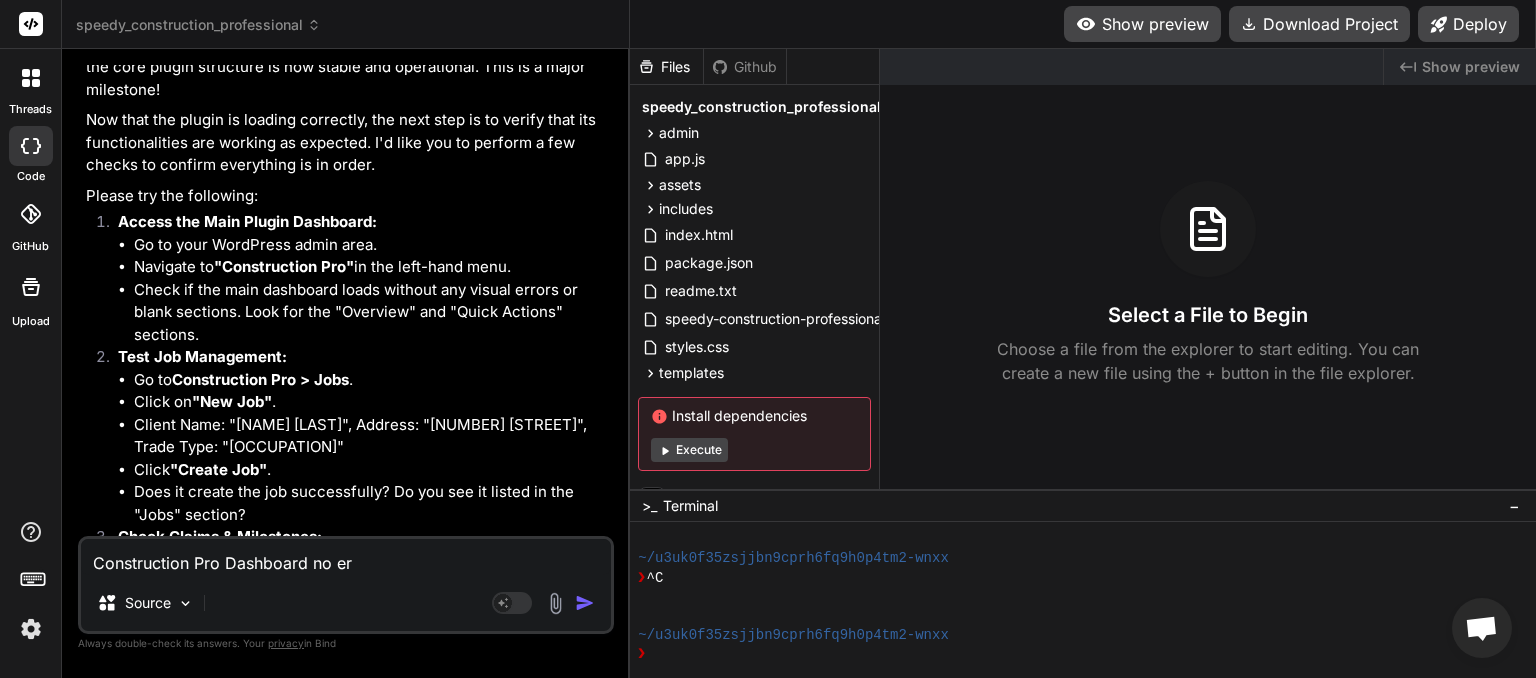 type on "Construction Pro Dashboard no err" 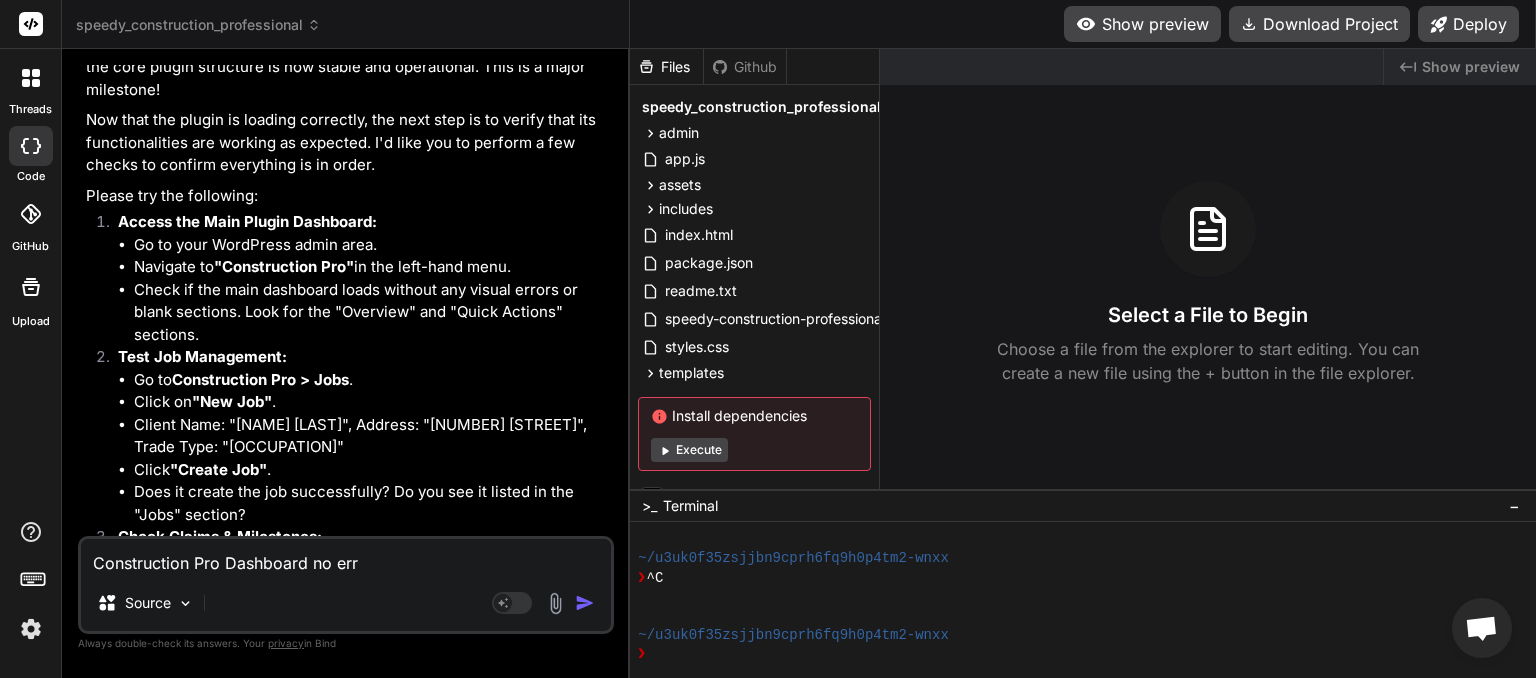 type on "Construction Pro Dashboard no erro" 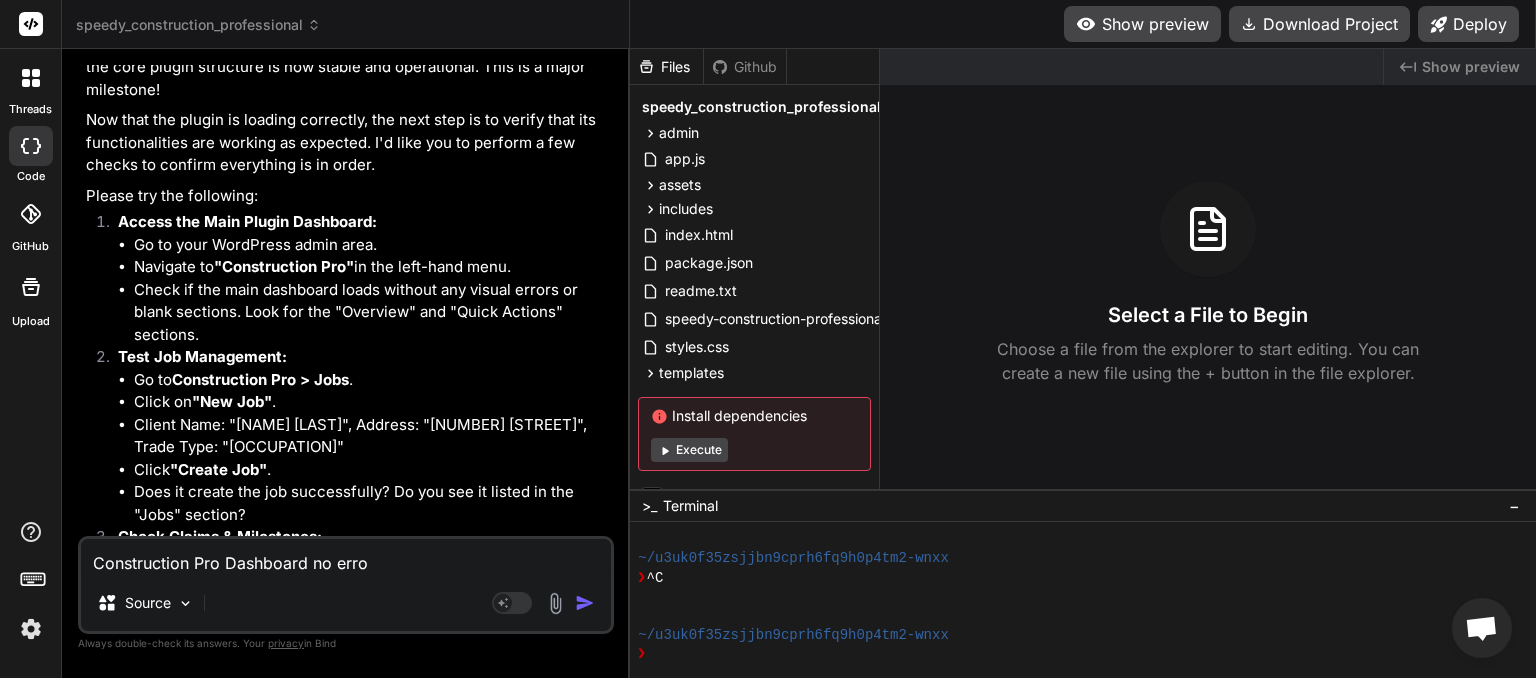 type on "Construction Pro Dashboard no error" 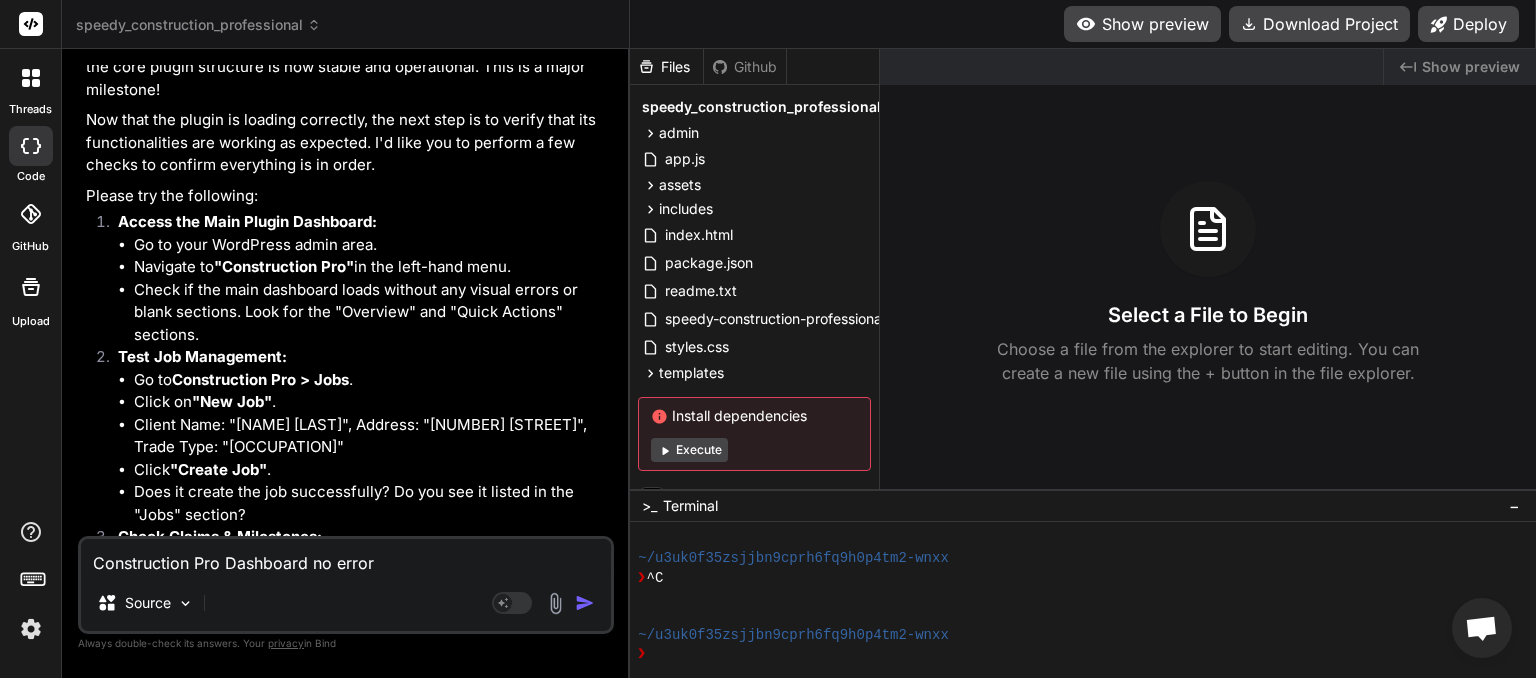 type on "Construction Pro Dashboard no errors" 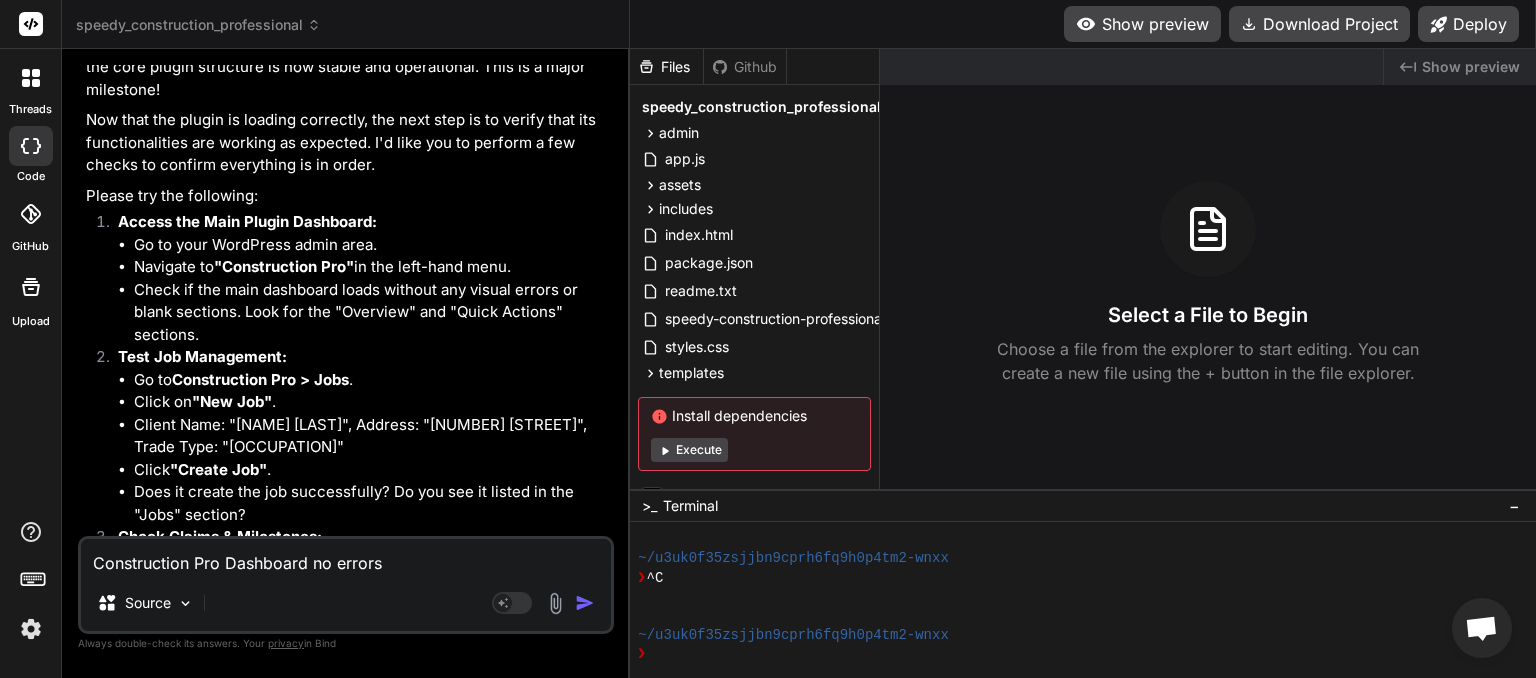 type on "Construction Pro Dashboard no errors." 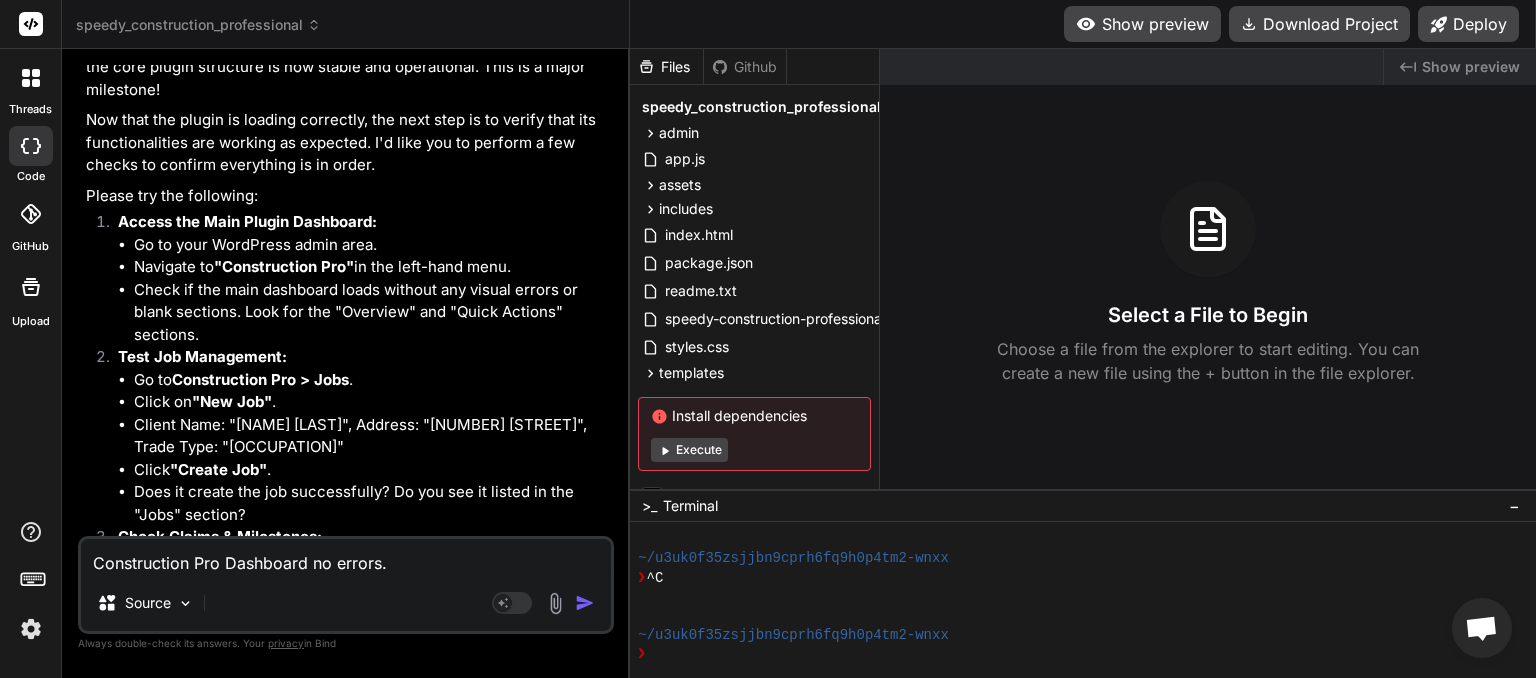 type on "Construction Pro Dashboard no errors." 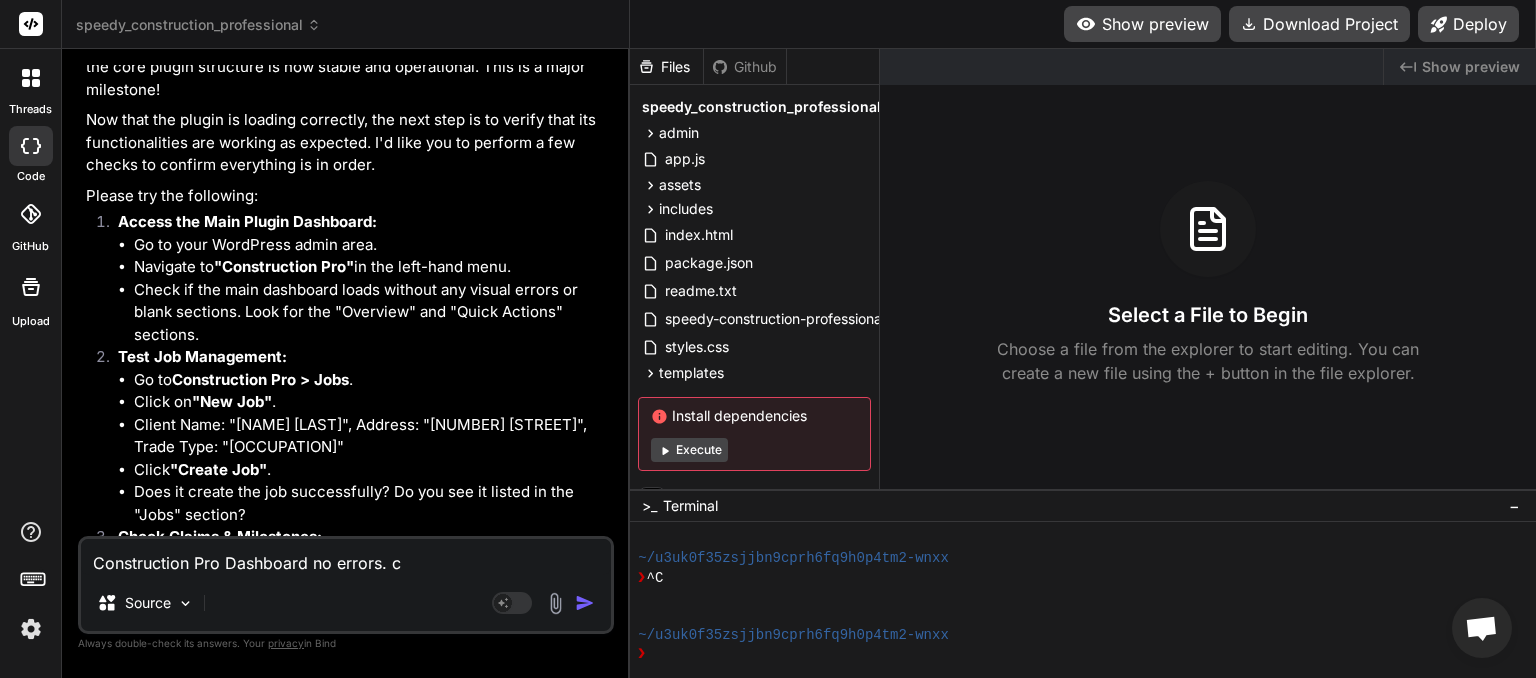 type on "Construction Pro Dashboard no errors. cr" 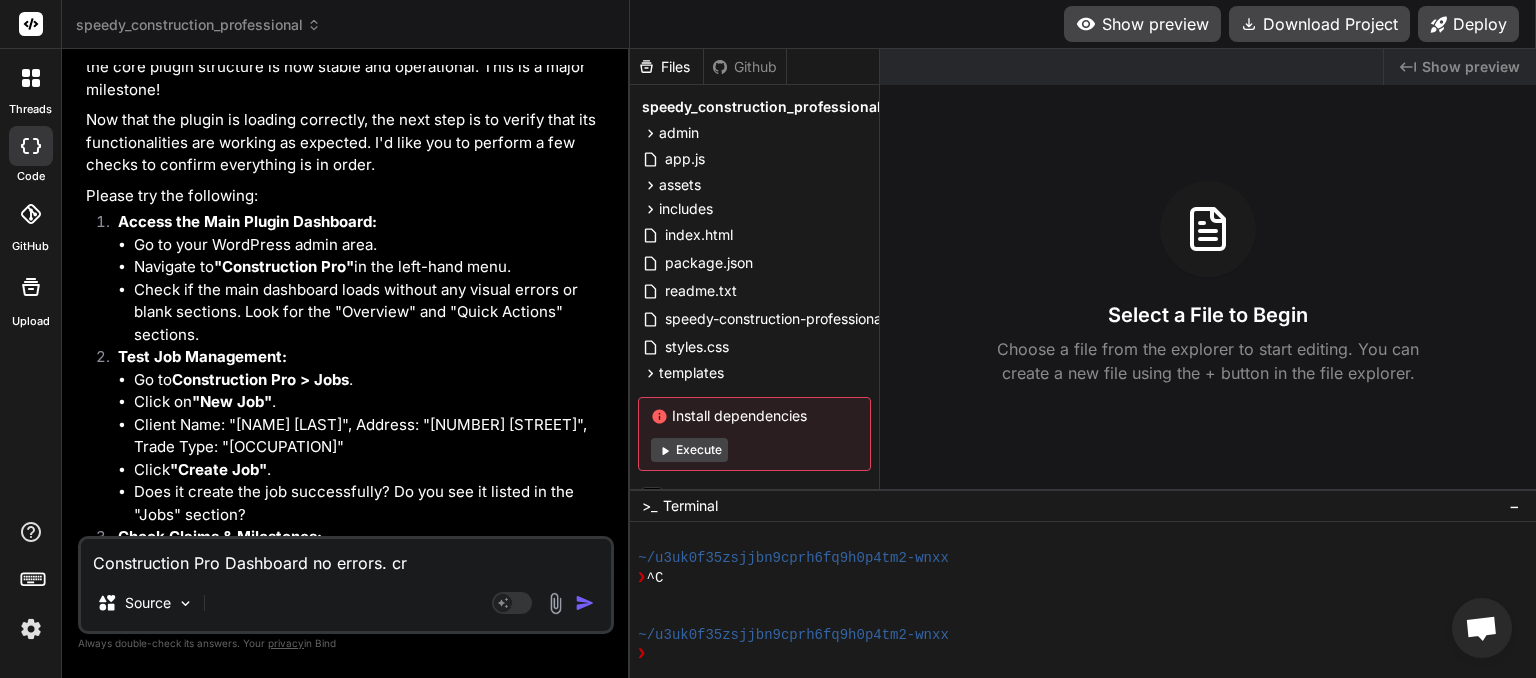 type on "Construction Pro Dashboard no errors. cre" 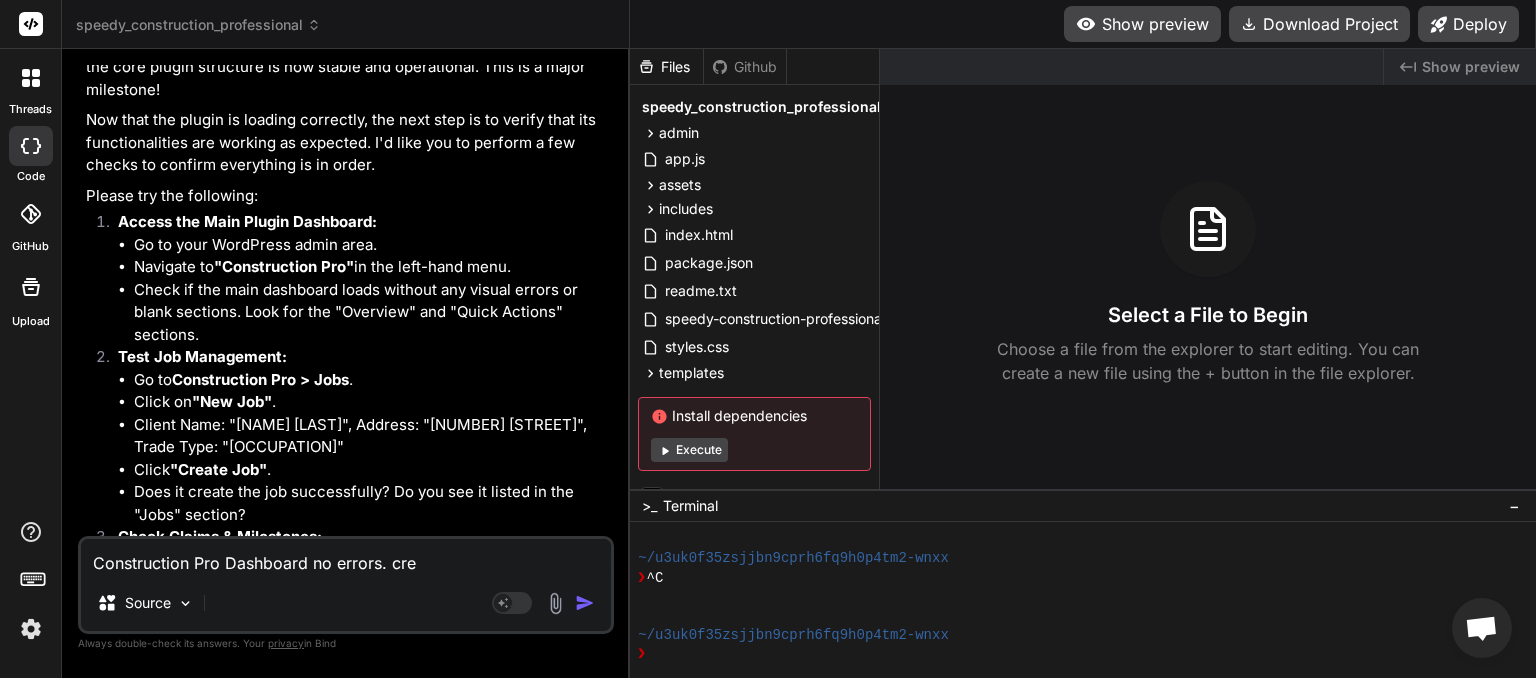type on "Construction Pro Dashboard no errors. crea" 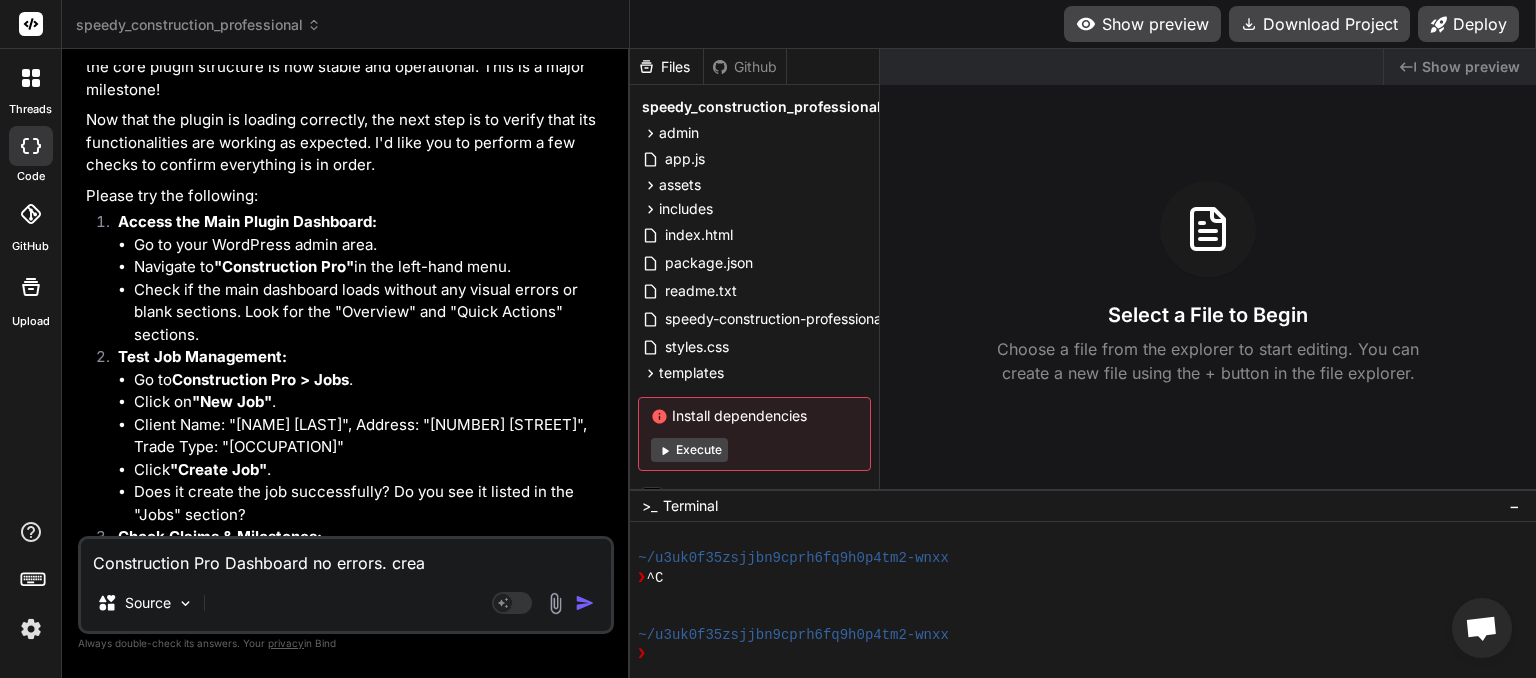 type on "Construction Pro Dashboard no errors. creat" 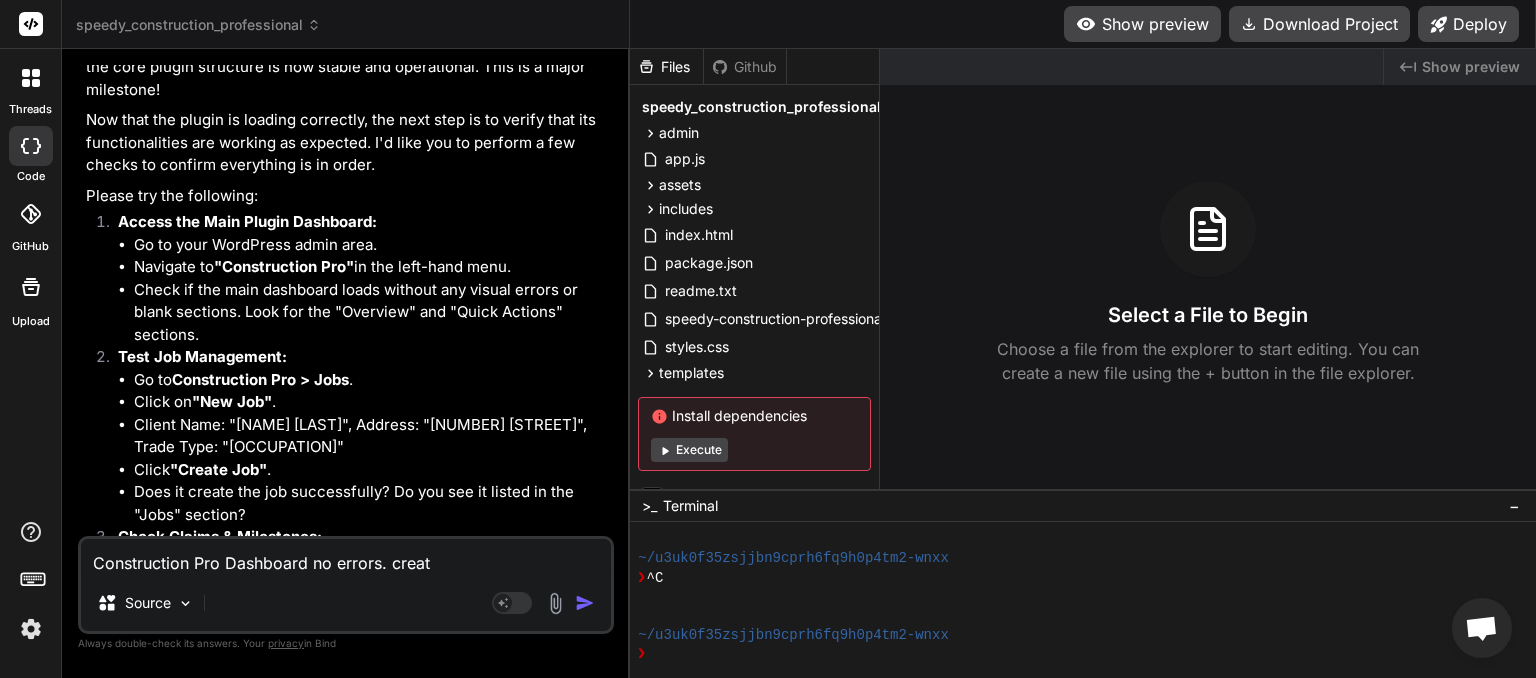 type on "Construction Pro Dashboard no errors. create" 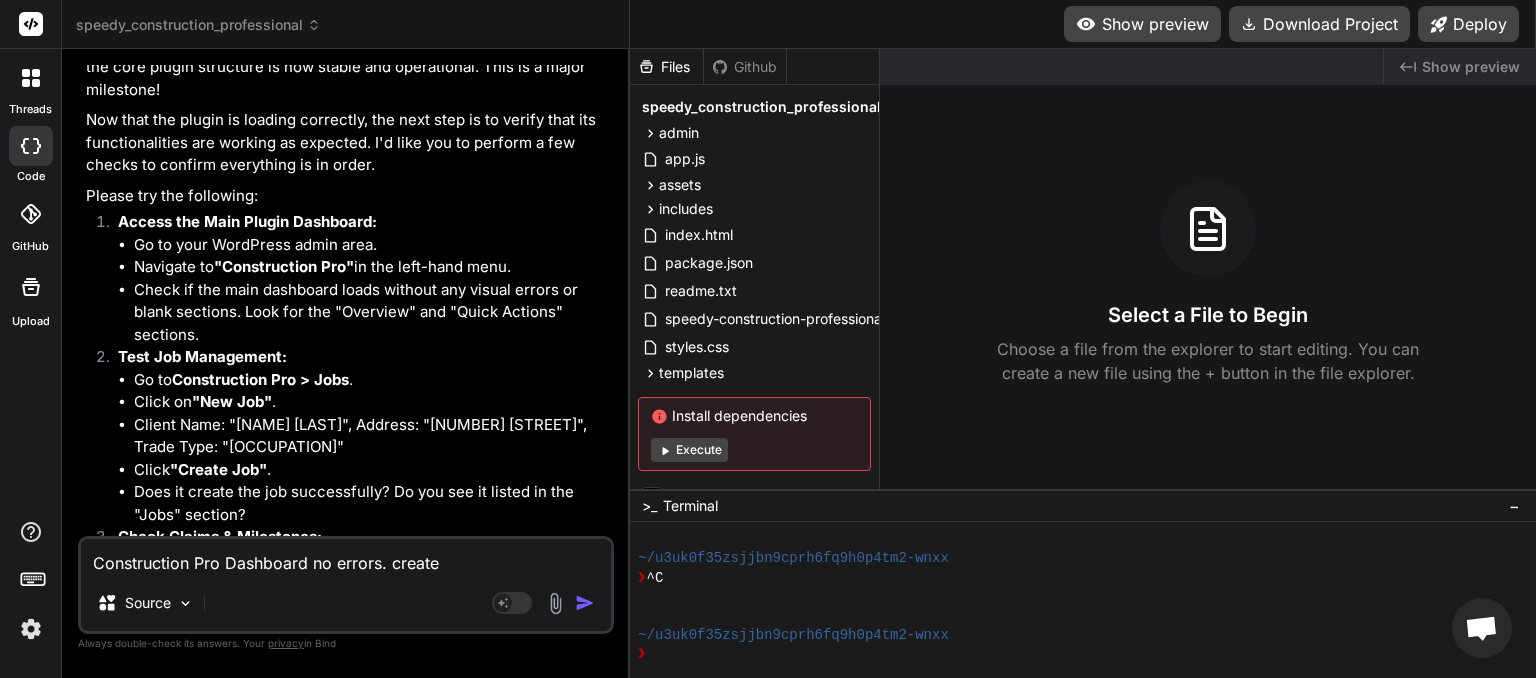 type on "Construction Pro Dashboard no errors. create" 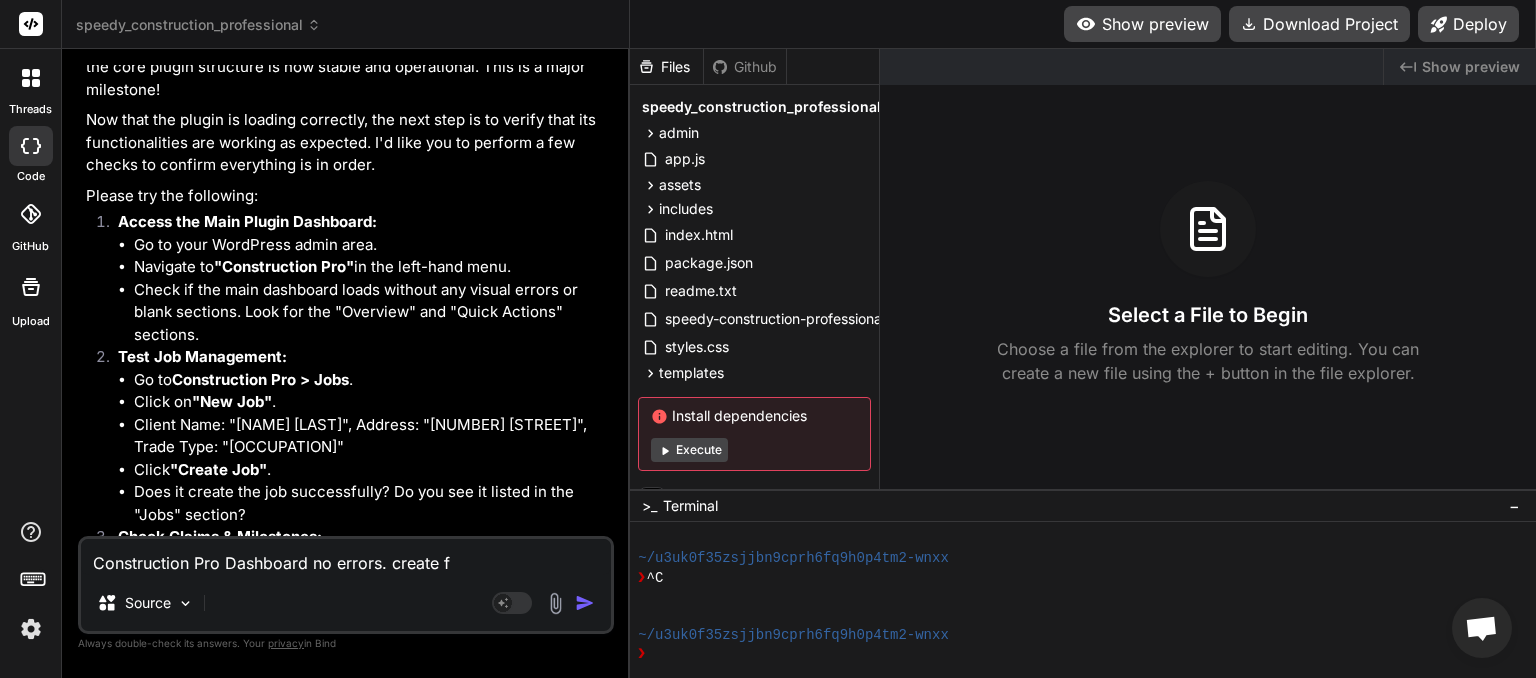 type on "Construction Pro Dashboard no errors. create fi" 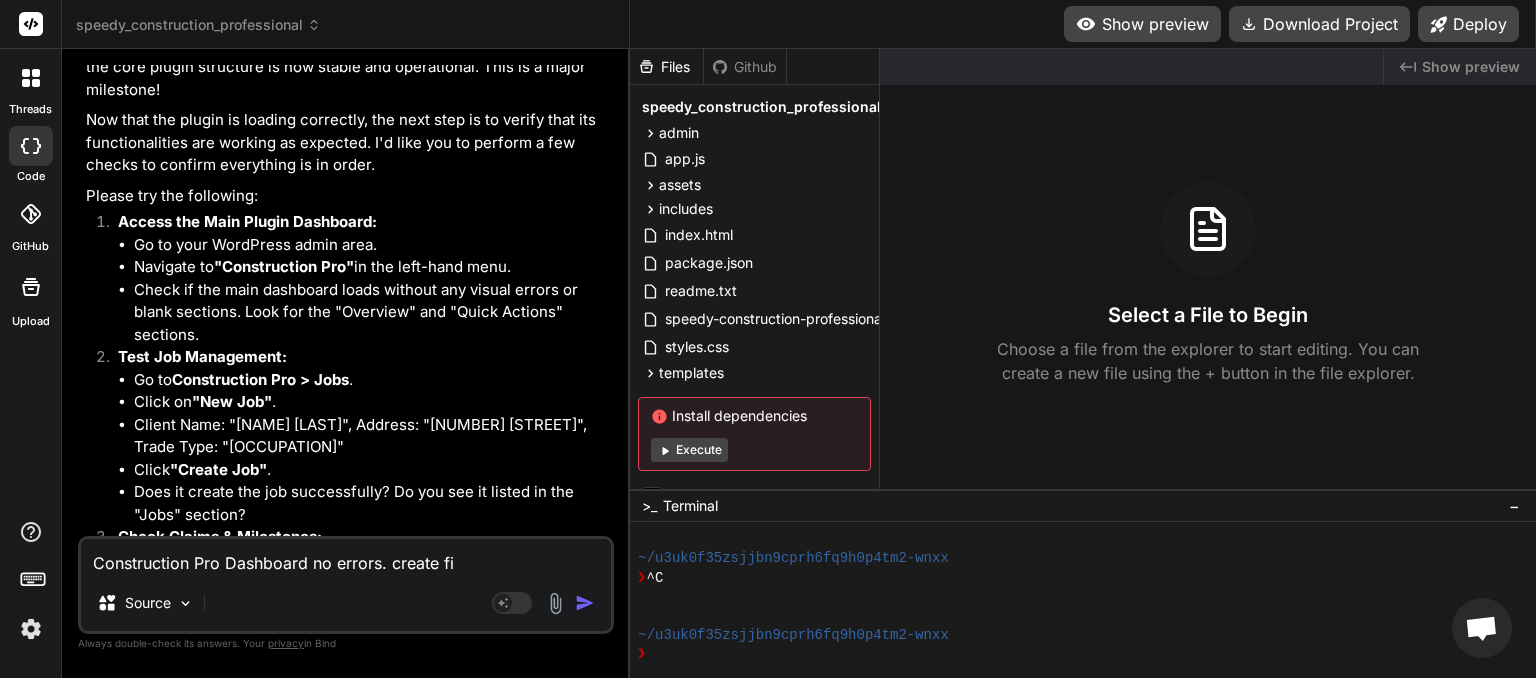 type on "Construction Pro Dashboard no errors. create fir" 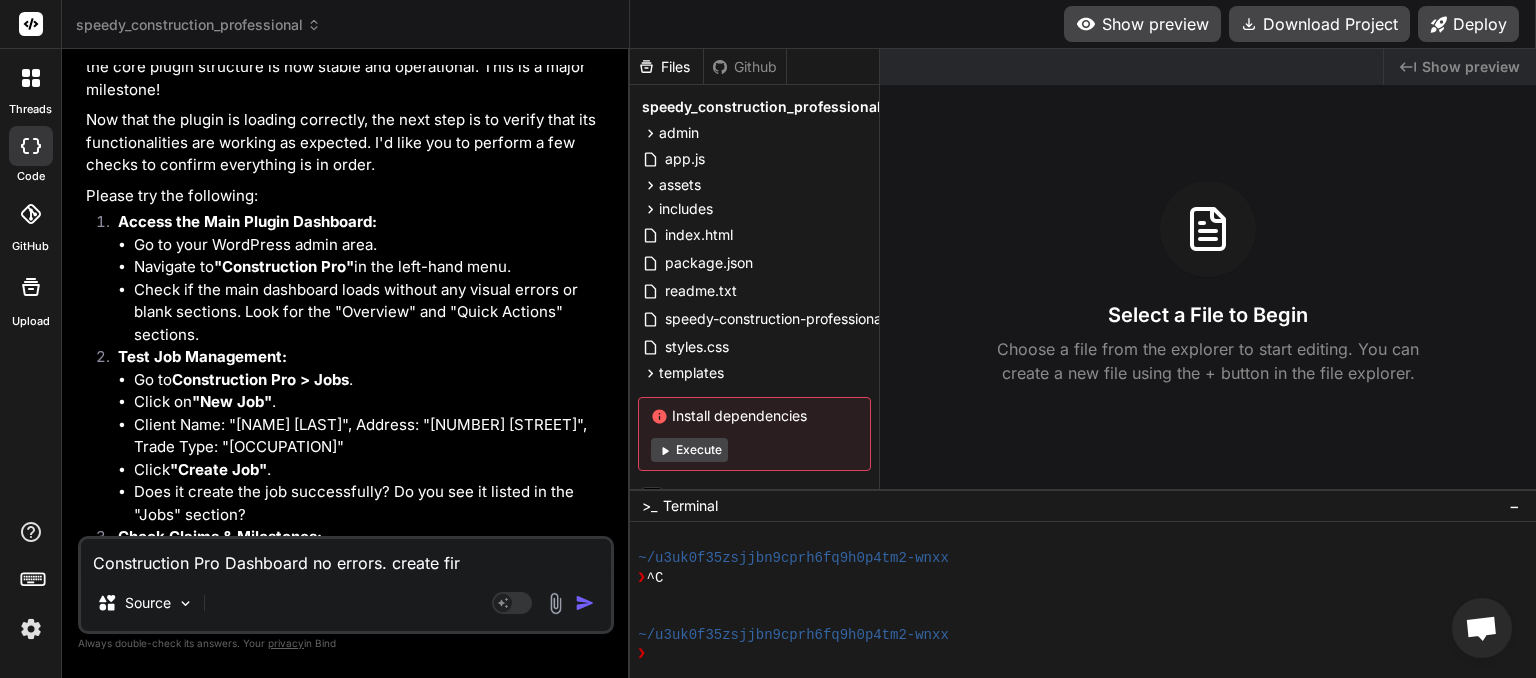 type on "Construction Pro Dashboard no errors. create firs" 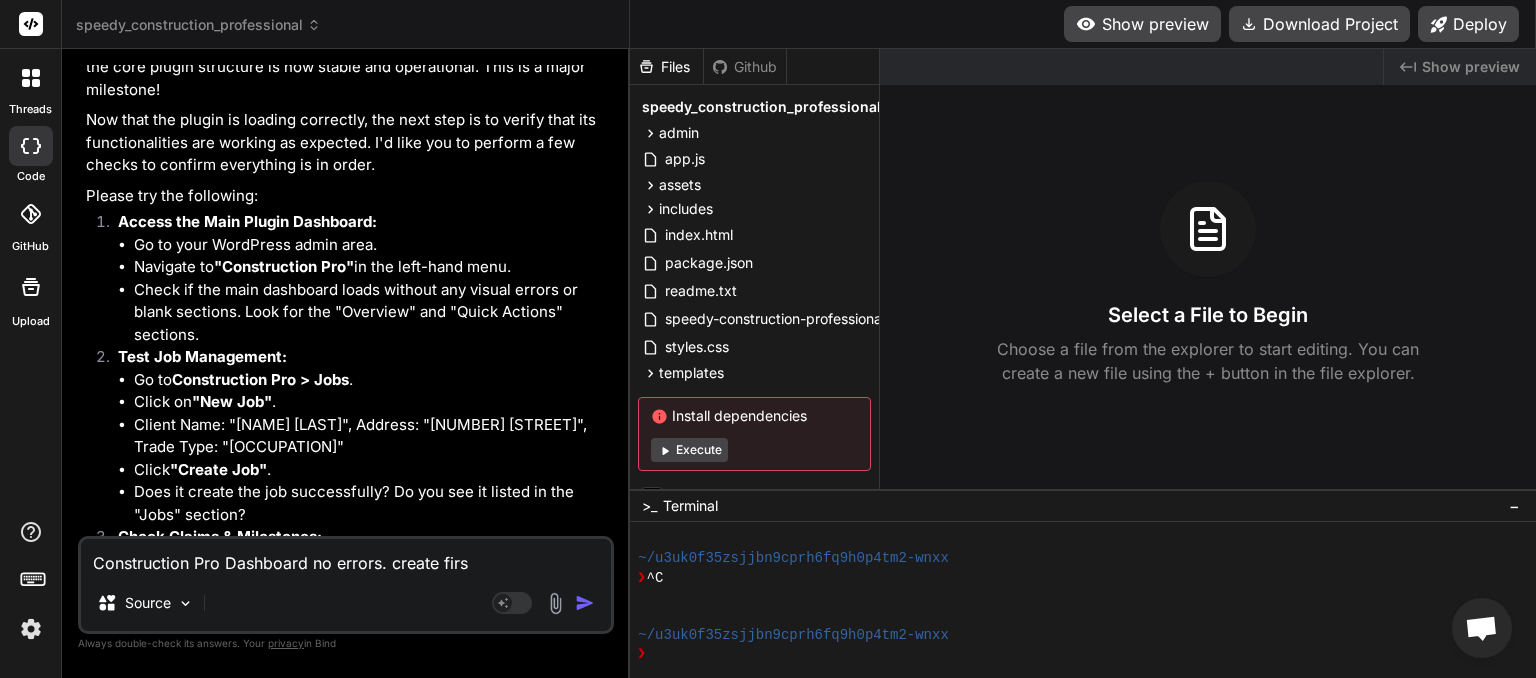 type on "Construction Pro Dashboard no errors. create first" 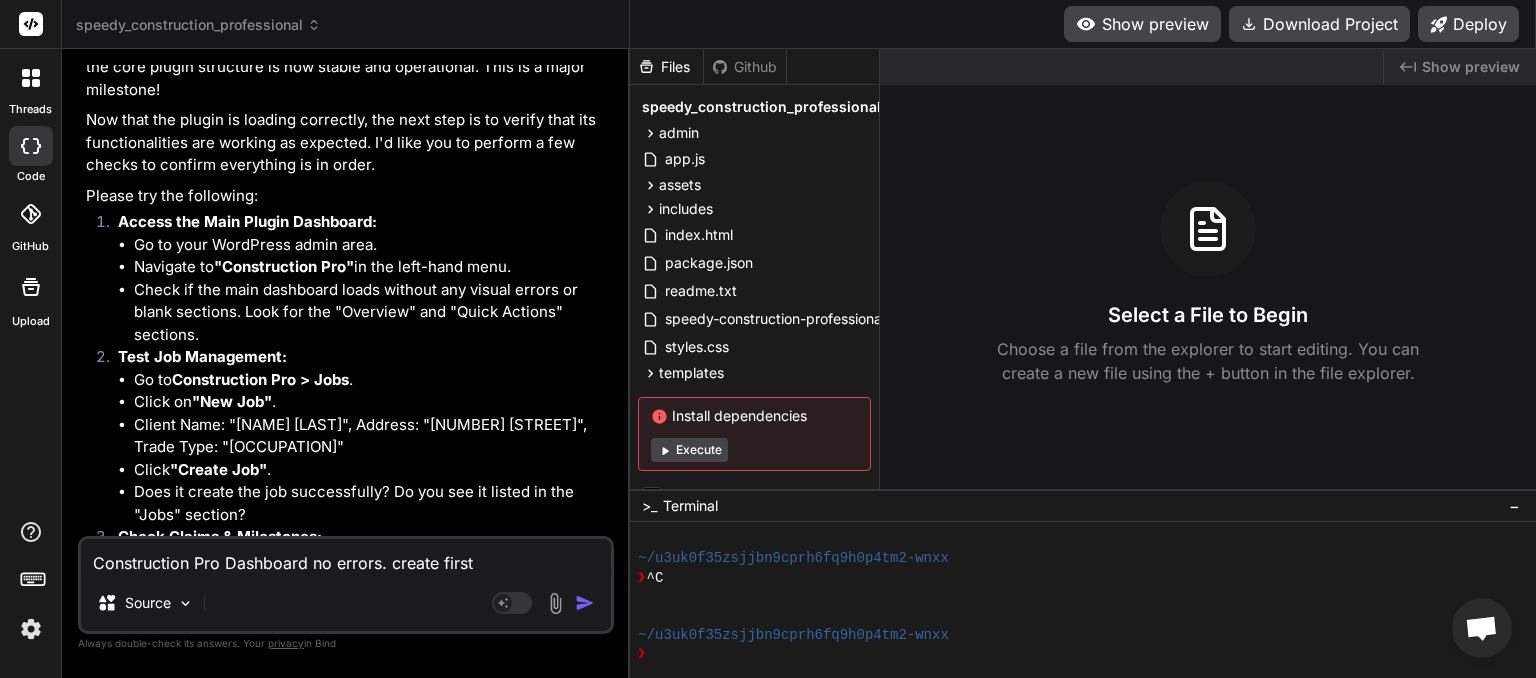 type on "Construction Pro Dashboard no errors. create first" 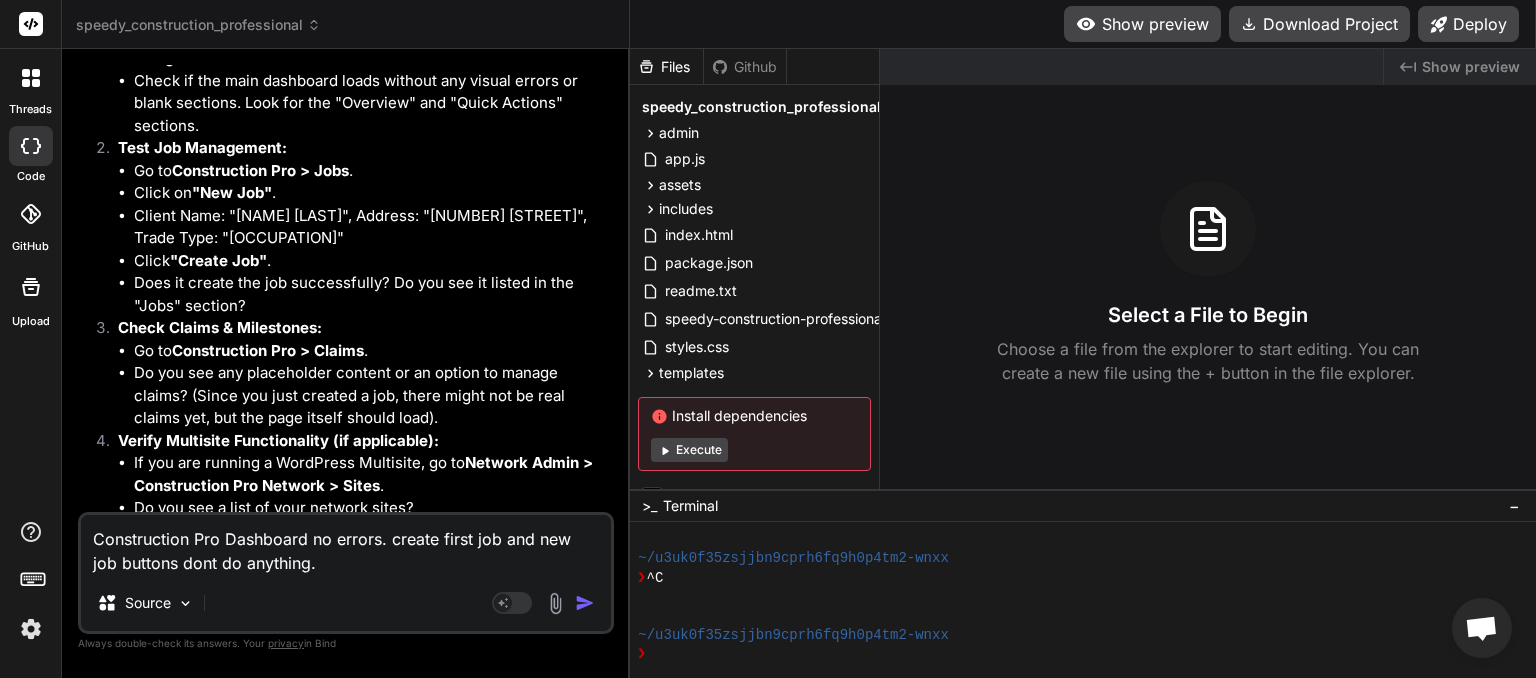 scroll, scrollTop: 7022, scrollLeft: 0, axis: vertical 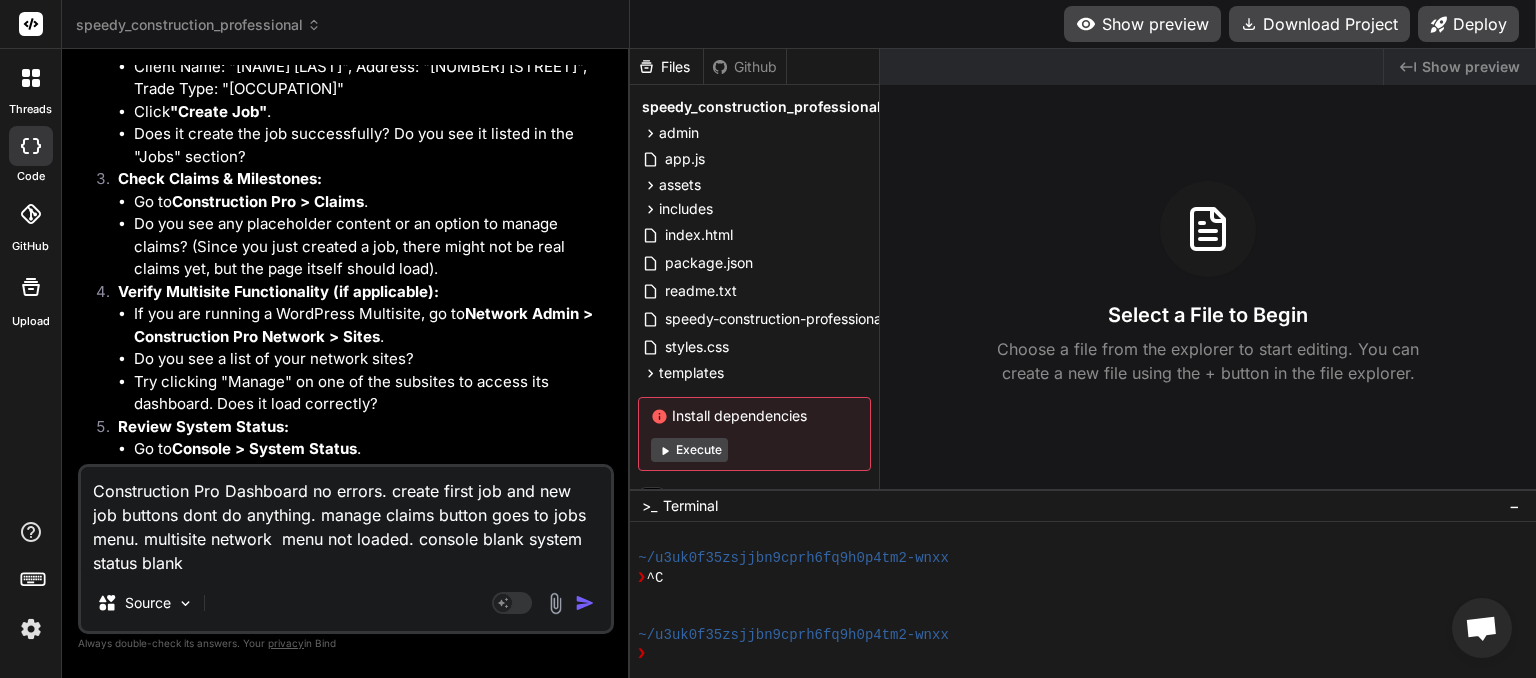 click at bounding box center (585, 603) 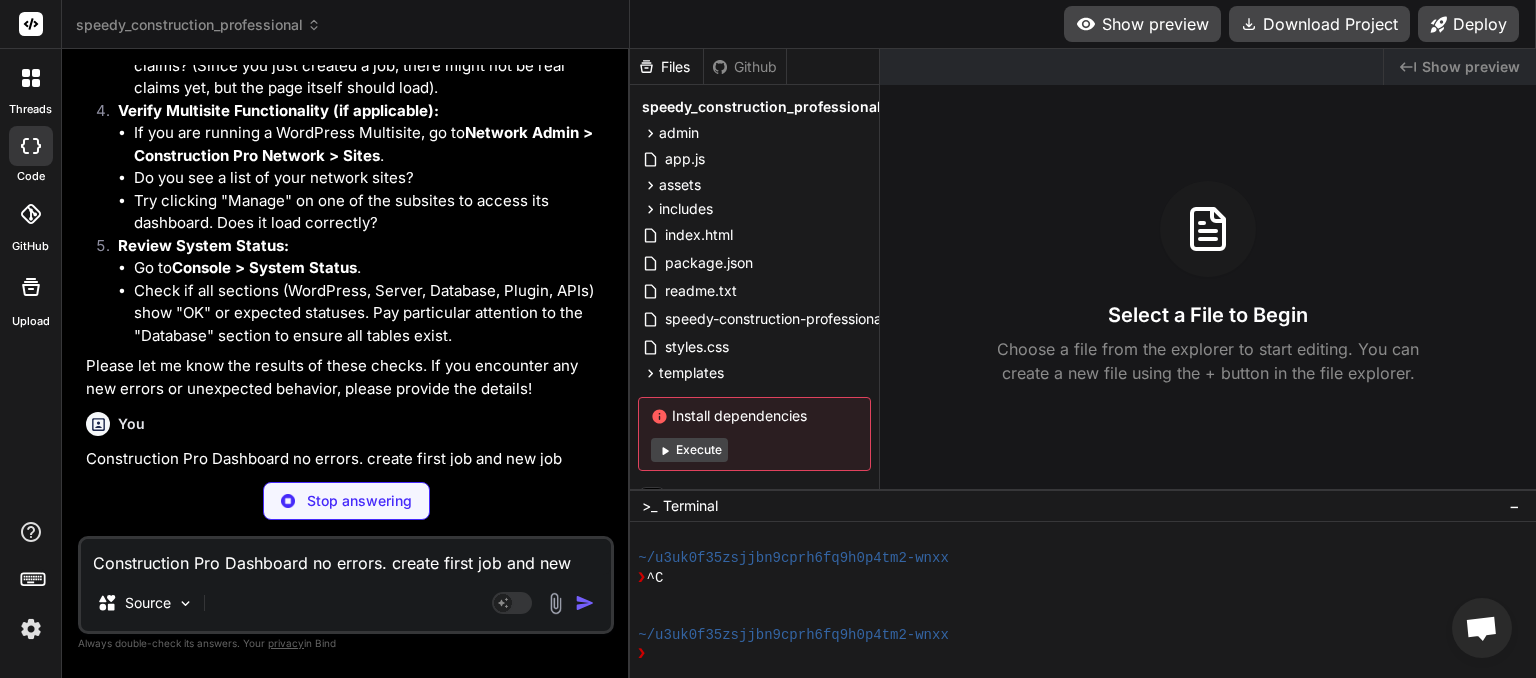 scroll, scrollTop: 7310, scrollLeft: 0, axis: vertical 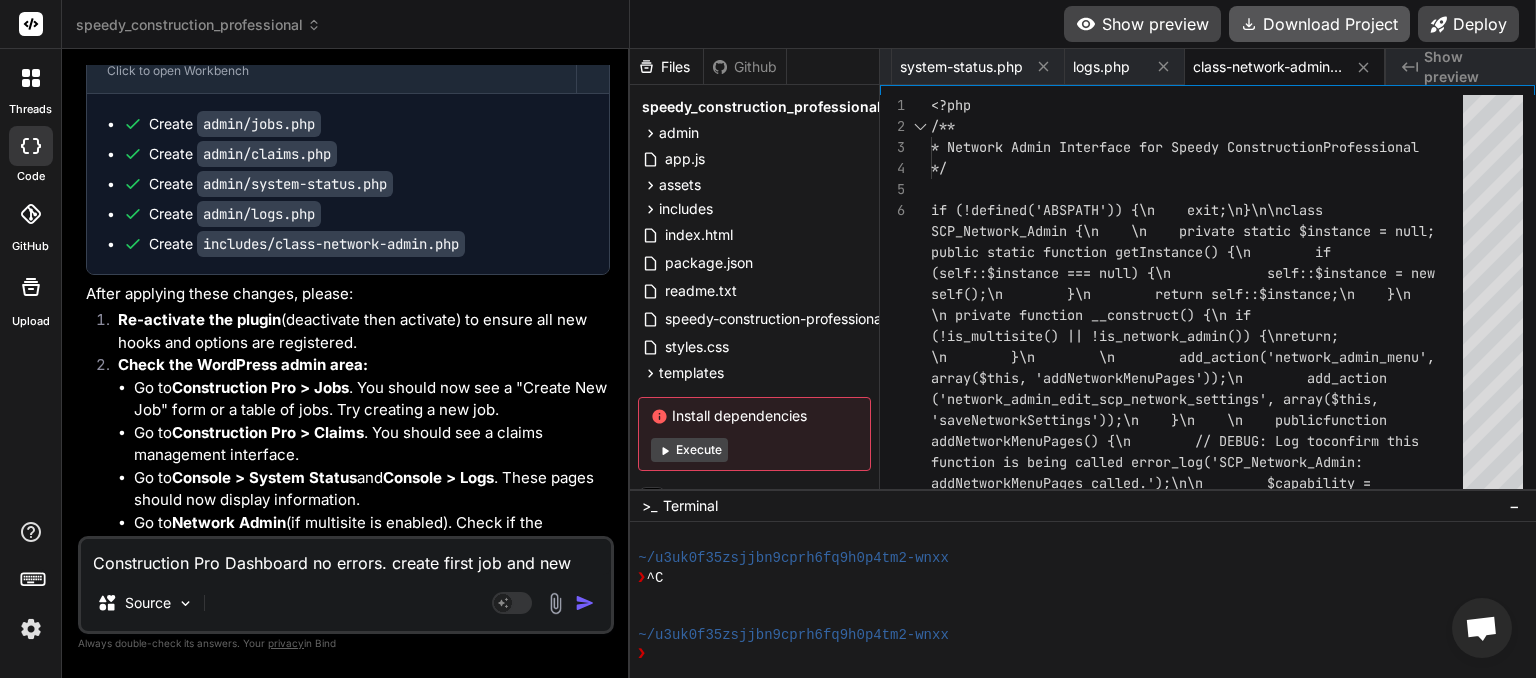 click on "Download Project" at bounding box center [1319, 24] 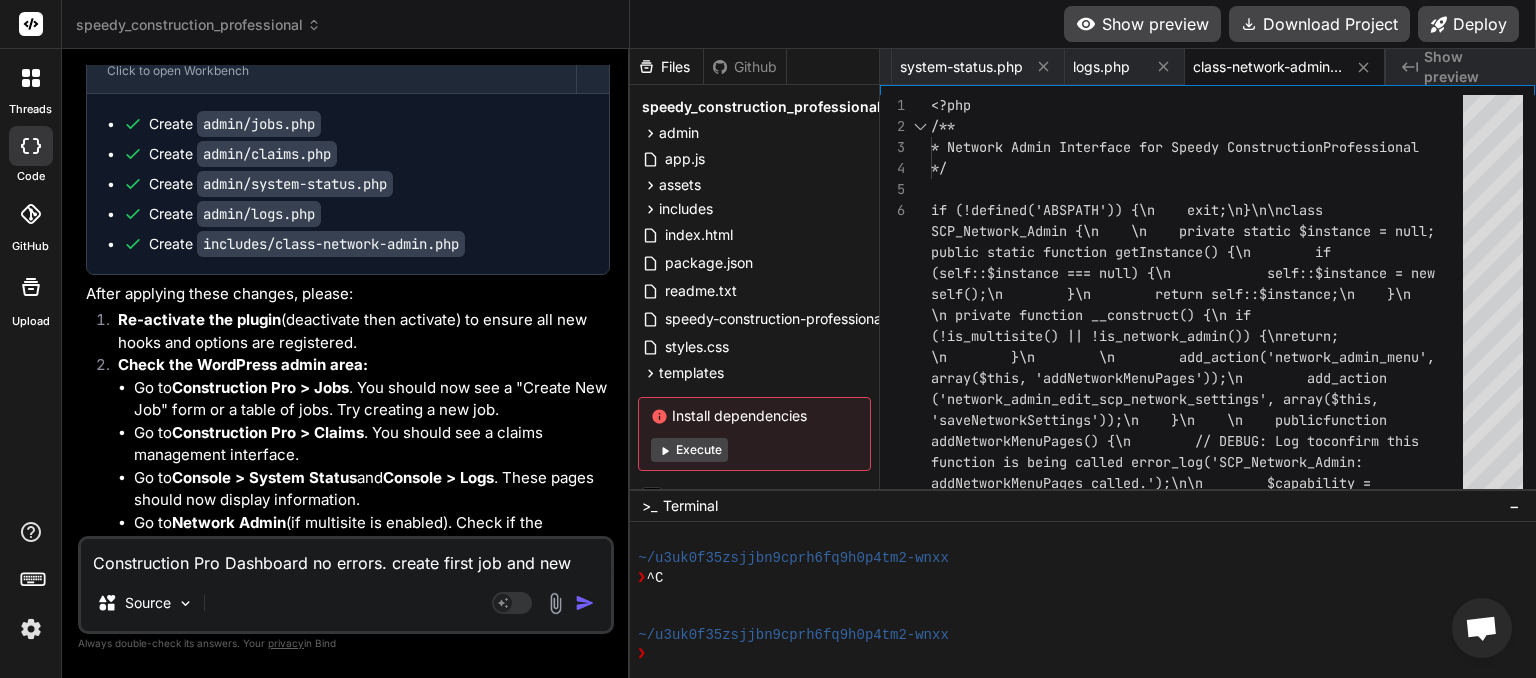 scroll, scrollTop: 0, scrollLeft: 229, axis: horizontal 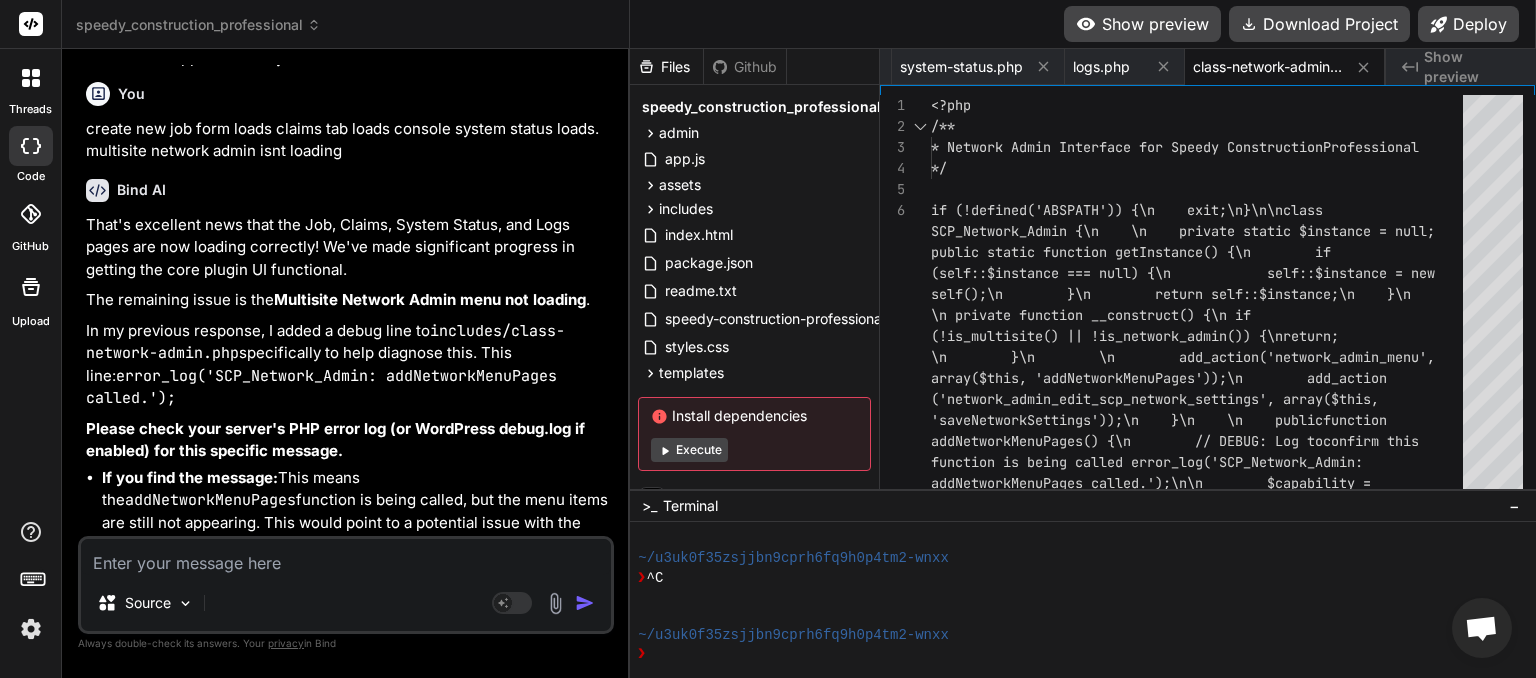 paste on "[04-Aug-2025 05:13:48 UTC] PHP Fatal error:  Uncaught Error: Call to undefined method SCP_Job_Manager::getJobsCount() in /home/myinspector/public_html/wp-content/plugins/speedy_construction_professional-2/includes/class-dashboard.php:105
Stack trace:
#0 /home/myinspector/public_html/wp-admin/includes/template.php(1456): SCP_Dashboard->renderDashboardWidget()
#1 /home/myinspector/public_html/wp-admin/includes/dashboard.php(271): do_meta_boxes()
#2 /home/myinspector/public_html/wp-admin/index.php(204): wp_dashboard()
#3 {main}
thrown in /home/myinspector/public_html/wp-content/plugins/speedy_construction_professional-2/includes/class-dashboard.php on line 105" 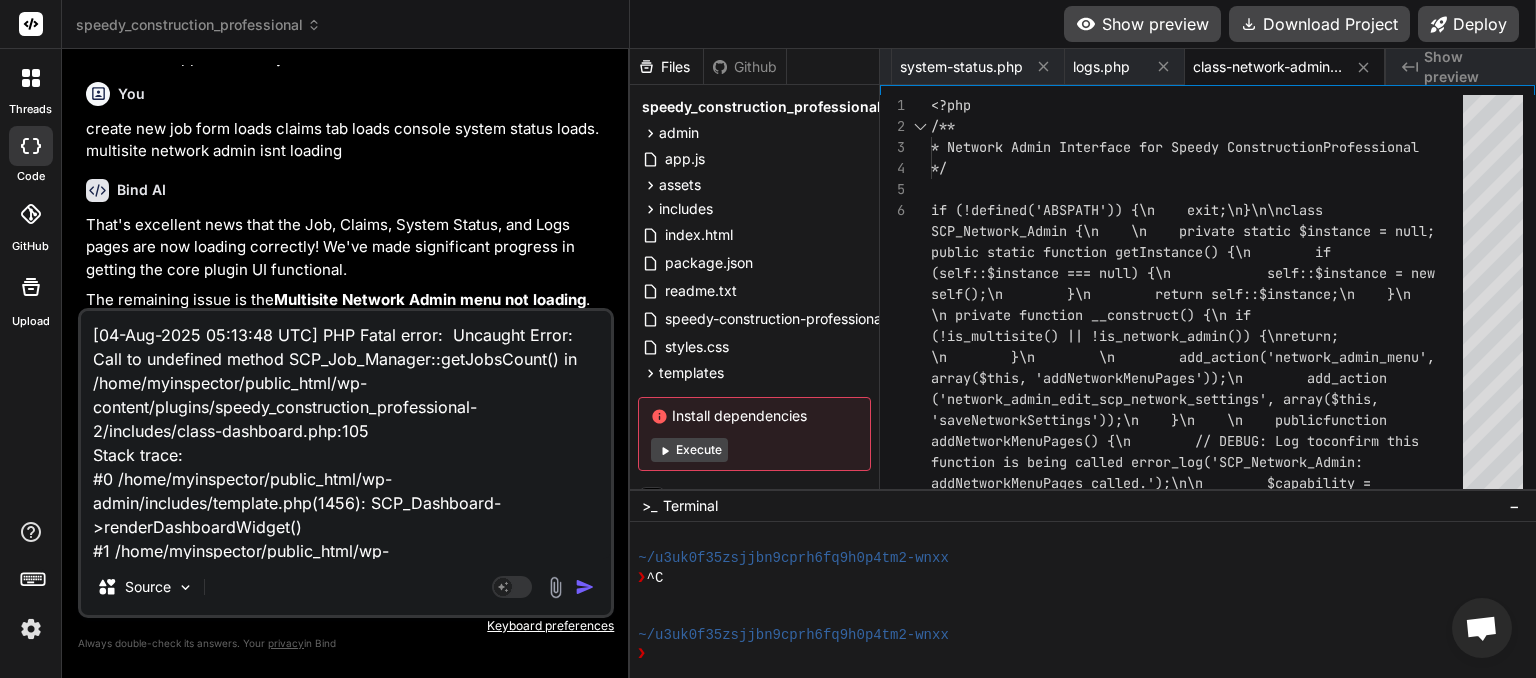 scroll, scrollTop: 172, scrollLeft: 0, axis: vertical 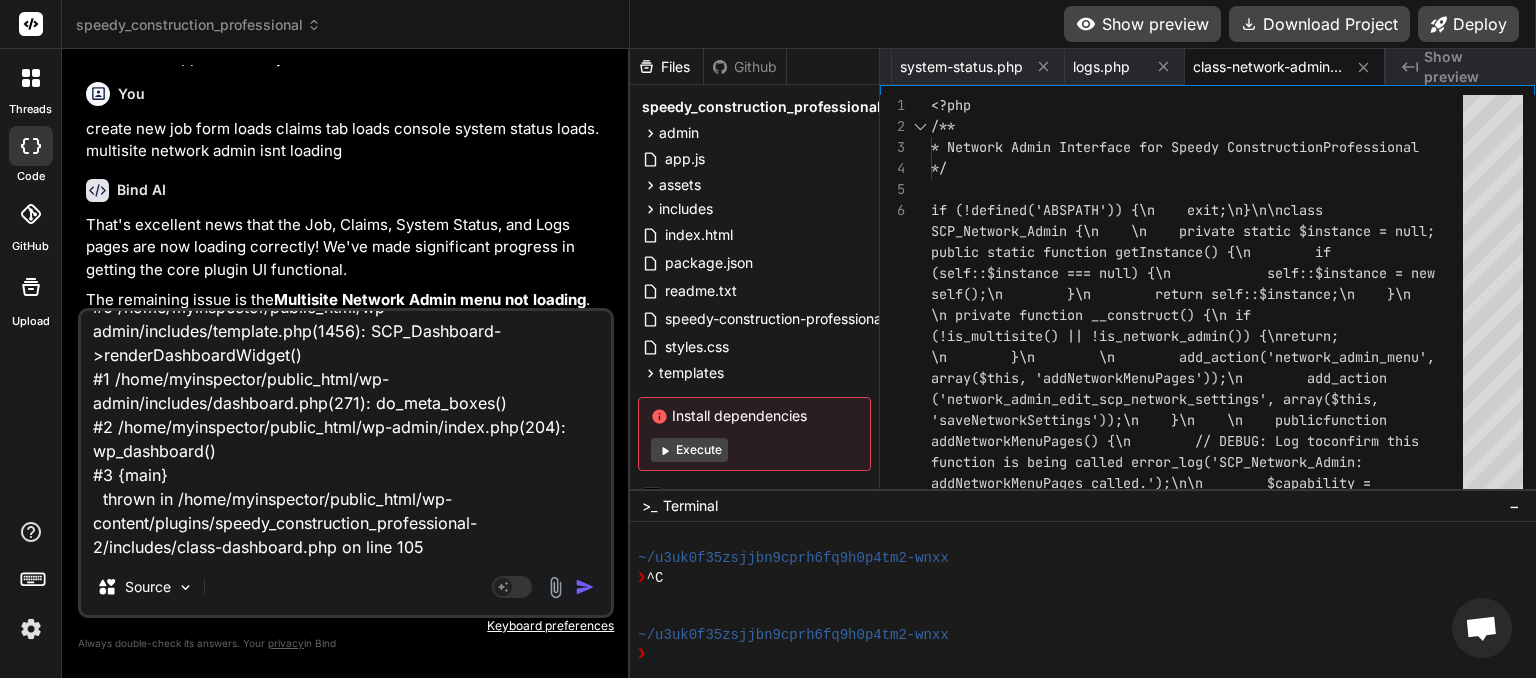click at bounding box center (585, 587) 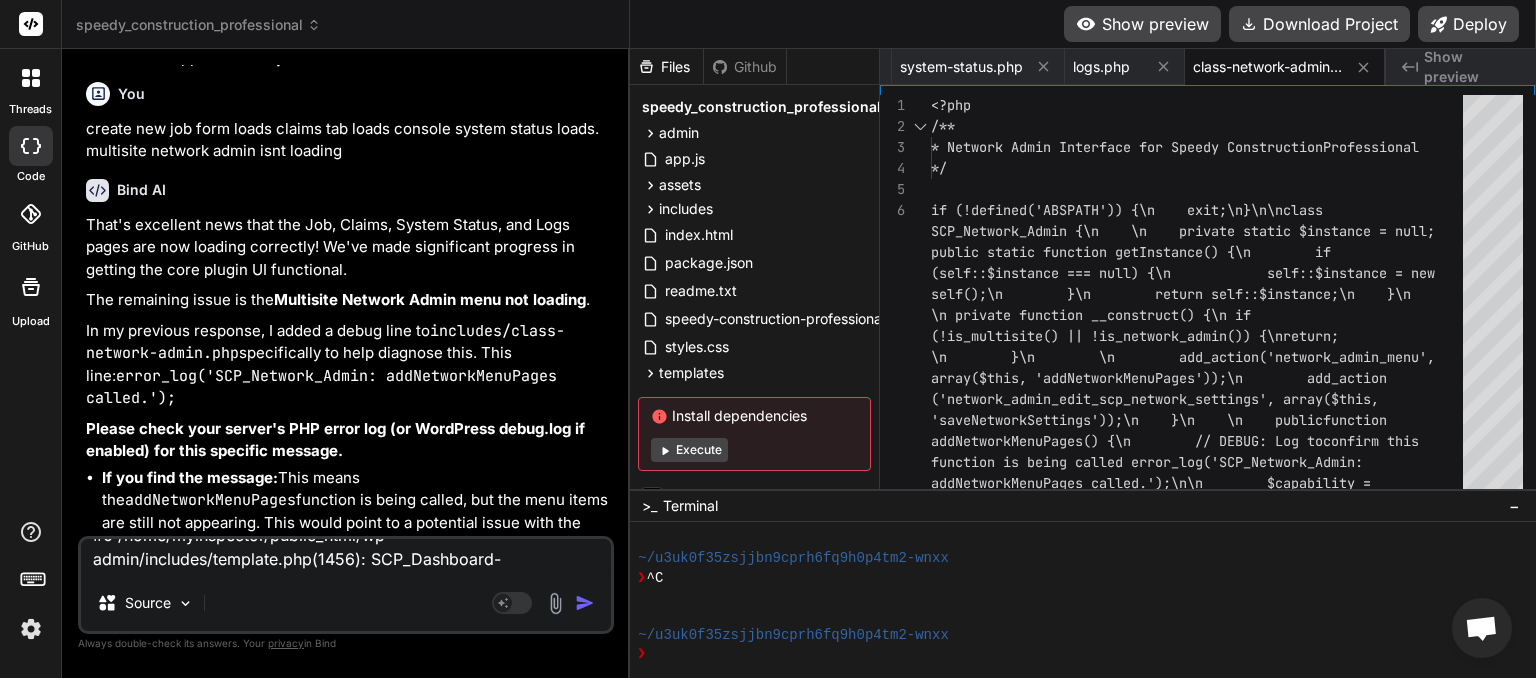 scroll, scrollTop: 0, scrollLeft: 0, axis: both 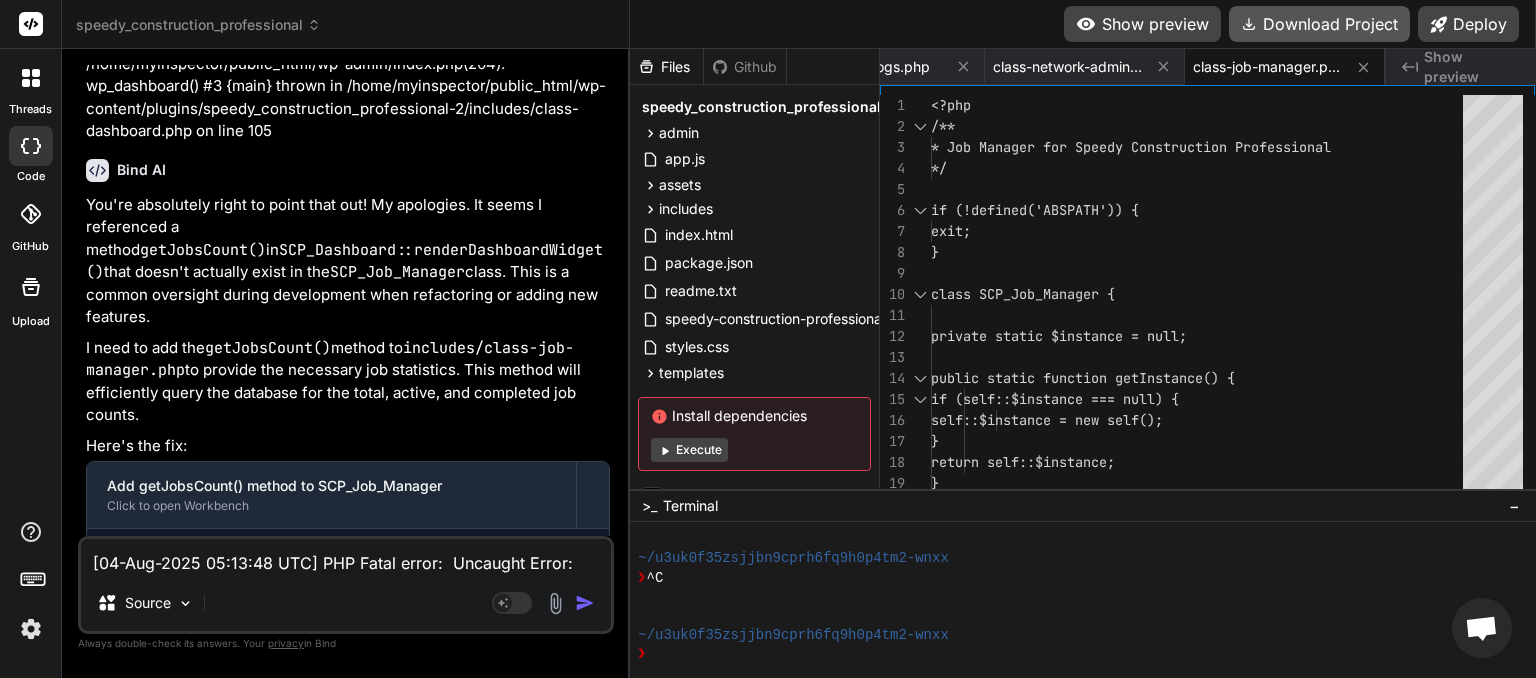 click on "Download Project" at bounding box center (1319, 24) 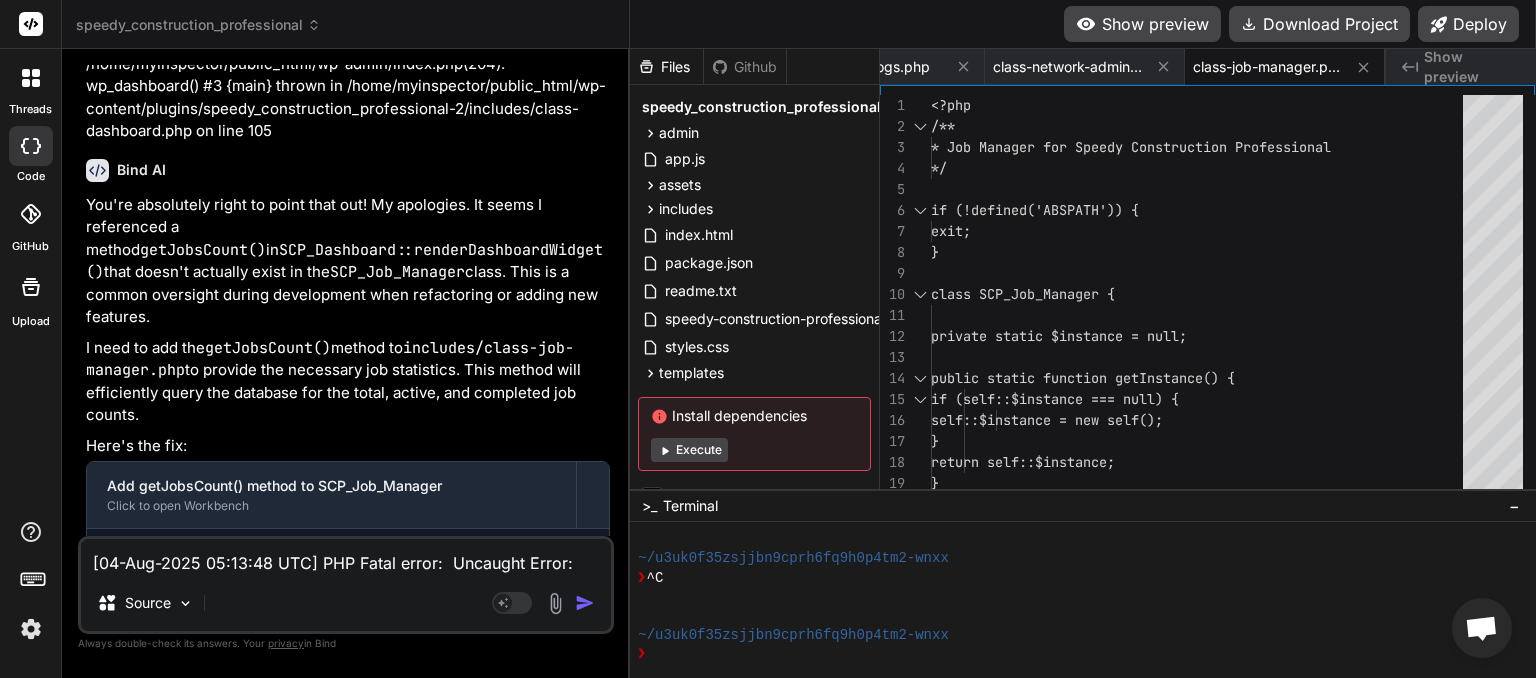 paste on "Speedy Construction Professional: Some modules failed to load. Functionality may be limited. Please check your server error logs or contact support.
Details:
job-manager: PHP Parse Error: syntax error, unexpected token "}" in /home/myinspector/public_html/wp-content/plugins/speedy_construction_professional-3/includes/class-job-manager.php on line 388" 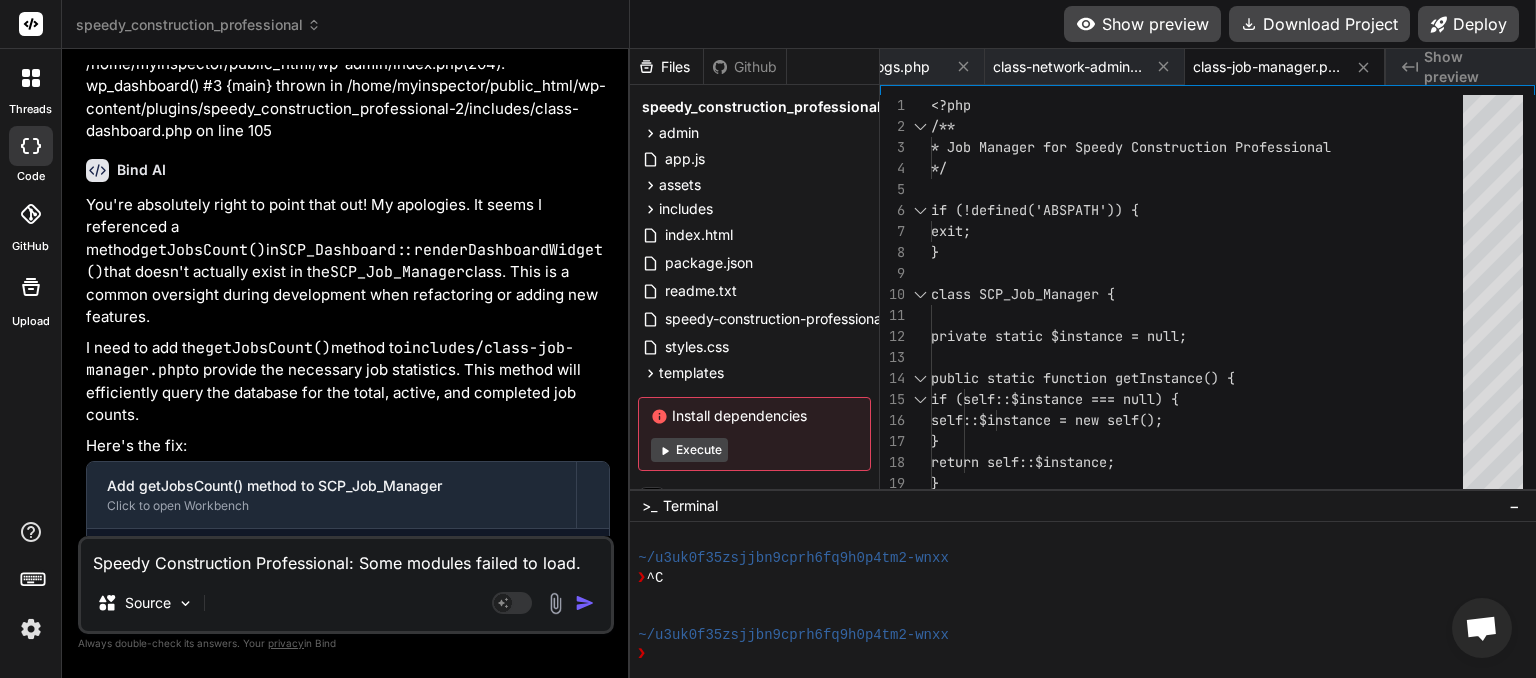 scroll, scrollTop: 1, scrollLeft: 0, axis: vertical 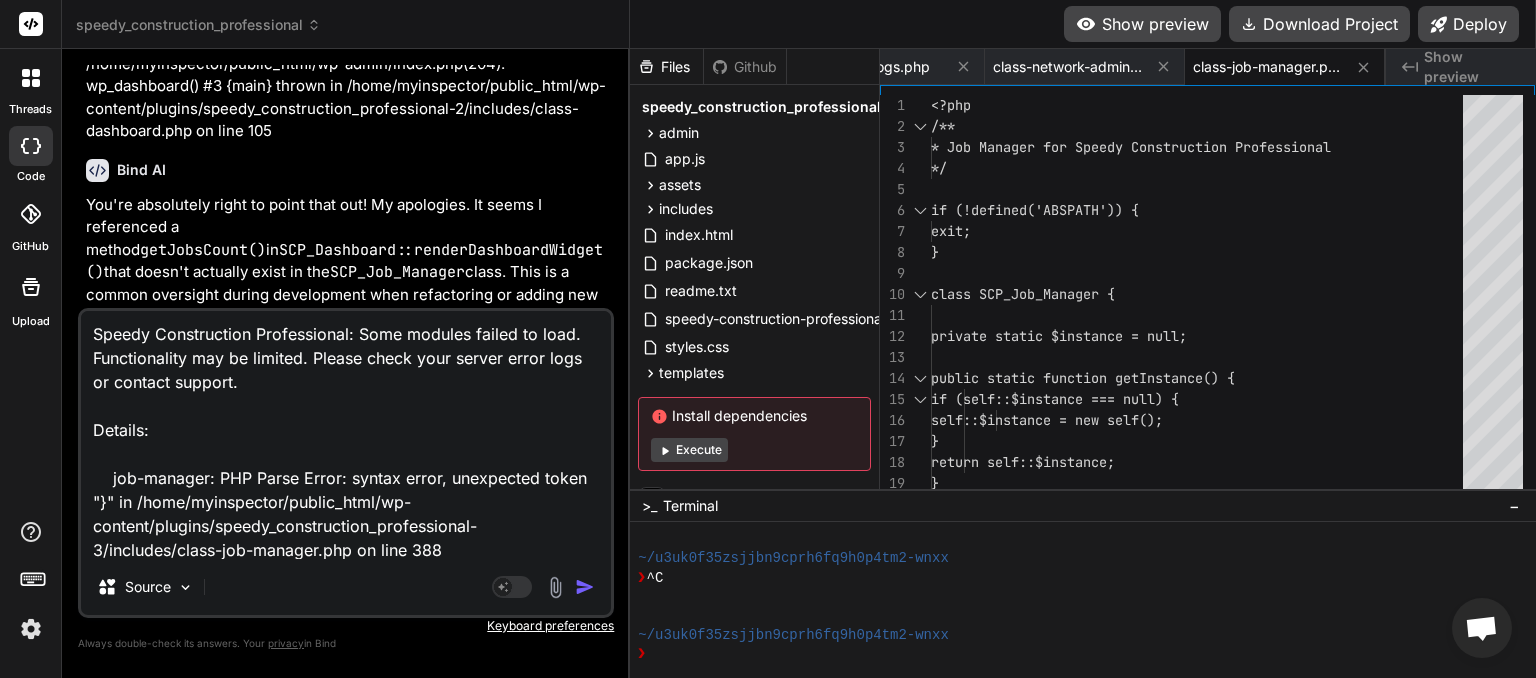 click at bounding box center (585, 587) 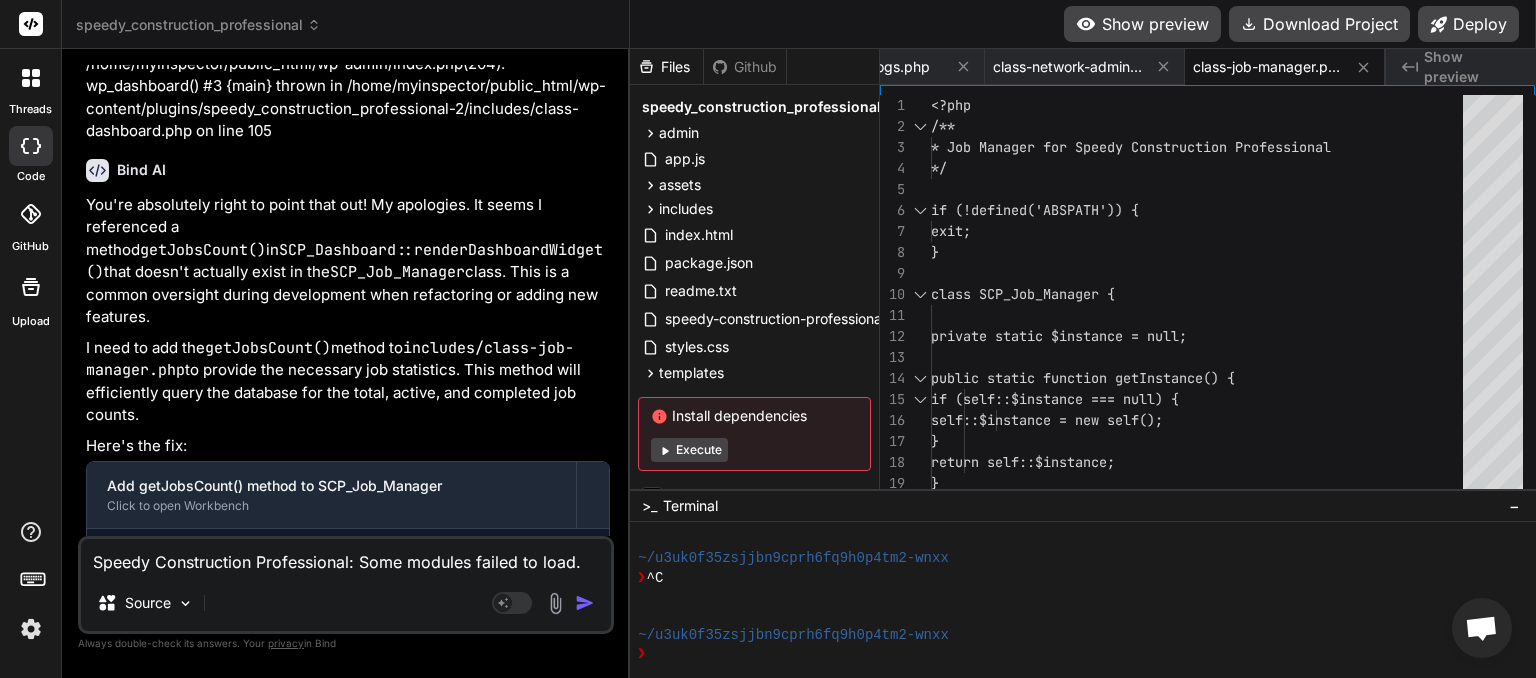 scroll, scrollTop: 0, scrollLeft: 0, axis: both 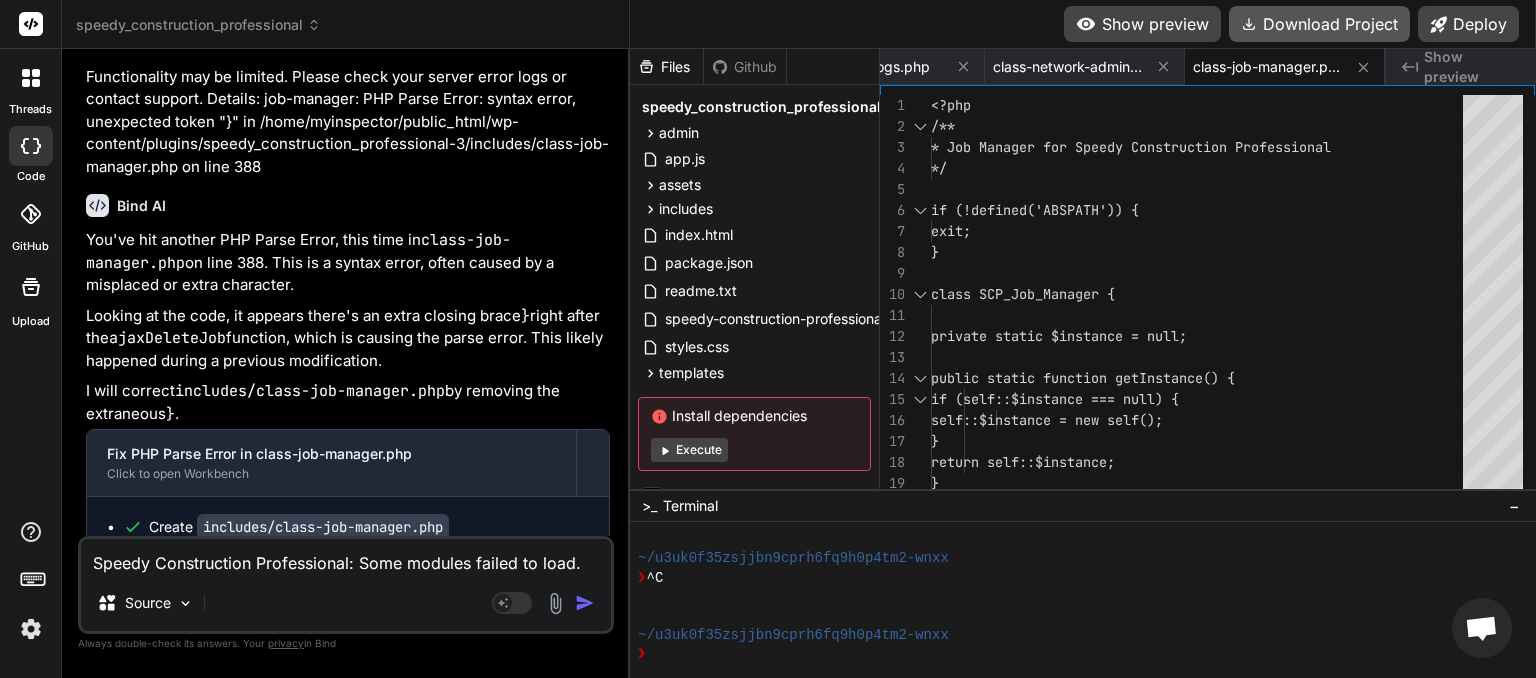 click on "Download Project" at bounding box center (1319, 24) 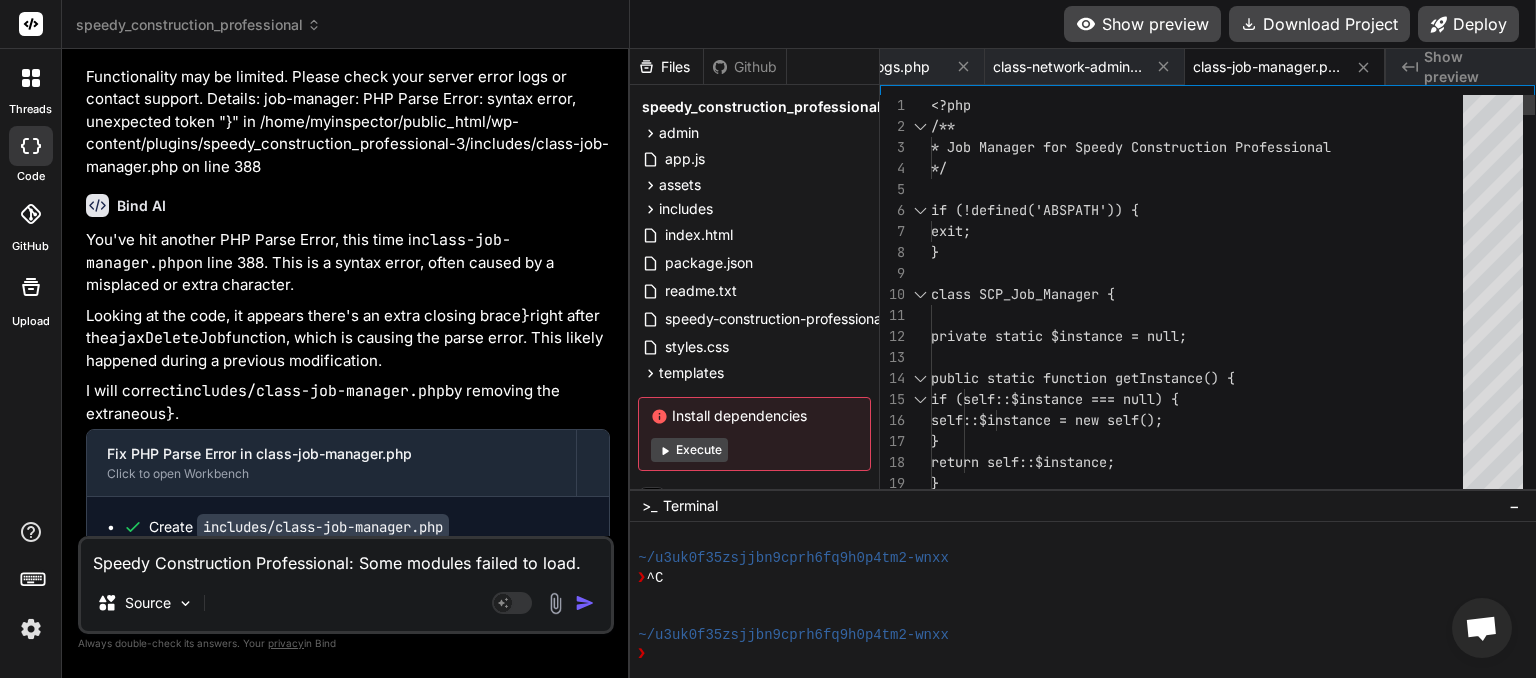 scroll, scrollTop: 0, scrollLeft: 429, axis: horizontal 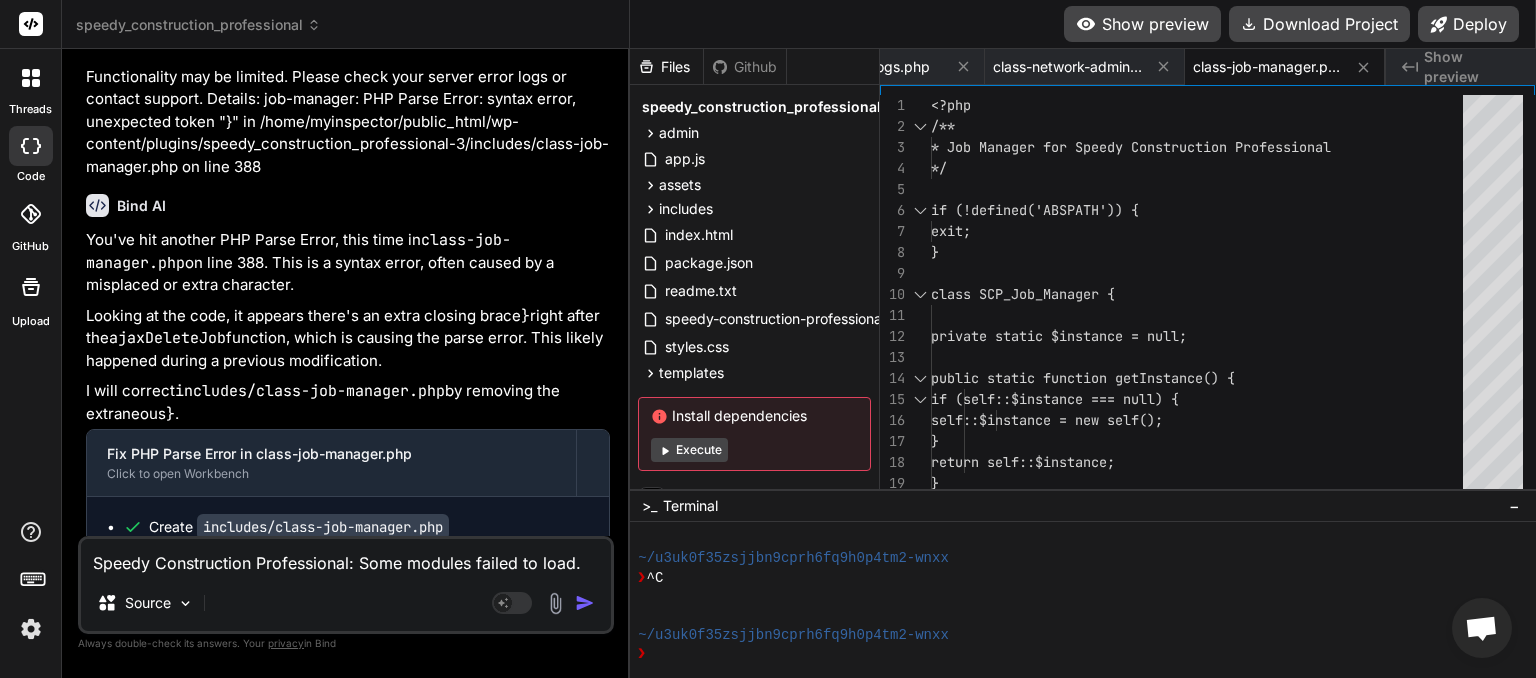 click on "Speedy Construction Professional: Some modules failed to load. Functionality may be limited. Please check your server error logs or contact support.
Details:
job-manager: PHP Parse Error: syntax error, unexpected token "}" in /home/myinspector/public_html/wp-content/plugins/speedy_construction_professional-3/includes/class-job-manager.php on line 388 Source Agent Mode. When this toggle is activated, AI automatically makes decisions, reasons, creates files, and runs terminal commands. Almost full autopilot." at bounding box center (346, 585) 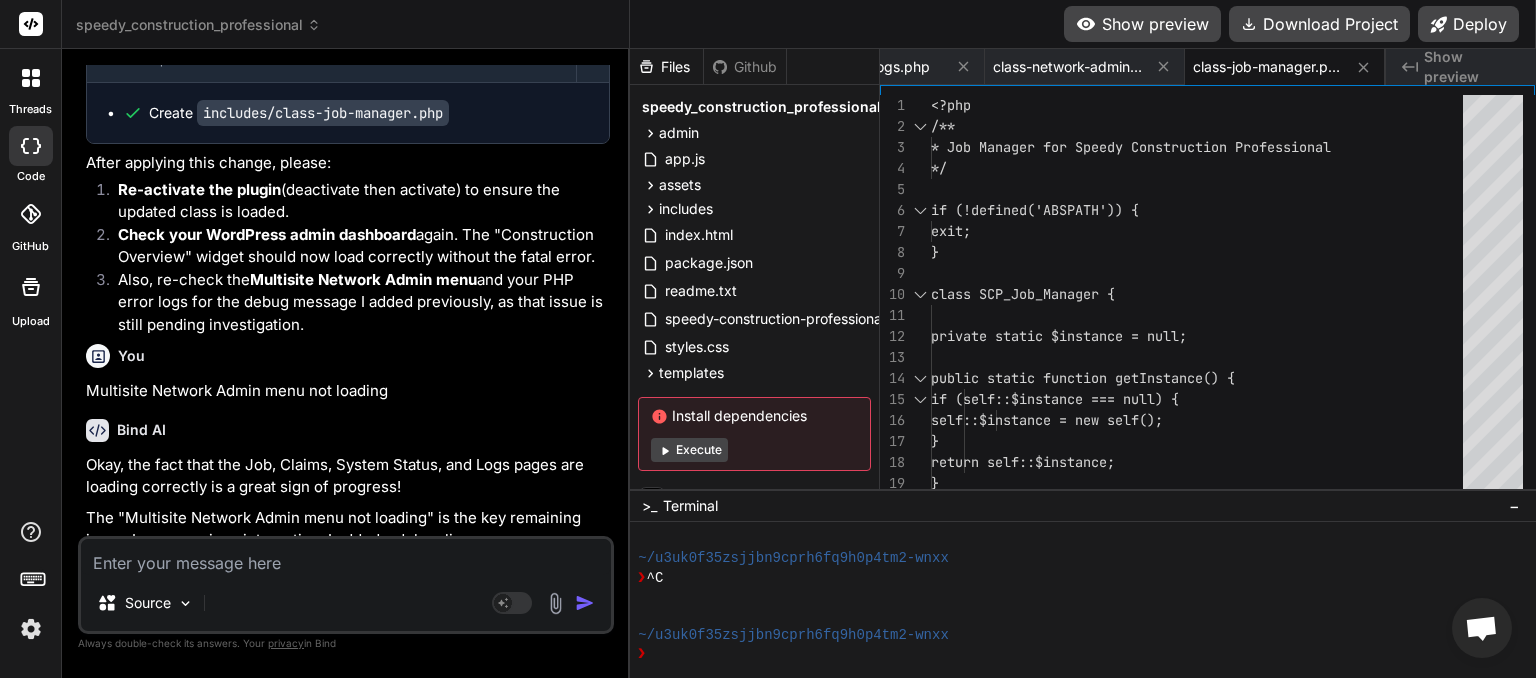 scroll, scrollTop: 12699, scrollLeft: 0, axis: vertical 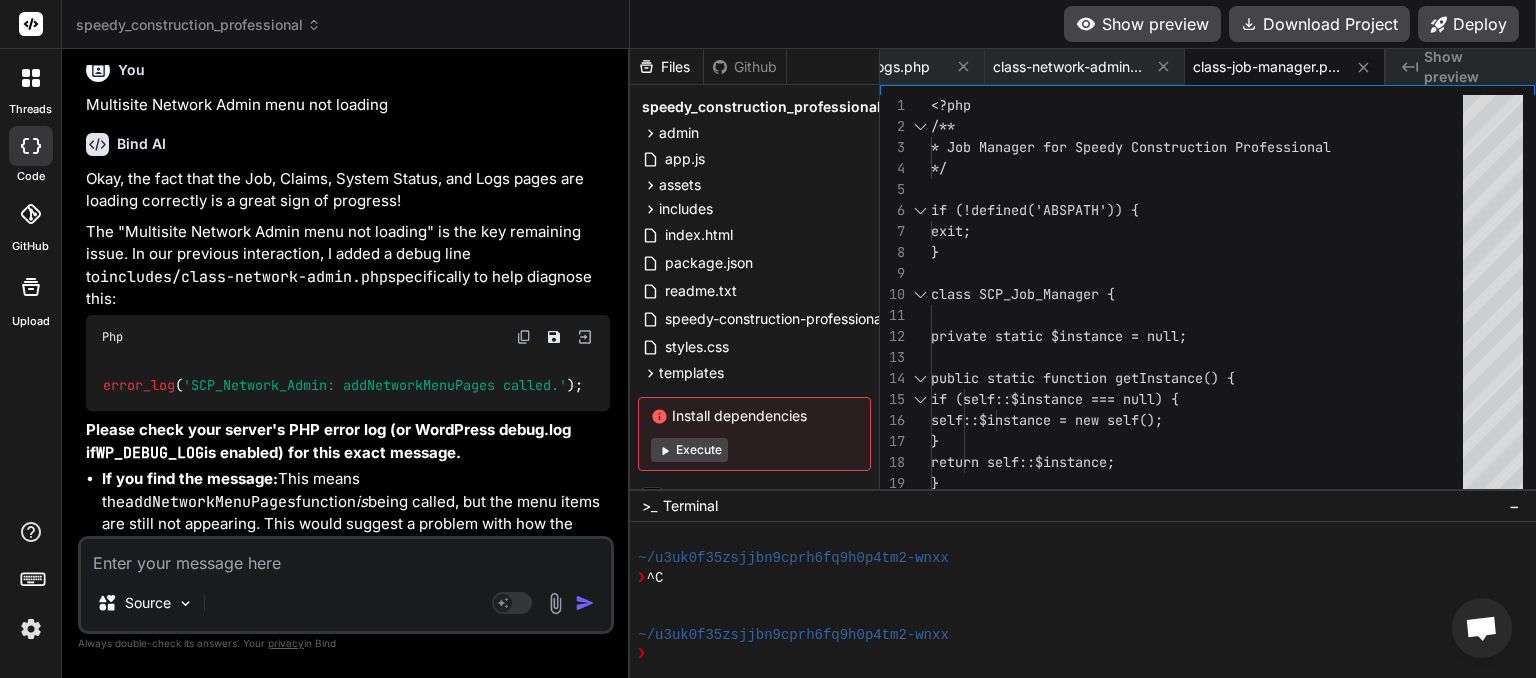 click at bounding box center (346, 557) 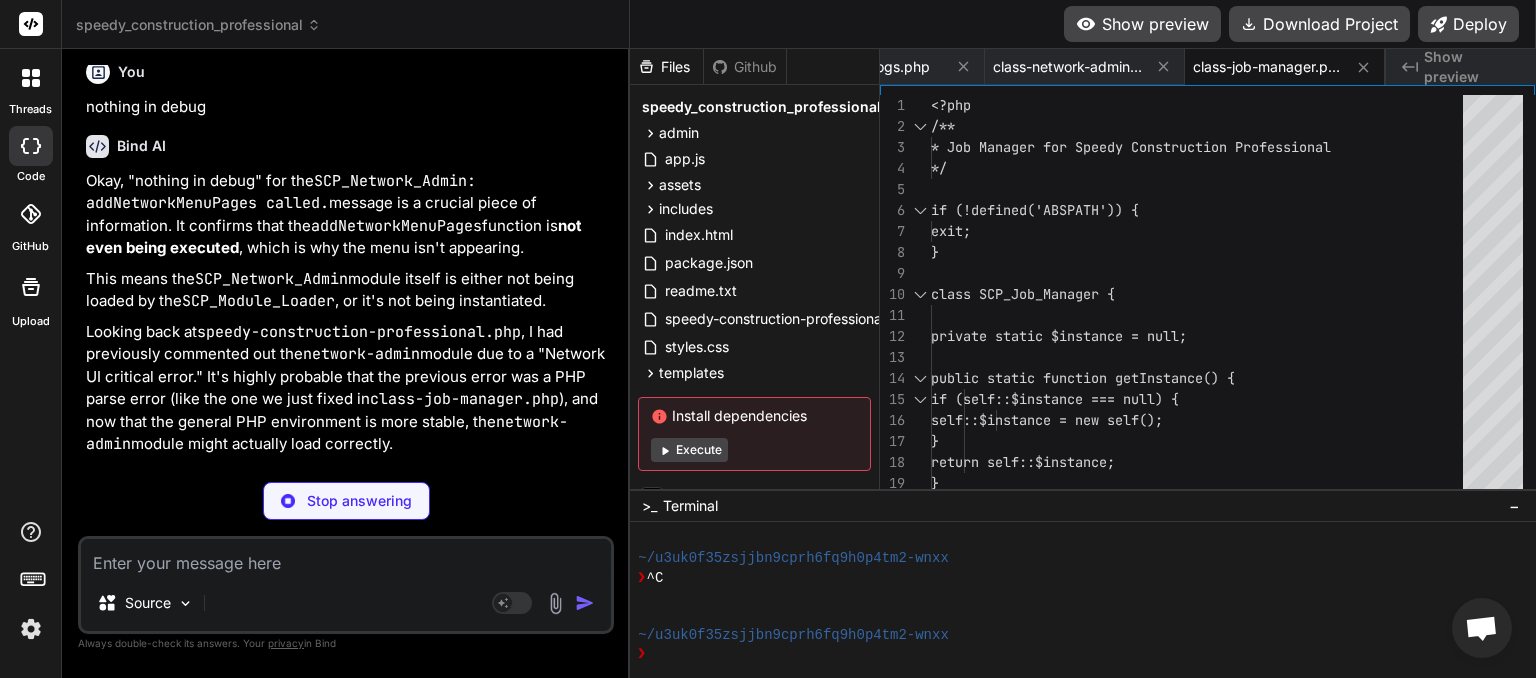 scroll, scrollTop: 13754, scrollLeft: 0, axis: vertical 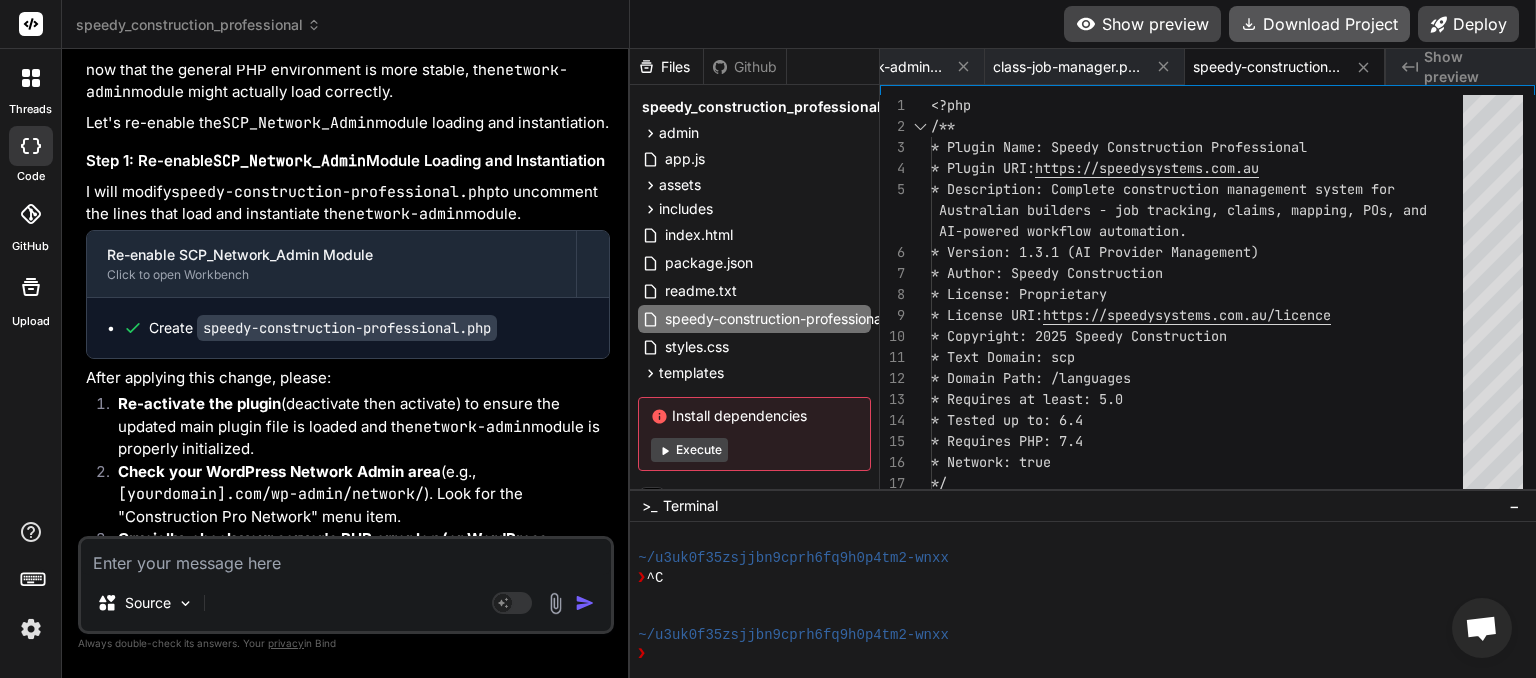 click on "Download Project" at bounding box center [1319, 24] 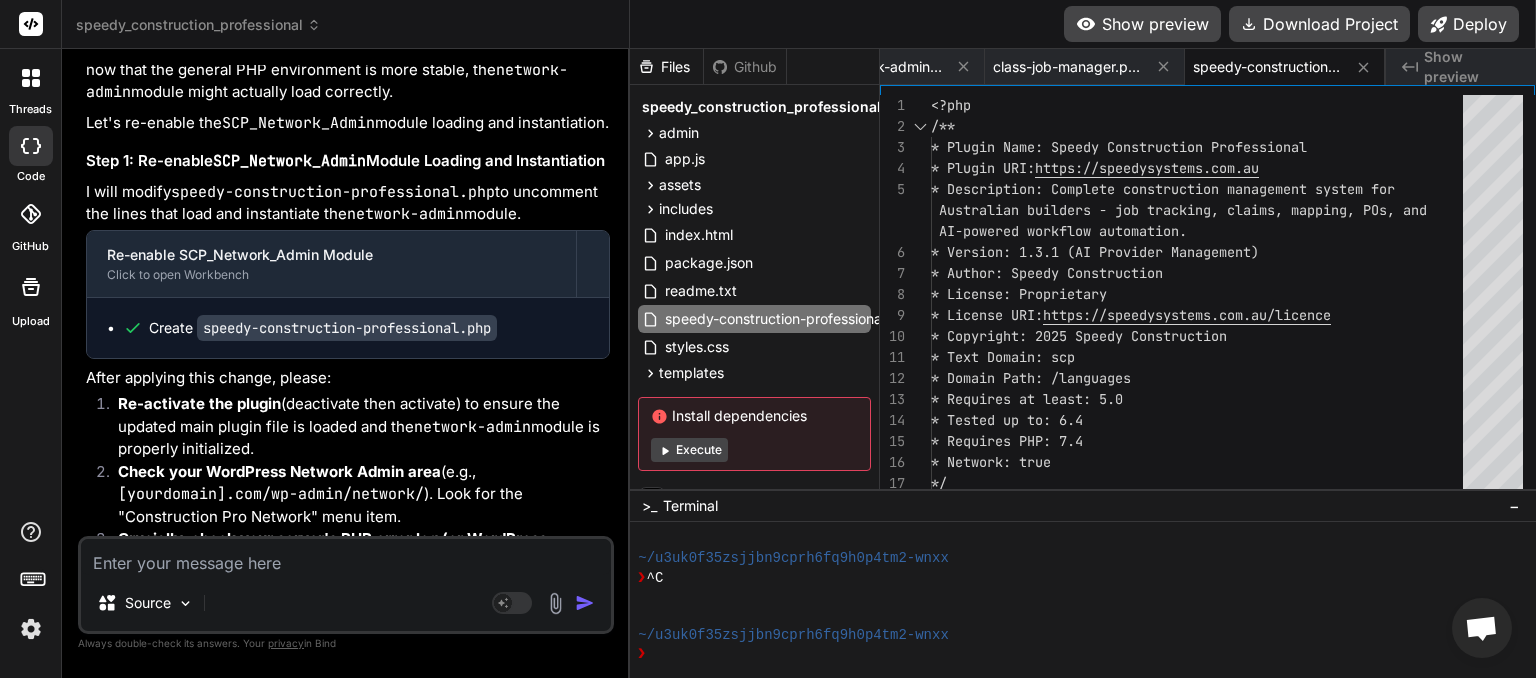 click at bounding box center (346, 557) 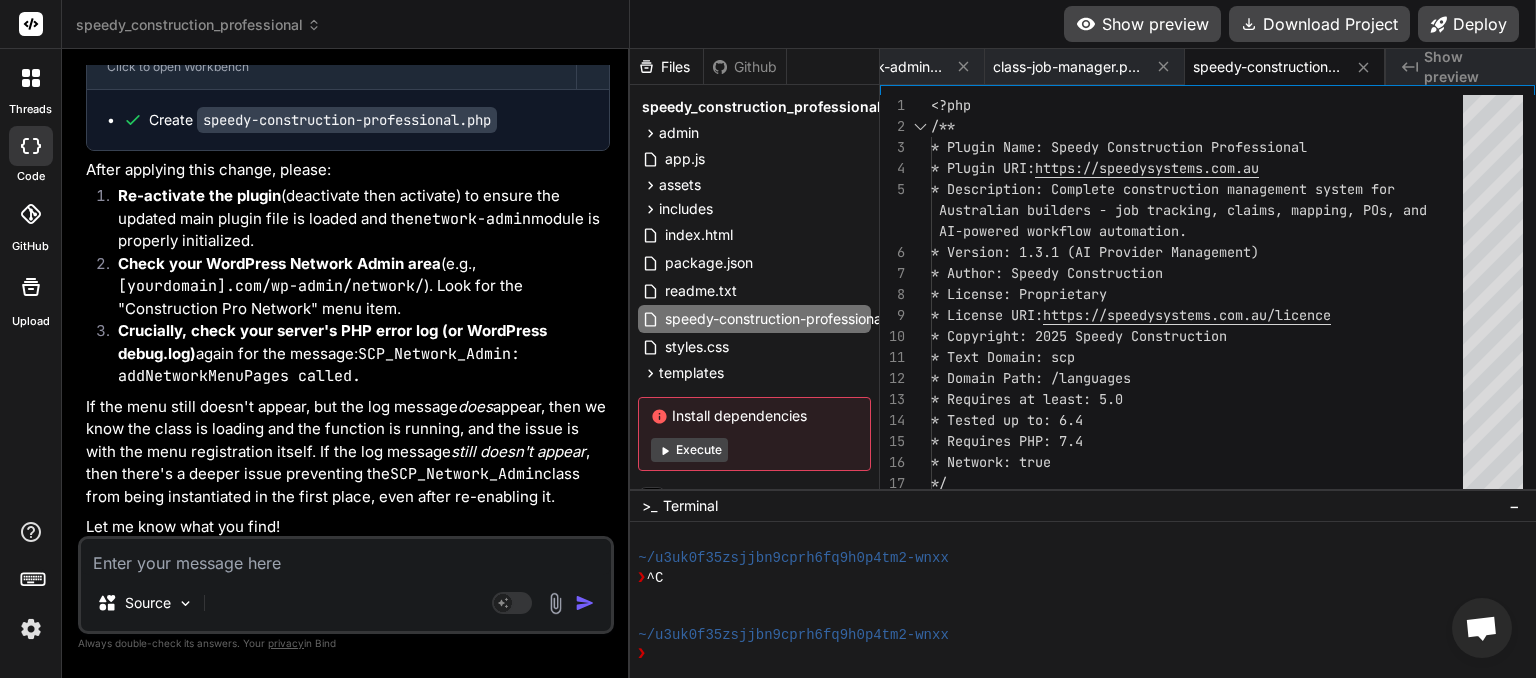 scroll, scrollTop: 14264, scrollLeft: 0, axis: vertical 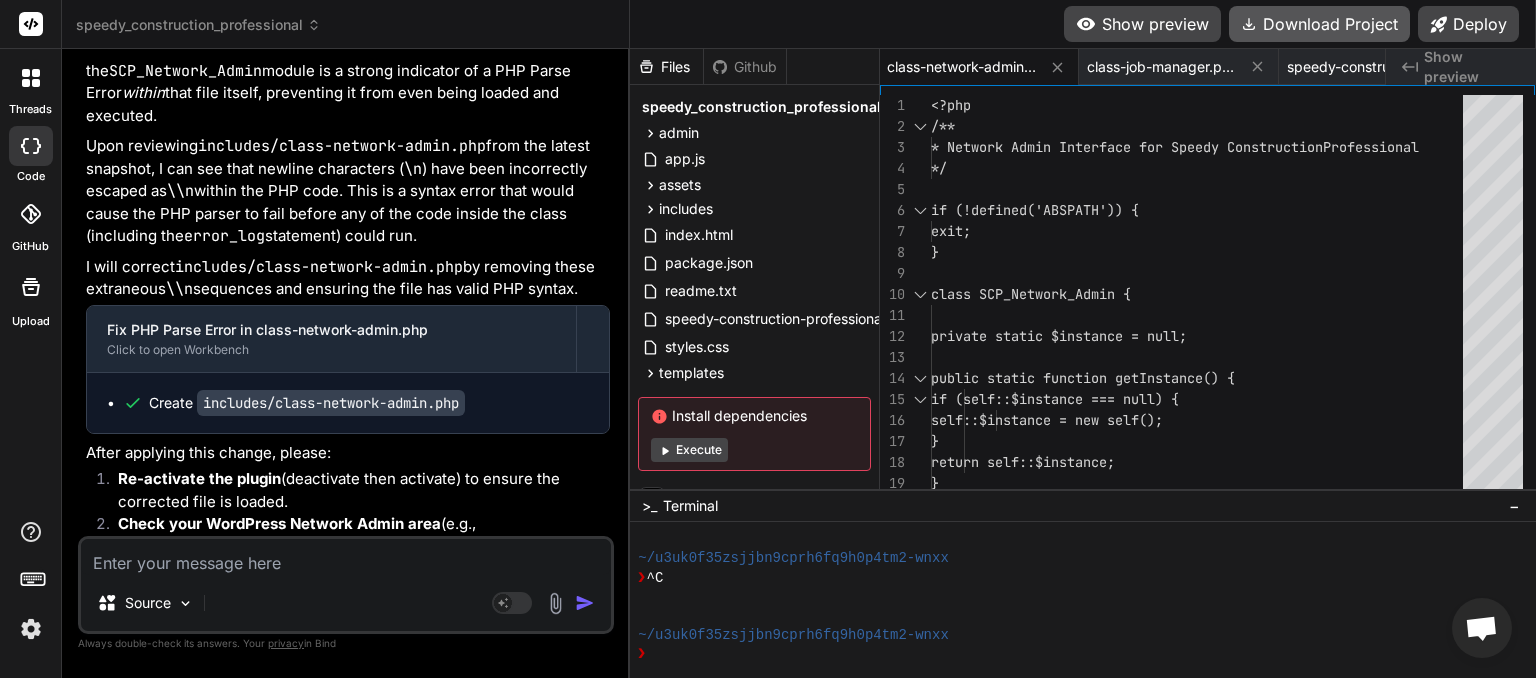 click on "Download Project" at bounding box center [1319, 24] 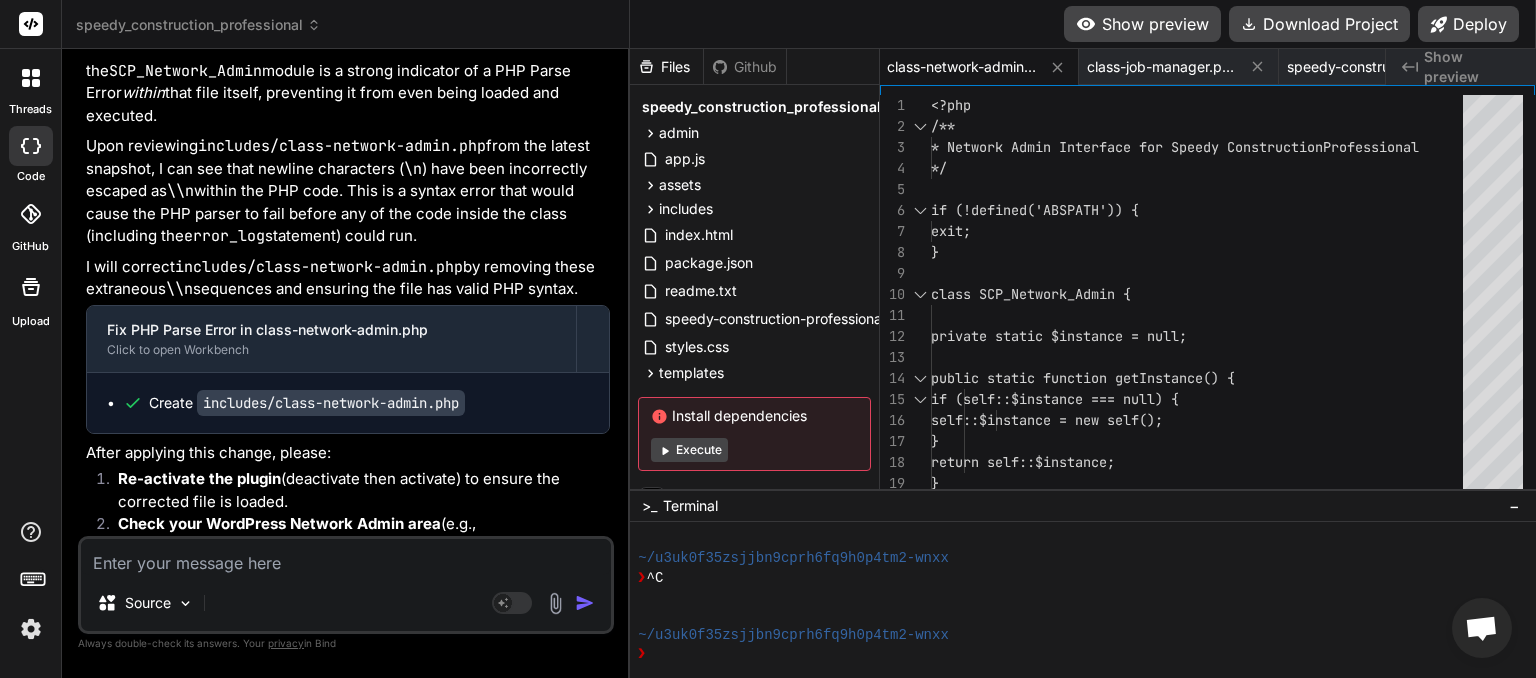 paste on "Construction Pro Network Dashboard" 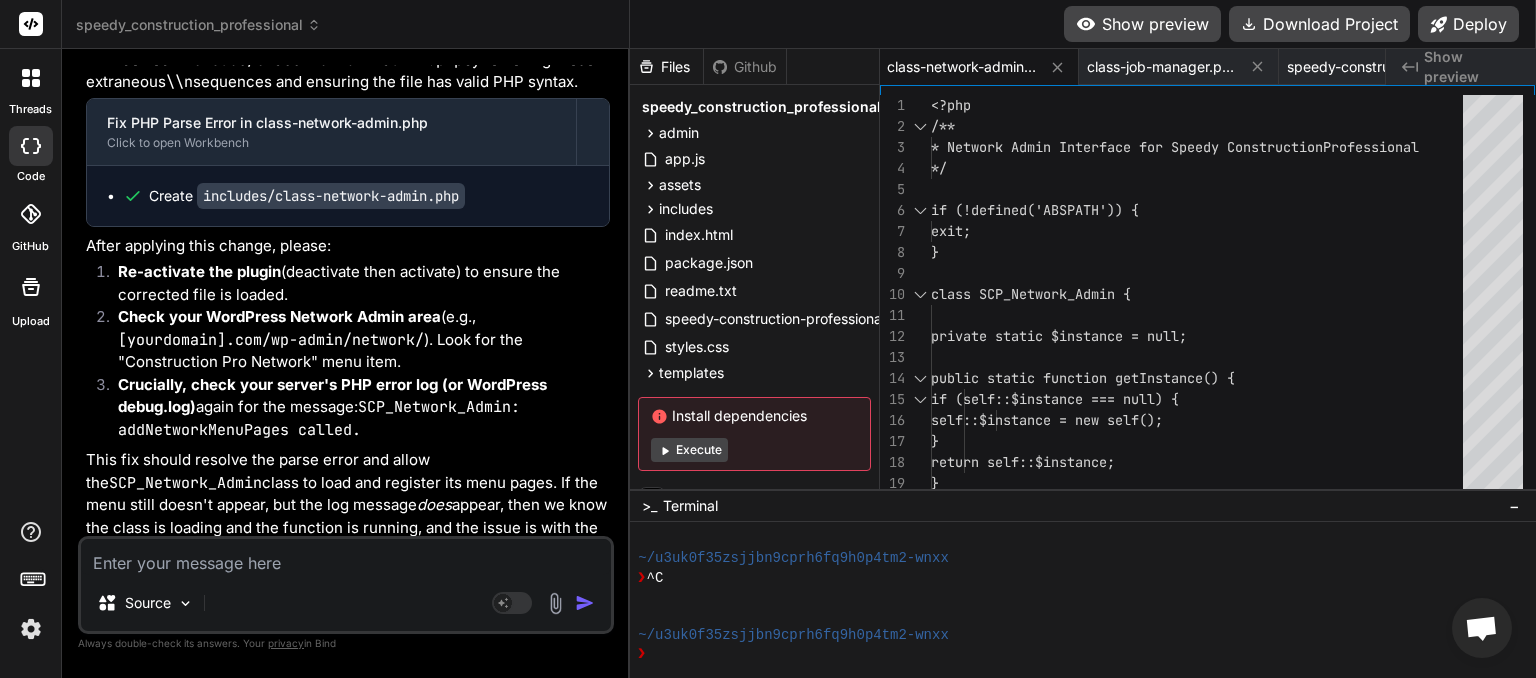 scroll, scrollTop: 15094, scrollLeft: 0, axis: vertical 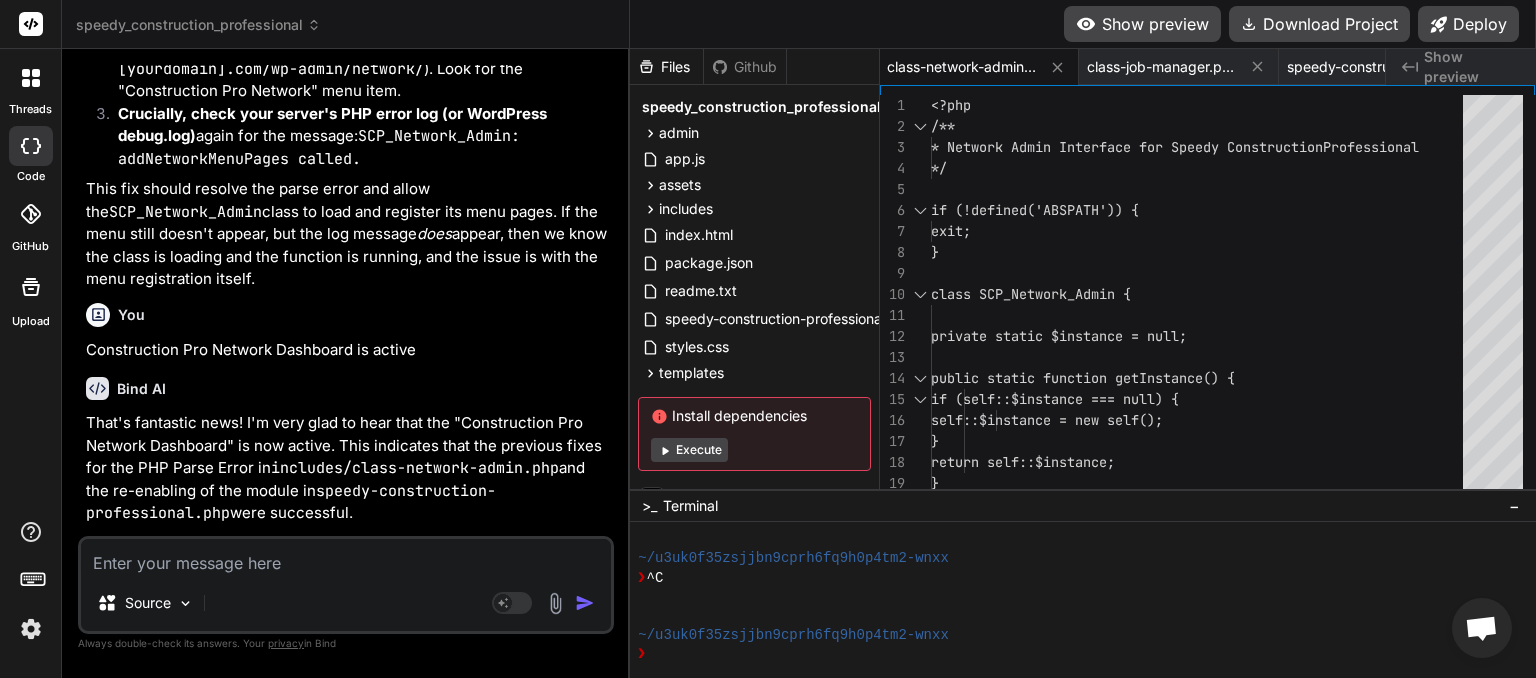 click at bounding box center [346, 557] 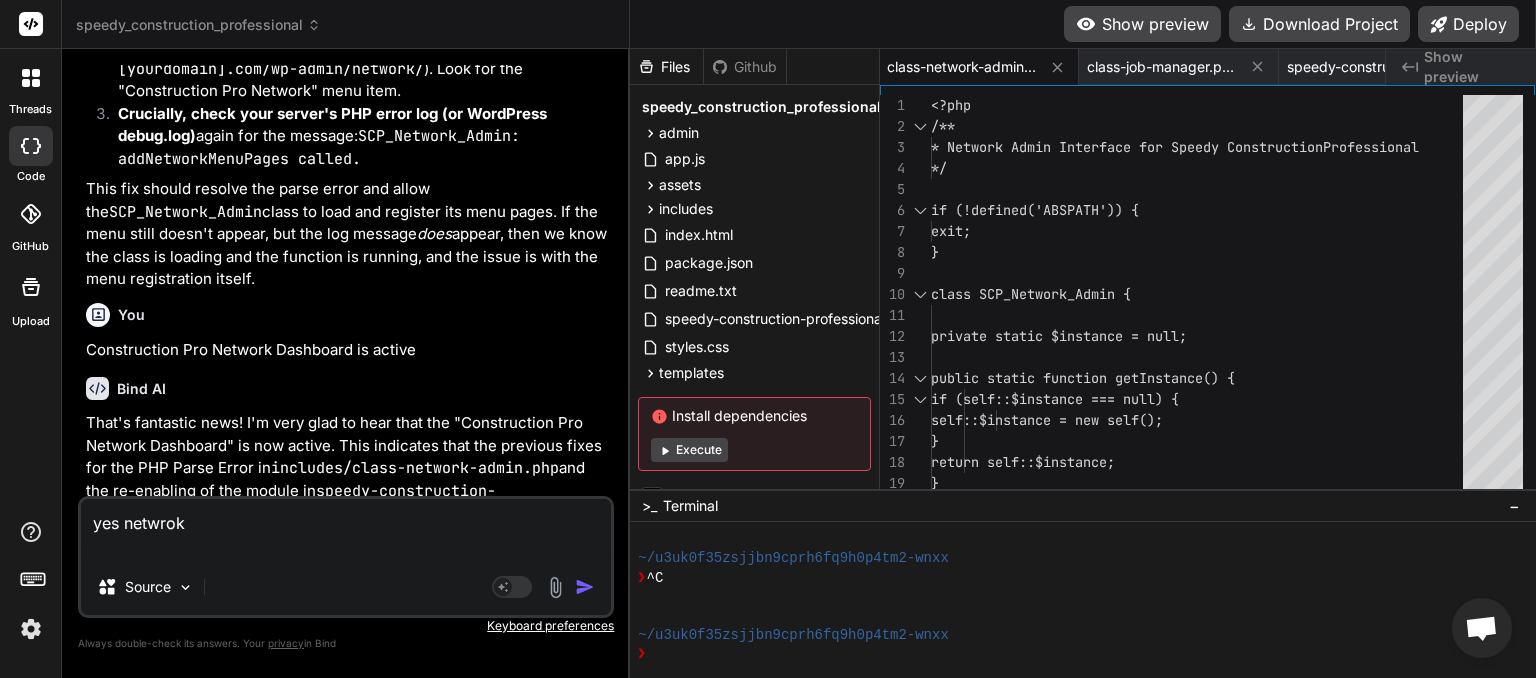 paste on "[04-Aug-2025 05:37:51 UTC] SCP_Network_Admin: addNetworkMenuPages called.
[04-Aug-2025 05:37:57 UTC] SCP_Network_Admin: addNetworkMenuPages called.
[04-Aug-2025 05:38:23 UTC] SCP_Network_Admin: addNetworkMenuPages called.
[04-Aug-2025 05:38:26 UTC] SCP_Network_Admin: addNetworkMenuPages called.
[04-Aug-2025 05:38:28 UTC] SCP_Network_Admin: addNetworkMenuPages called." 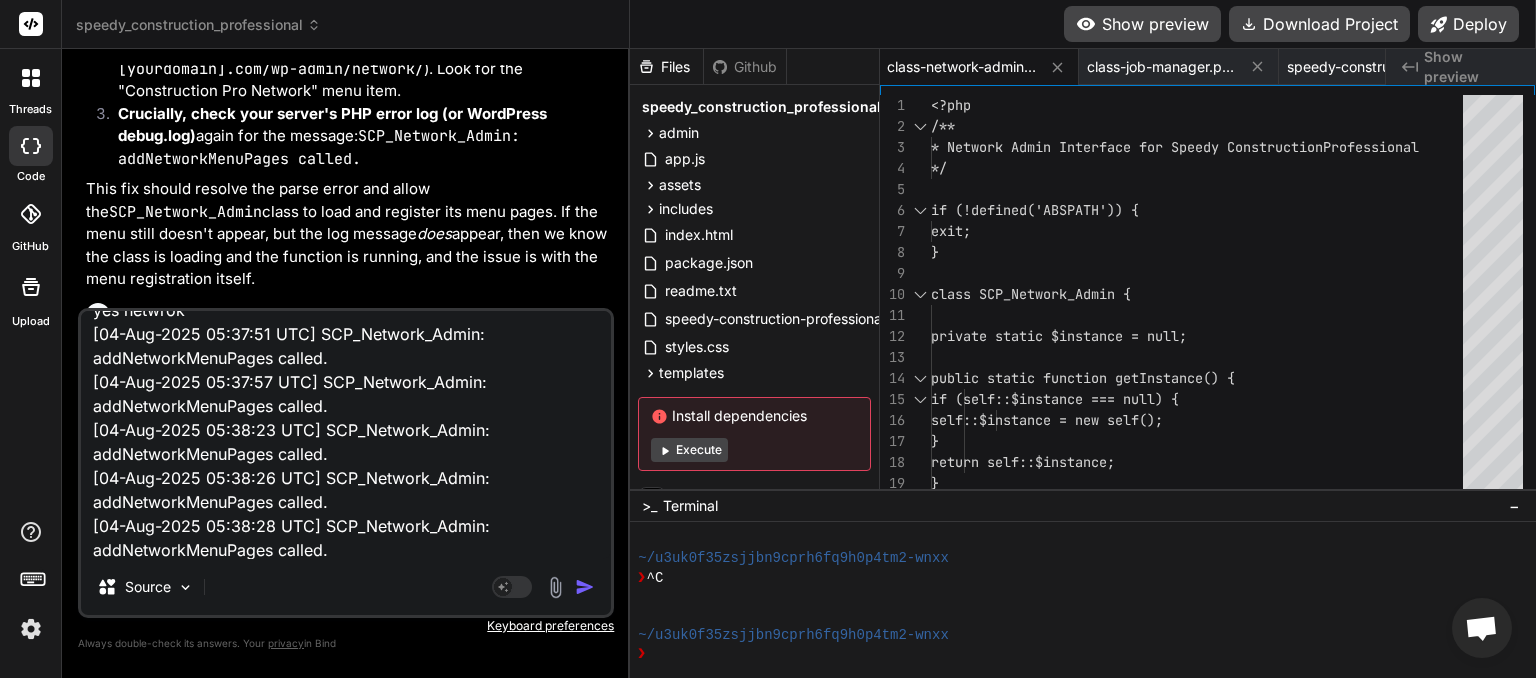 scroll, scrollTop: 0, scrollLeft: 0, axis: both 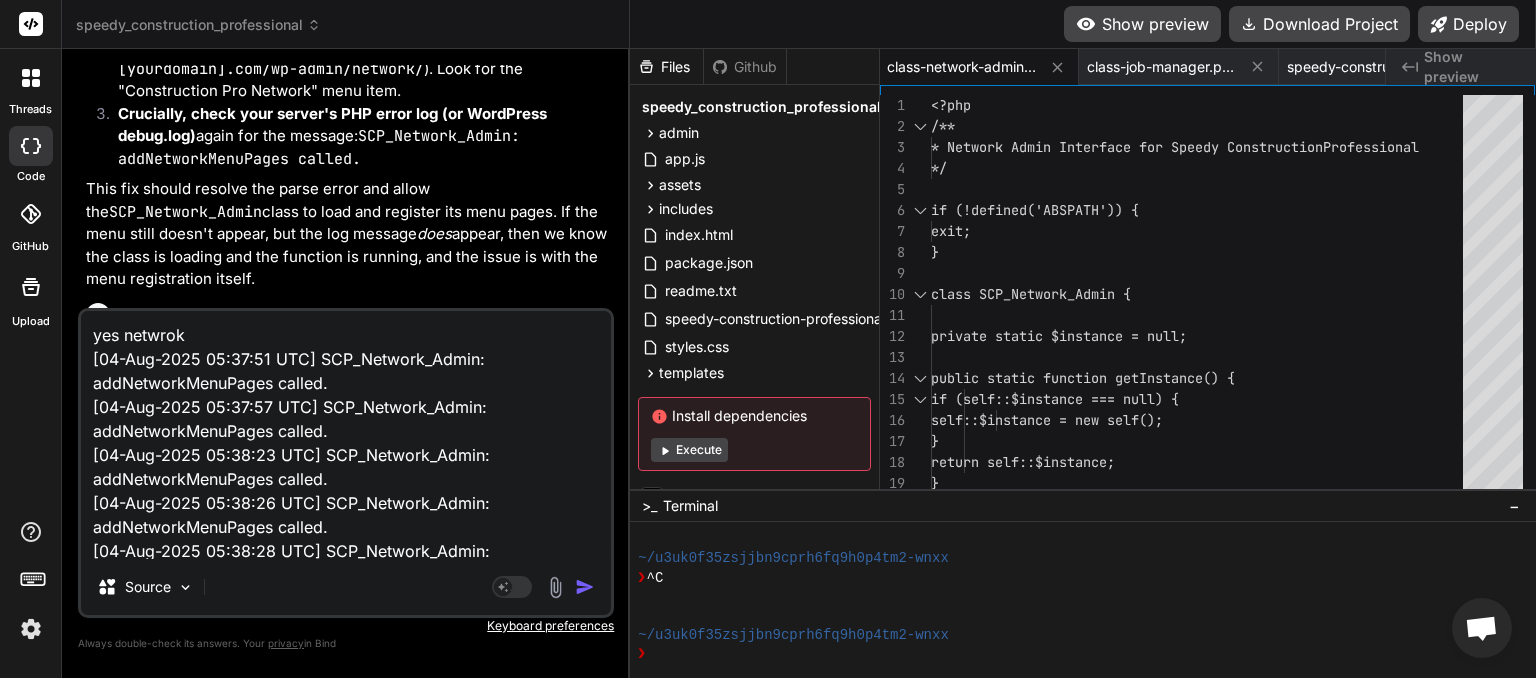 drag, startPoint x: 126, startPoint y: 331, endPoint x: 312, endPoint y: 326, distance: 186.0672 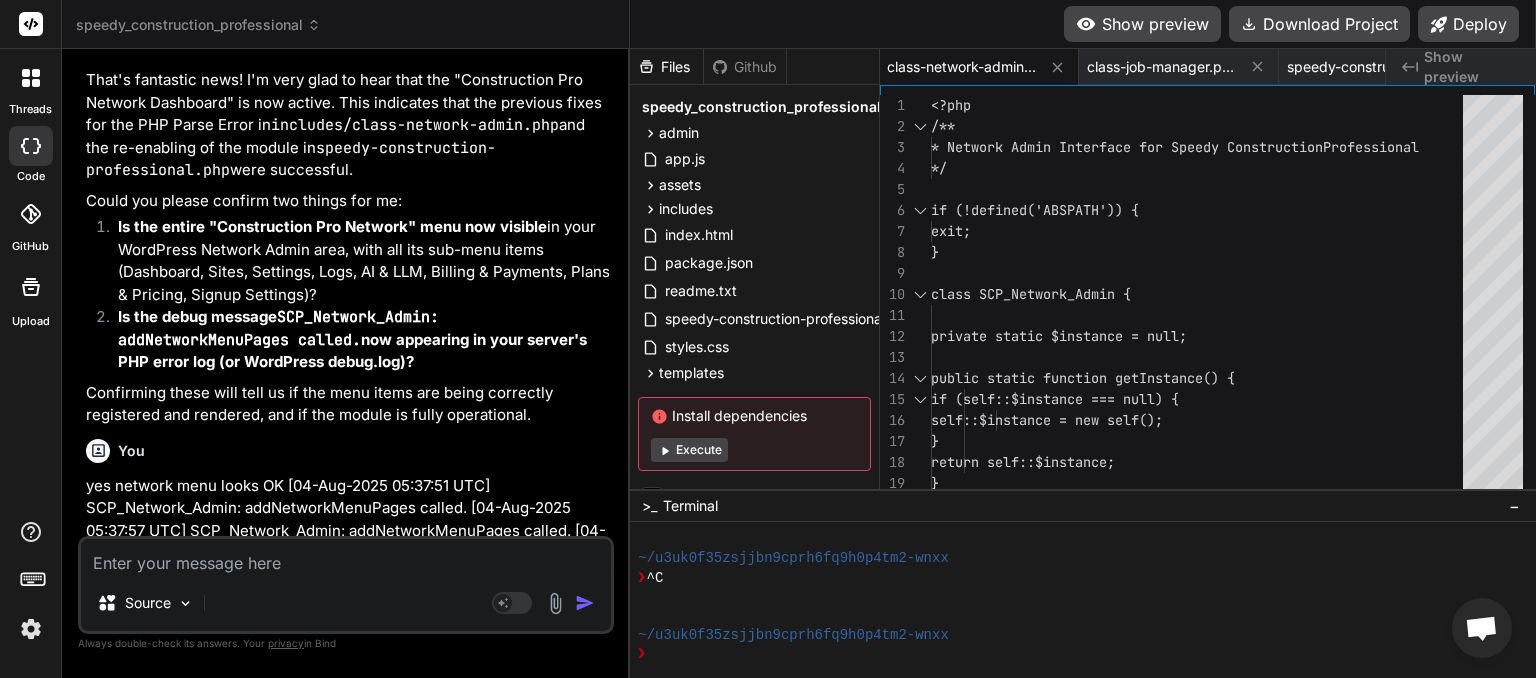 scroll, scrollTop: 15708, scrollLeft: 0, axis: vertical 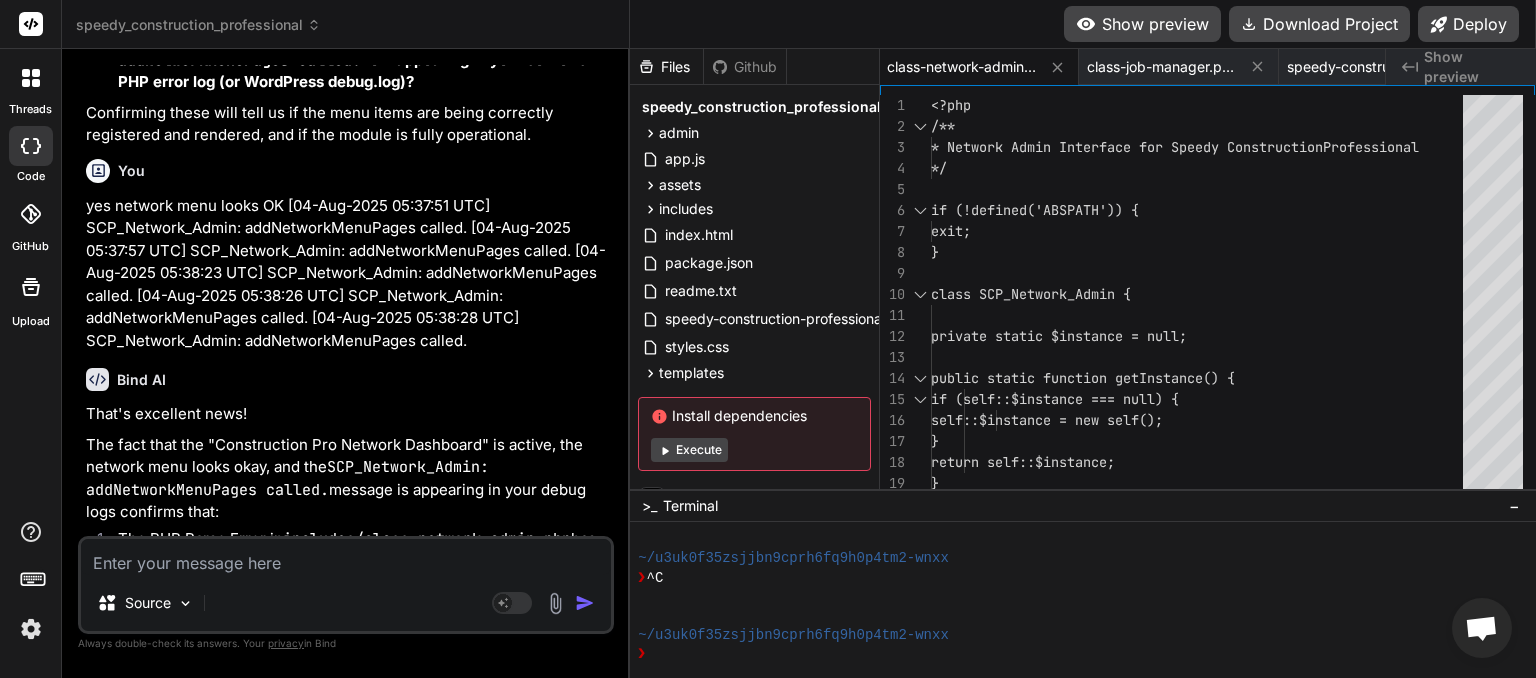 click at bounding box center [346, 557] 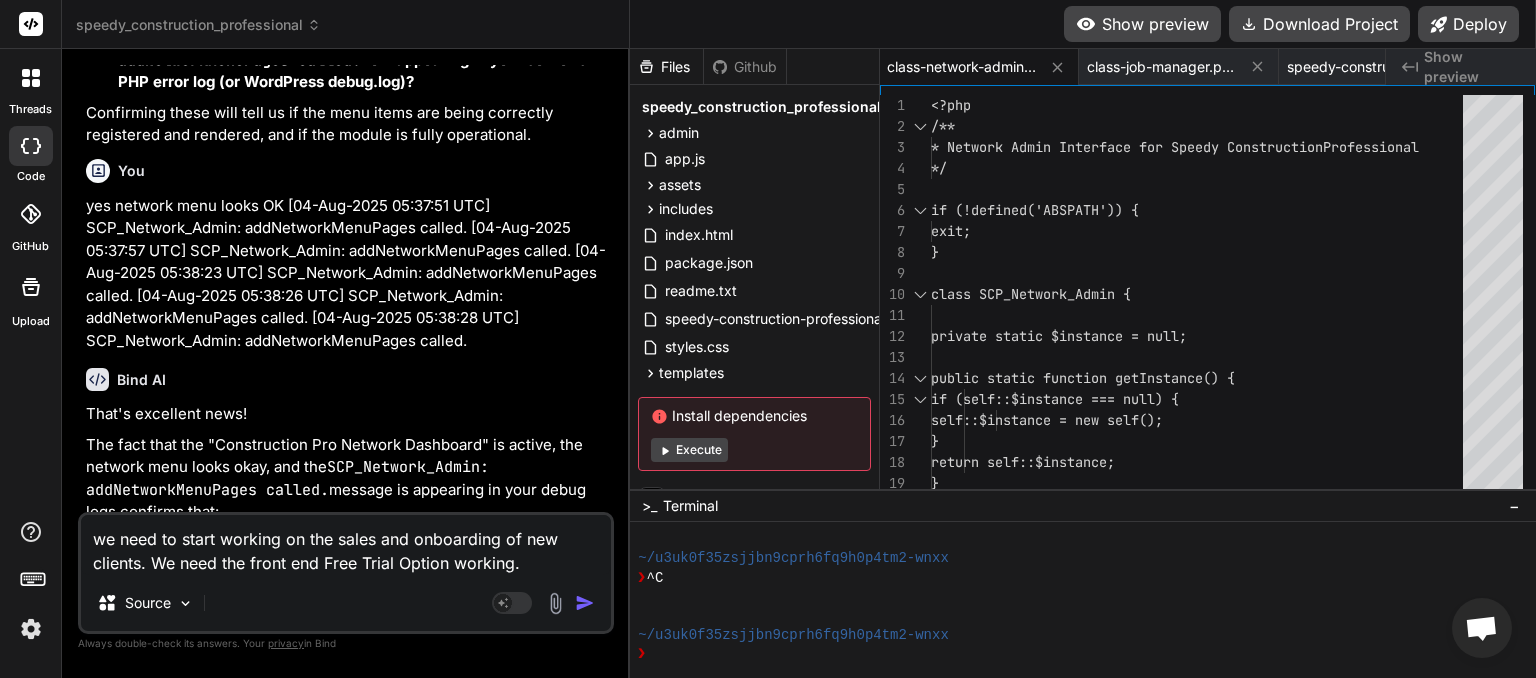 click at bounding box center (585, 603) 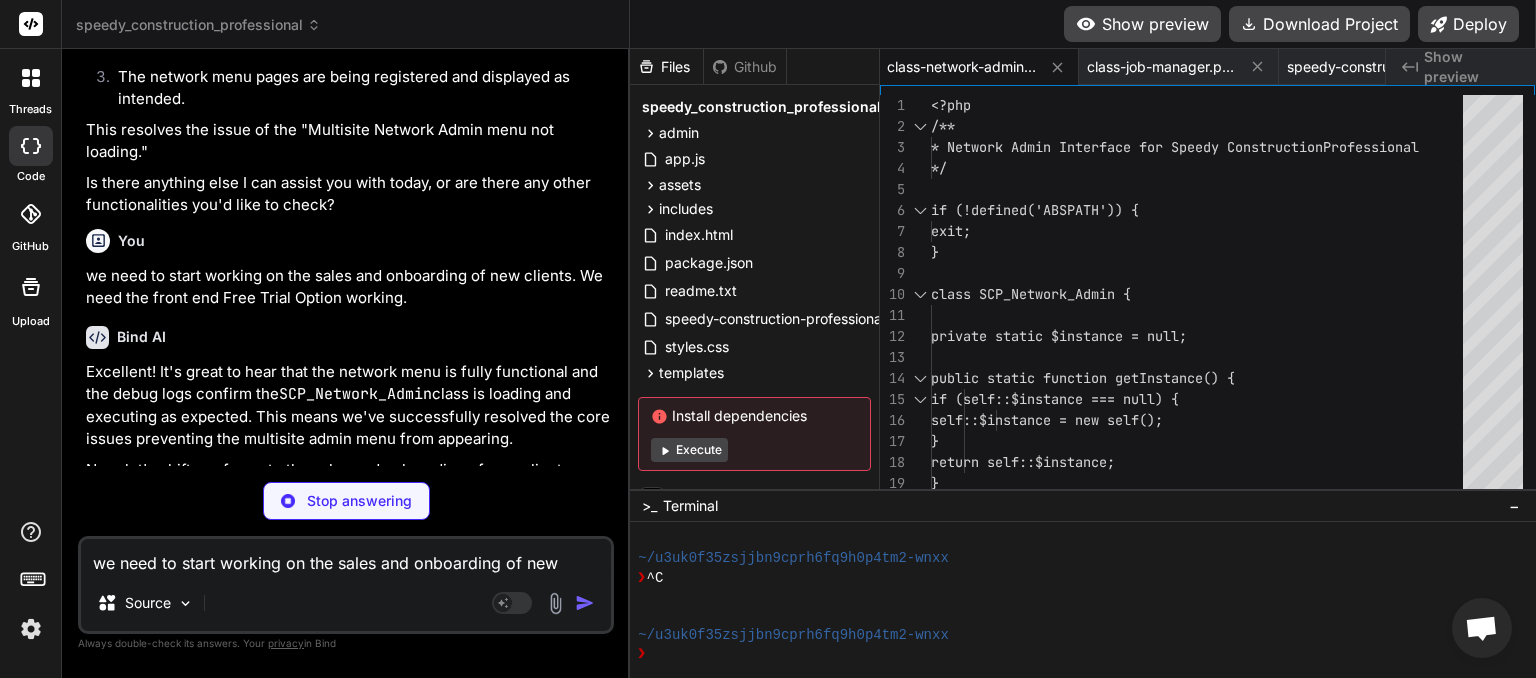 scroll, scrollTop: 16616, scrollLeft: 0, axis: vertical 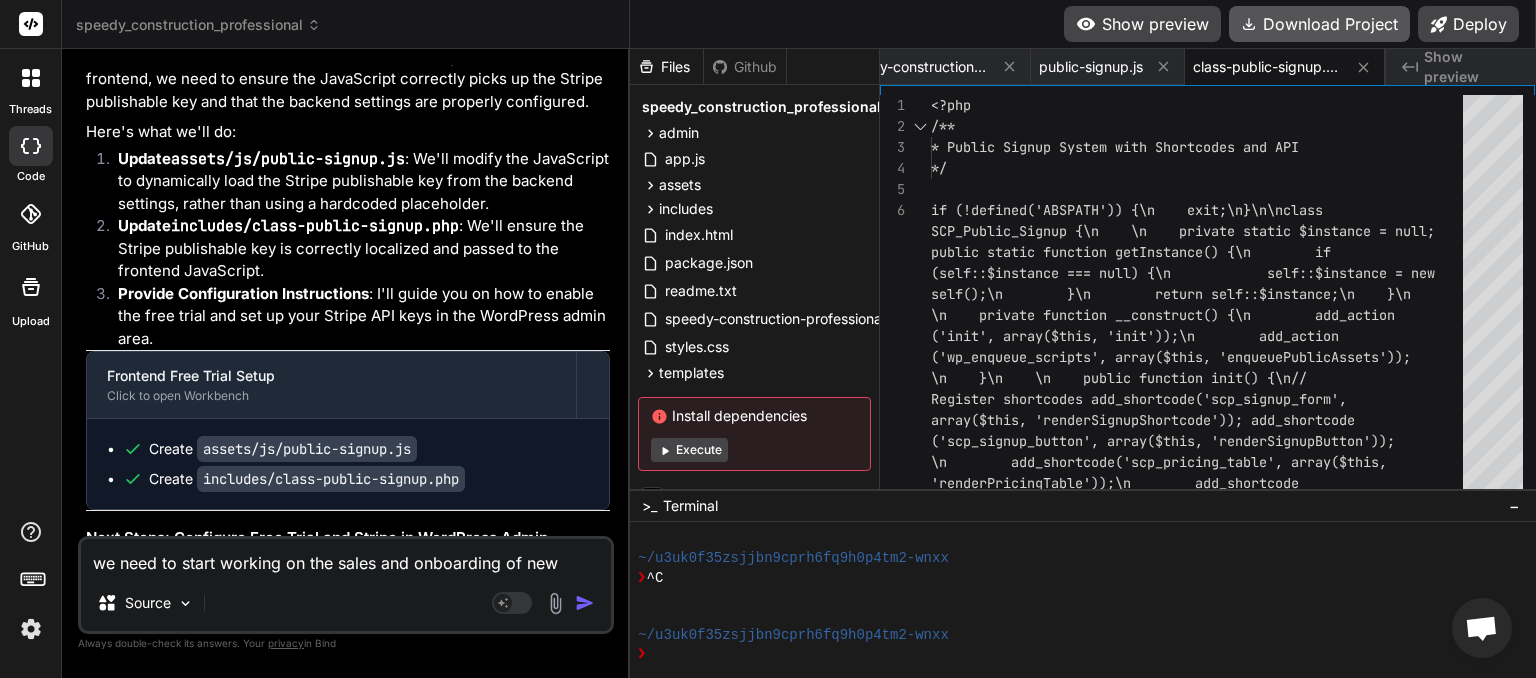click on "Download Project" at bounding box center [1319, 24] 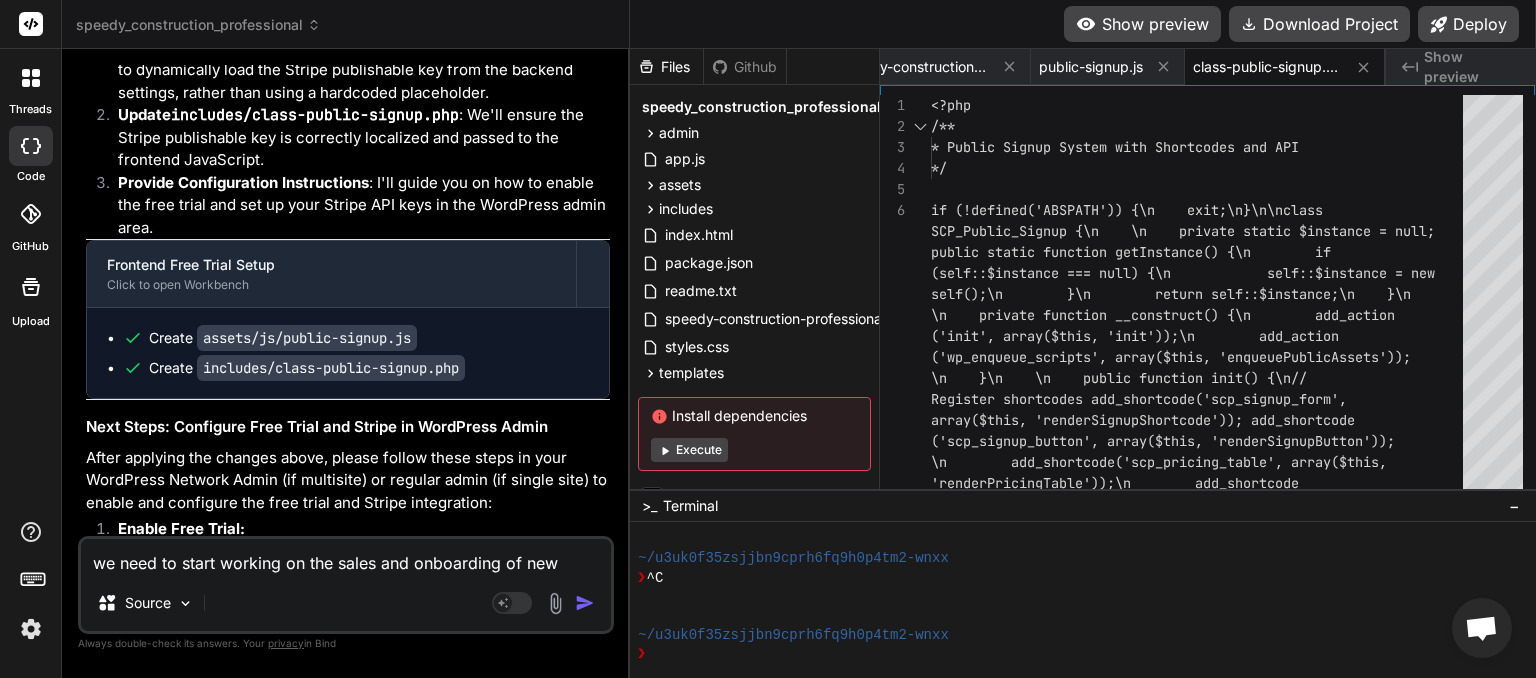 scroll, scrollTop: 17186, scrollLeft: 0, axis: vertical 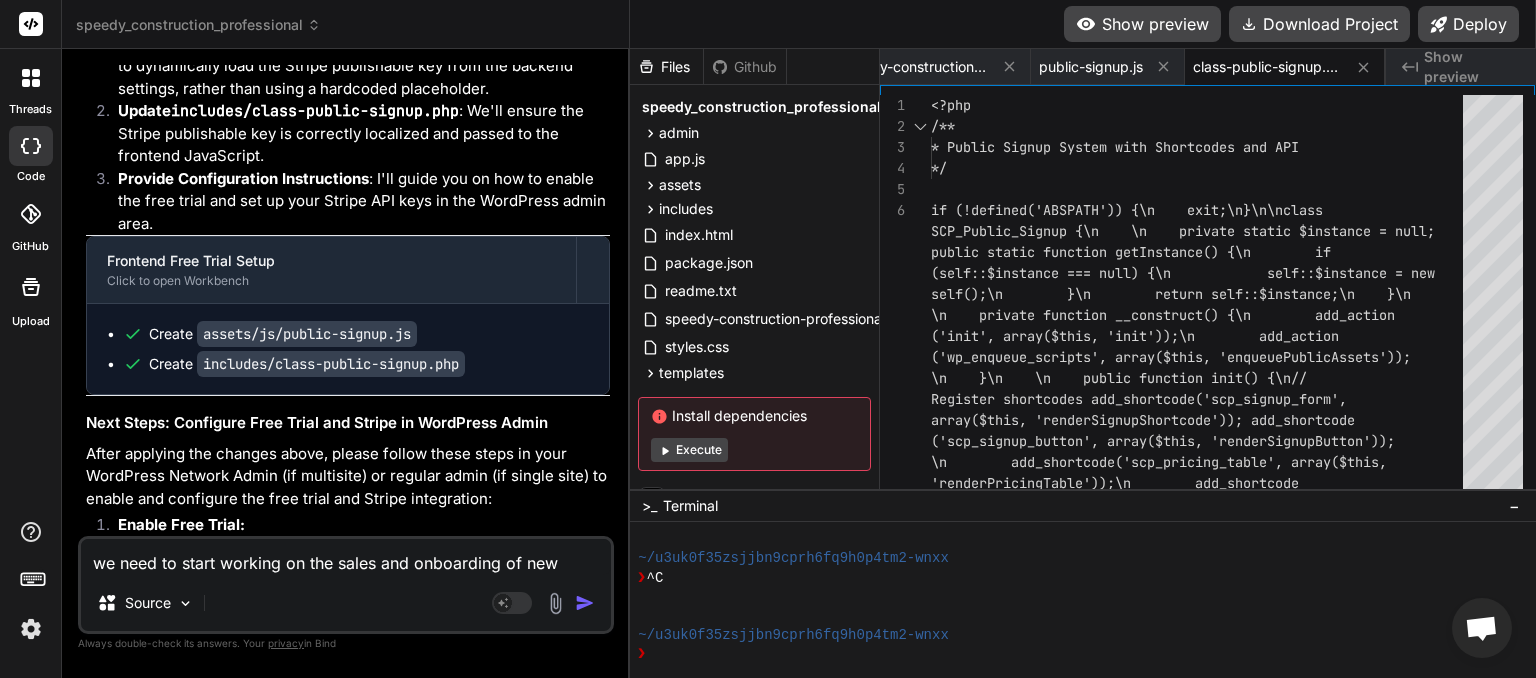 click on "we need to start working on the sales and onboarding of new clients. We need the front end Free Trial Option working." at bounding box center [346, 557] 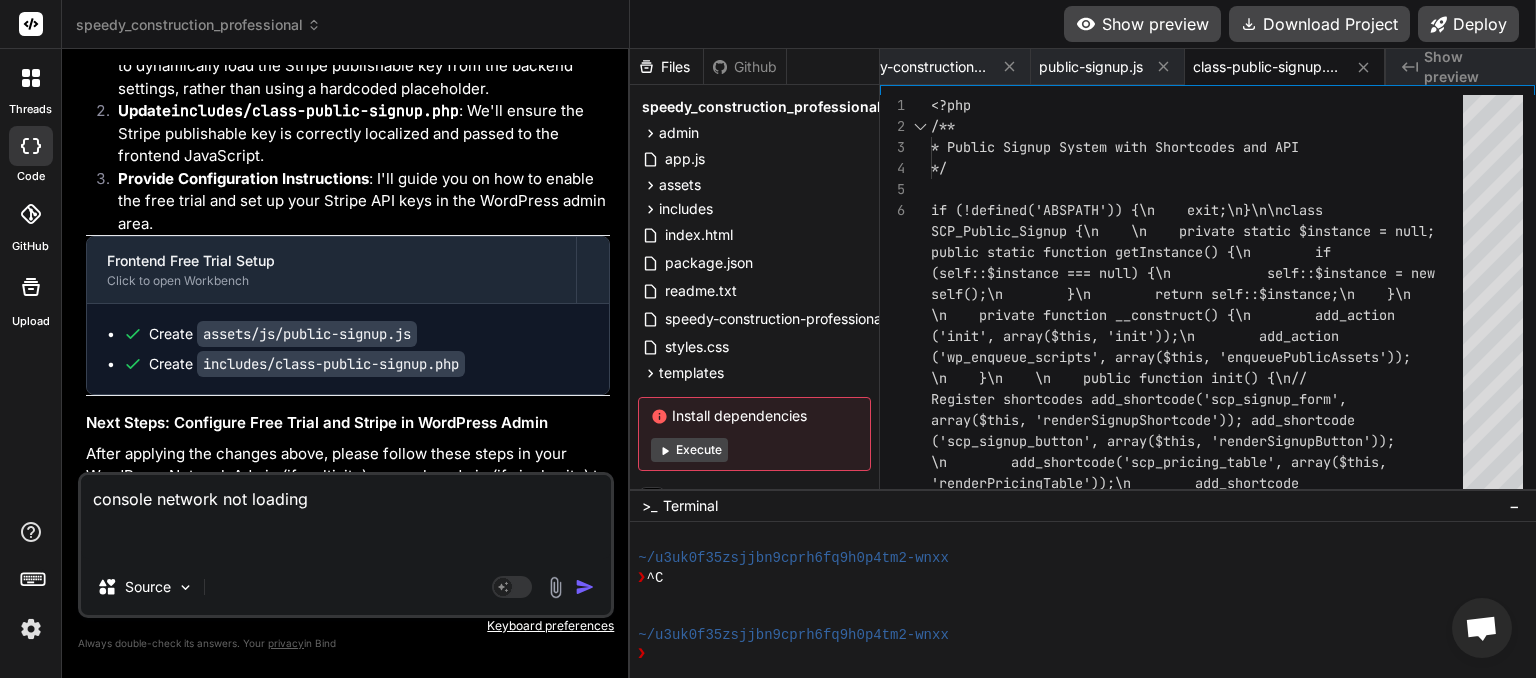 paste on "Speedy Construction Professional: Some modules failed to load. Functionality may be limited. Please check your server error logs or contact support.
Details:
job-manager: PHP Parse Error: syntax error, unexpected token "}" in /home/myinspector/public_html/wp-content/plugins/speedy_construction_professional-3/includes/class-job-manager.php on line 388" 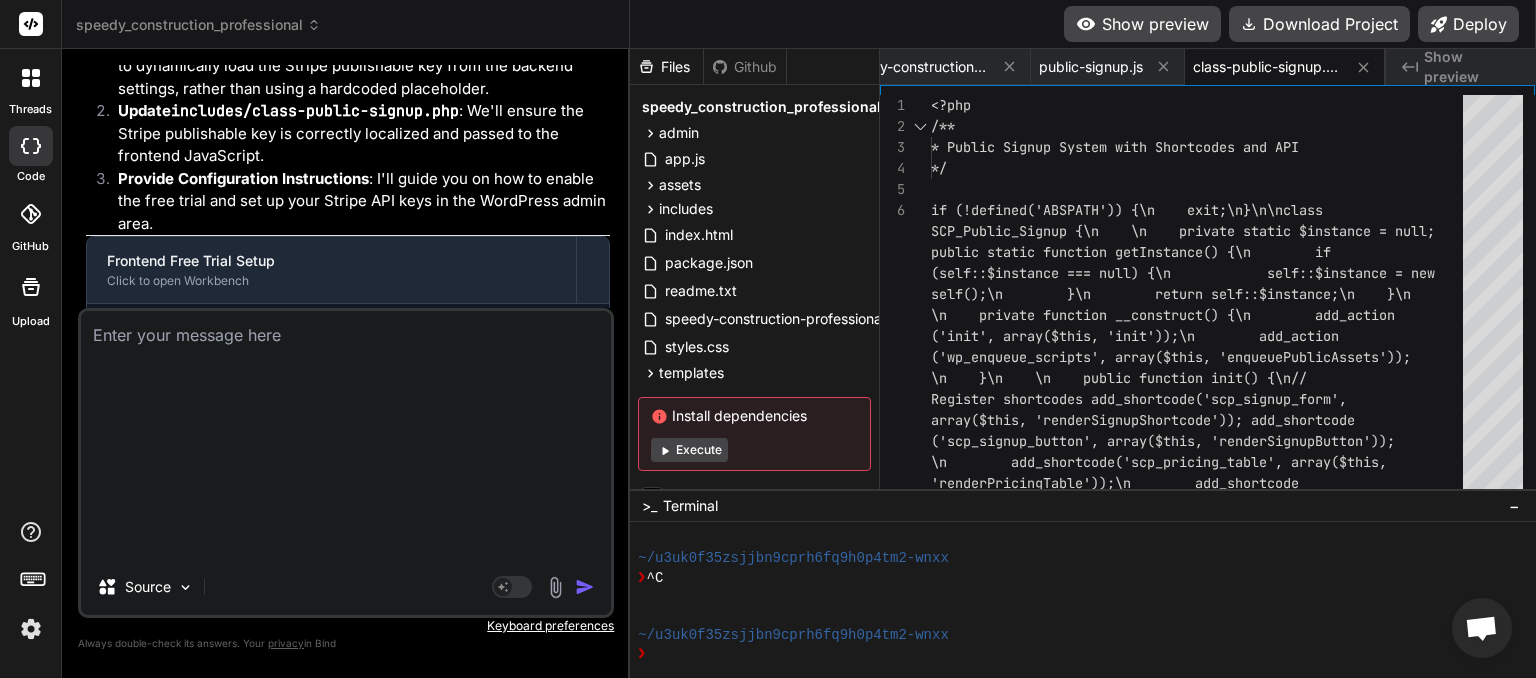 scroll, scrollTop: 0, scrollLeft: 0, axis: both 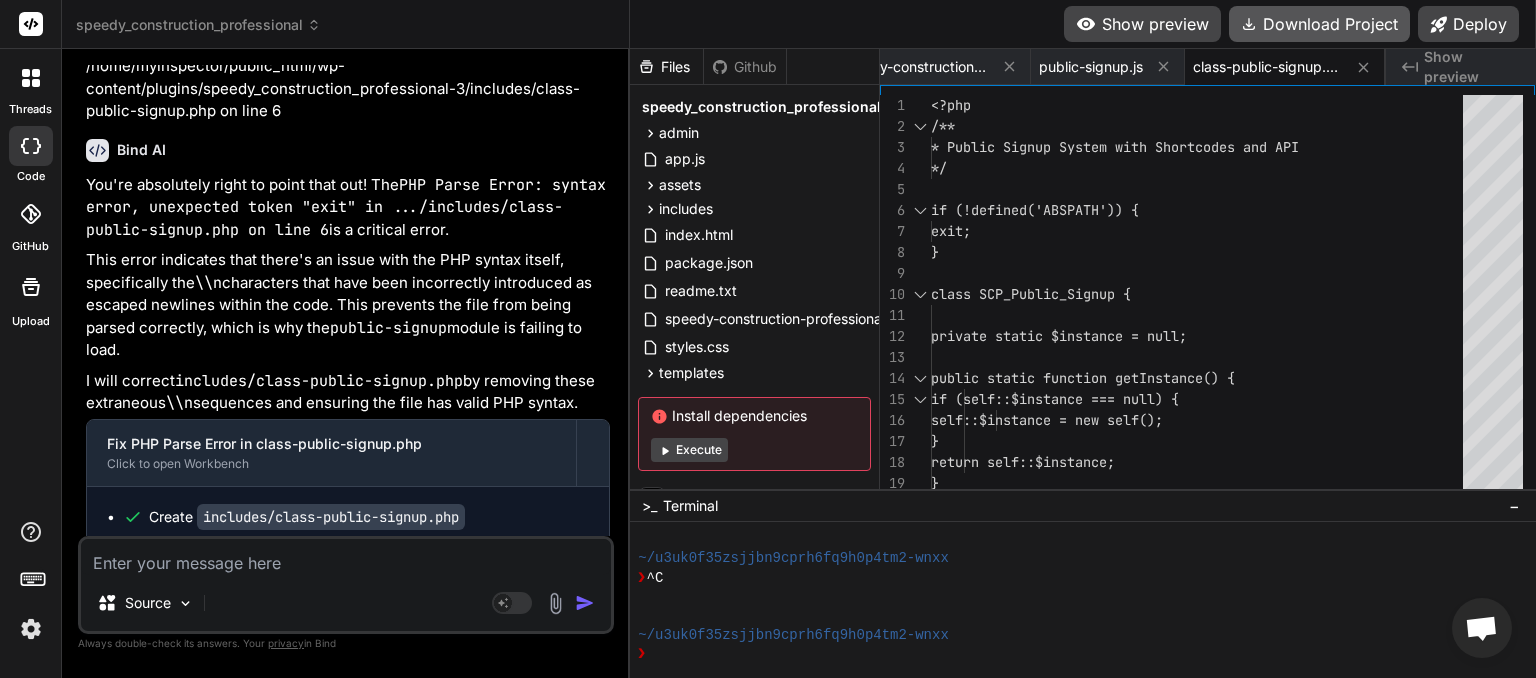 click on "Download Project" at bounding box center [1319, 24] 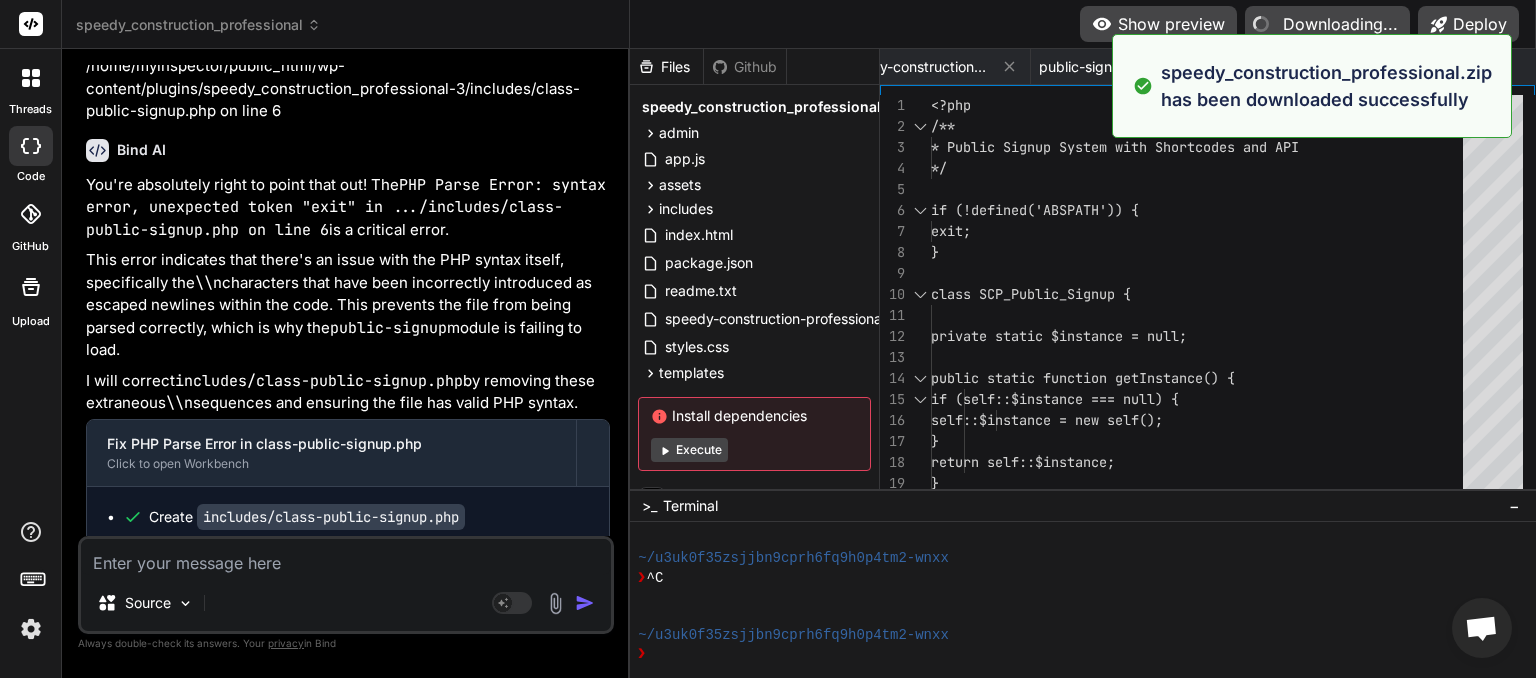 scroll, scrollTop: 0, scrollLeft: 985, axis: horizontal 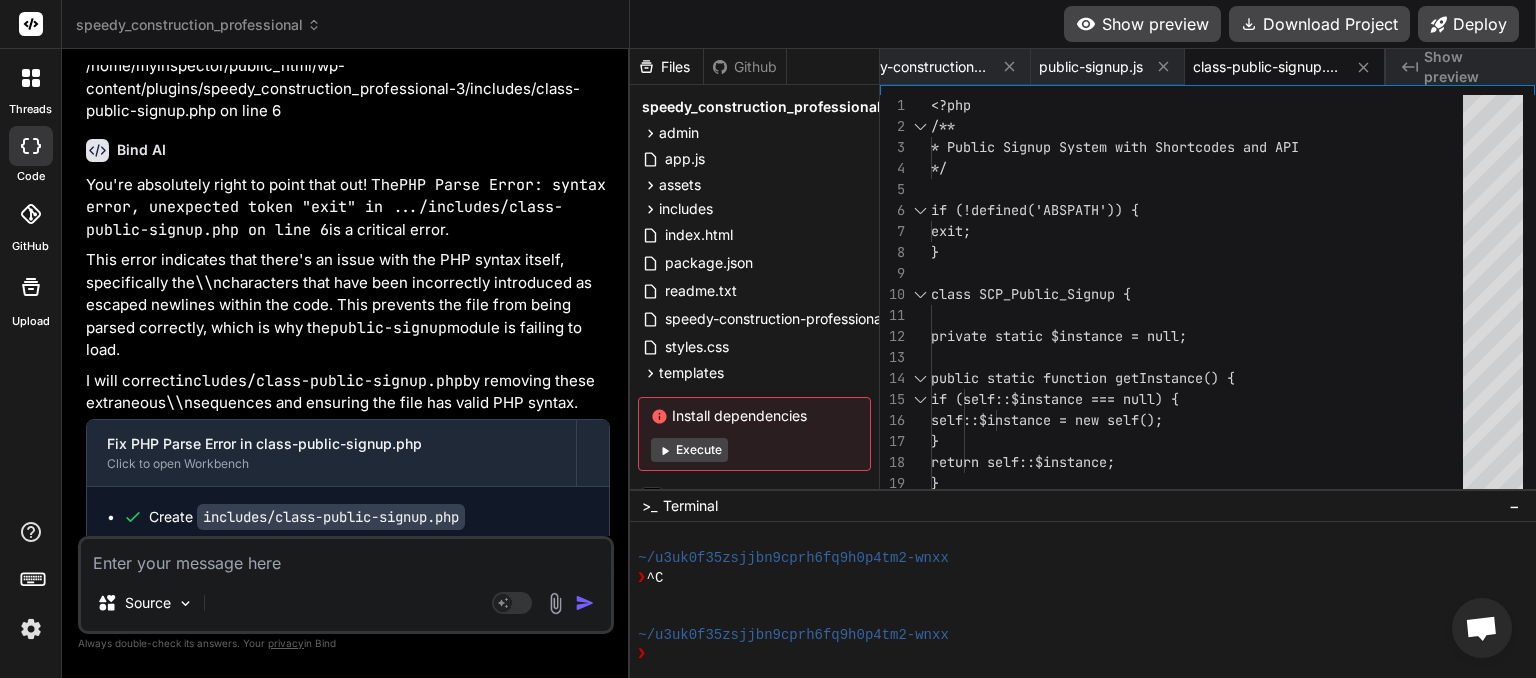 paste on "[04-AUG-2025 06:03:28 UTC] SCP_NETWORK_ADMIN: addnetworkmenupages called.
[04-AUG-2025 06:03:30 UTC] SCP_NETWORK_ADMIN: addnetworkmenupages called.
[04-AUG-2025 06:03:34 UTC] SCP_NETWORK_ADMIN: addnetworkmenupages called." 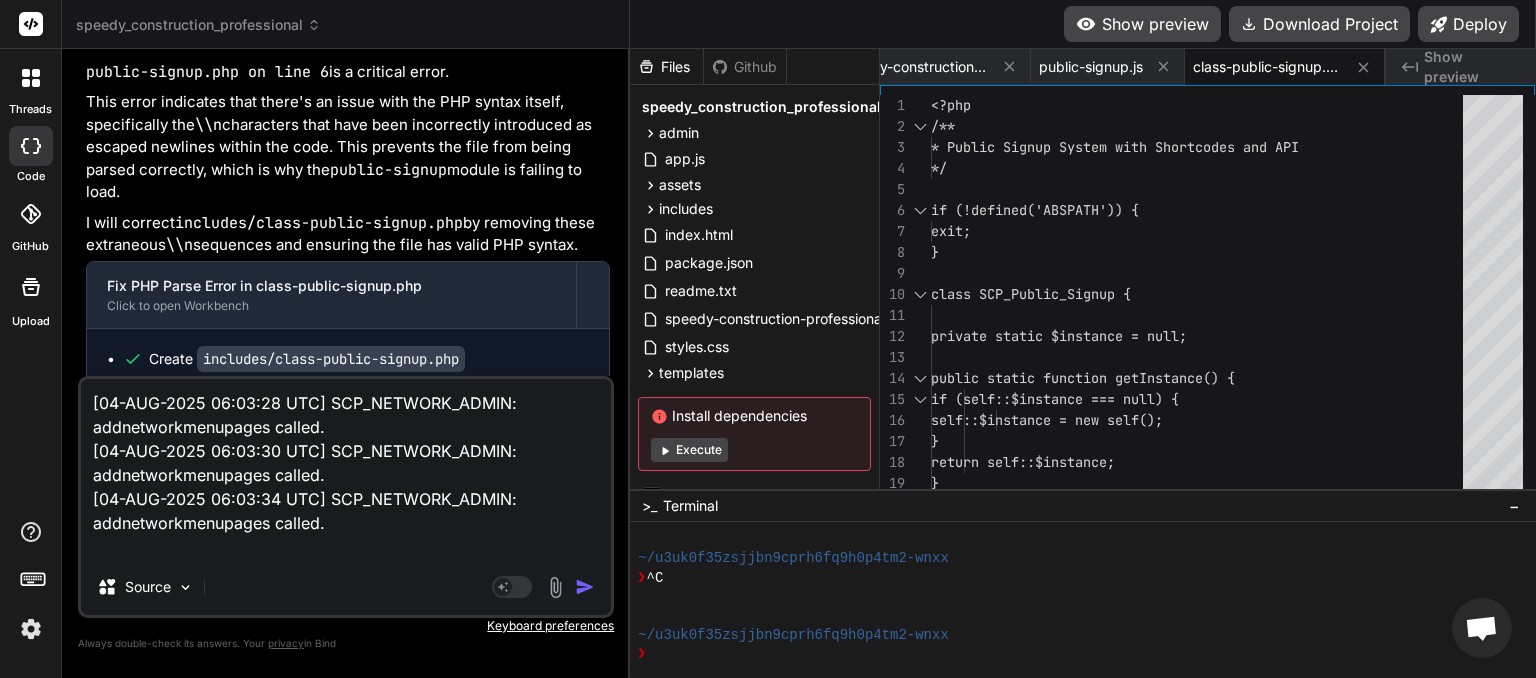 scroll, scrollTop: 18544, scrollLeft: 0, axis: vertical 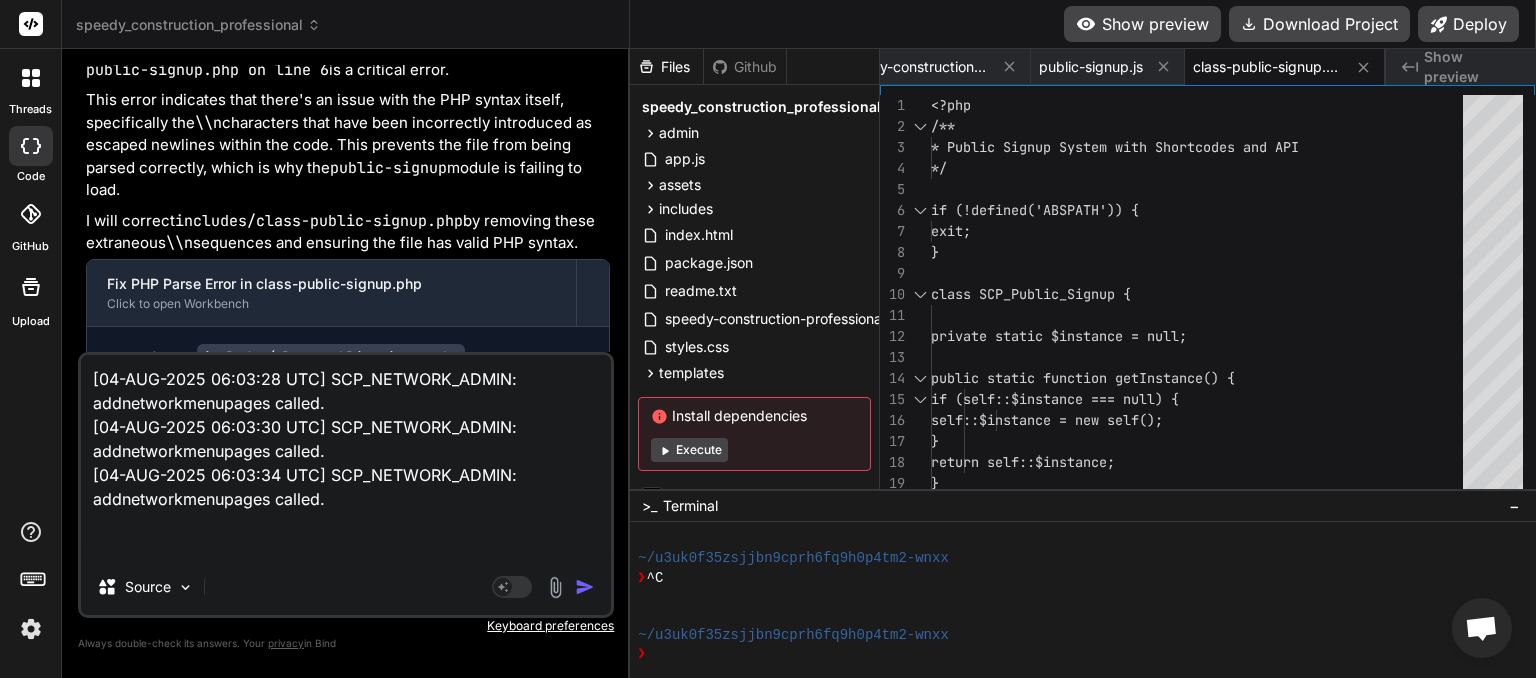 paste on "30-Day Free Trial Available!
Start building your construction empire with no risk and no credit card required.
Choose Your Plan" 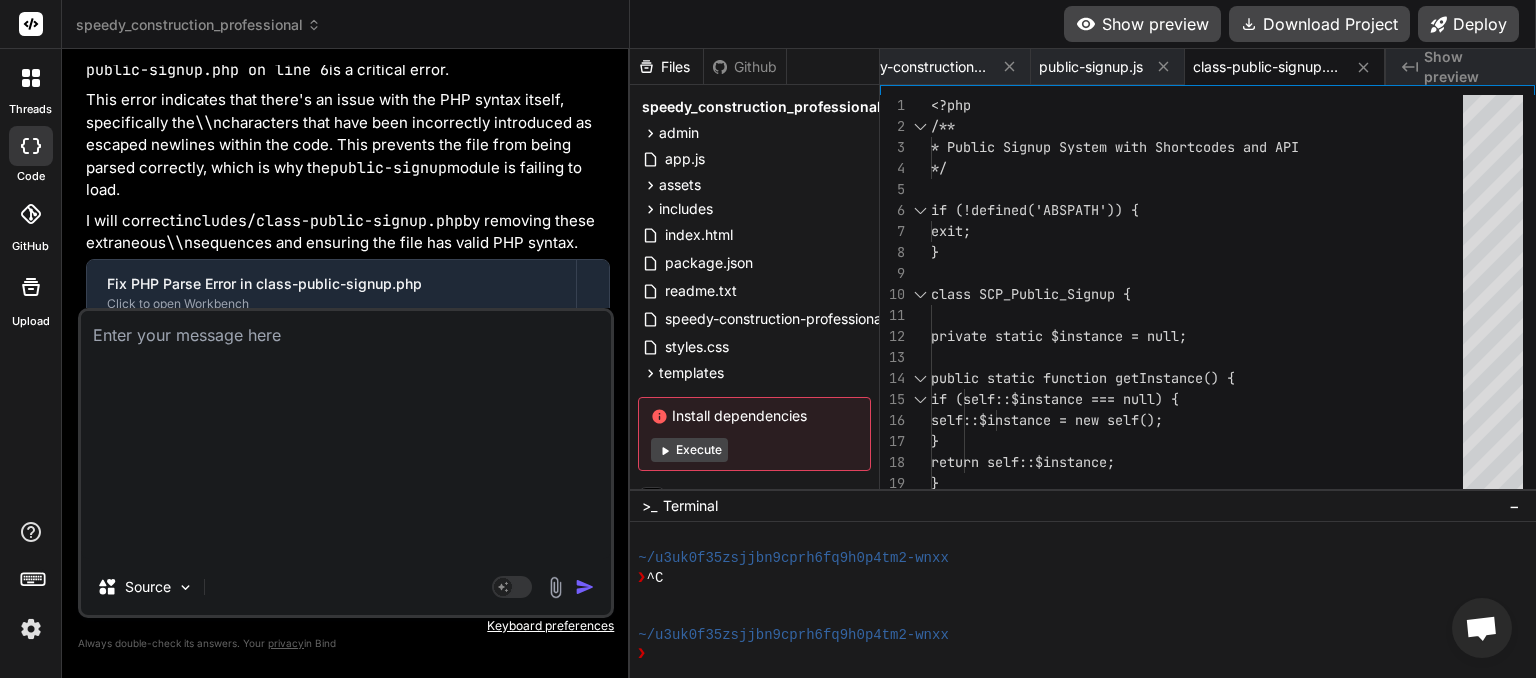 scroll, scrollTop: 0, scrollLeft: 0, axis: both 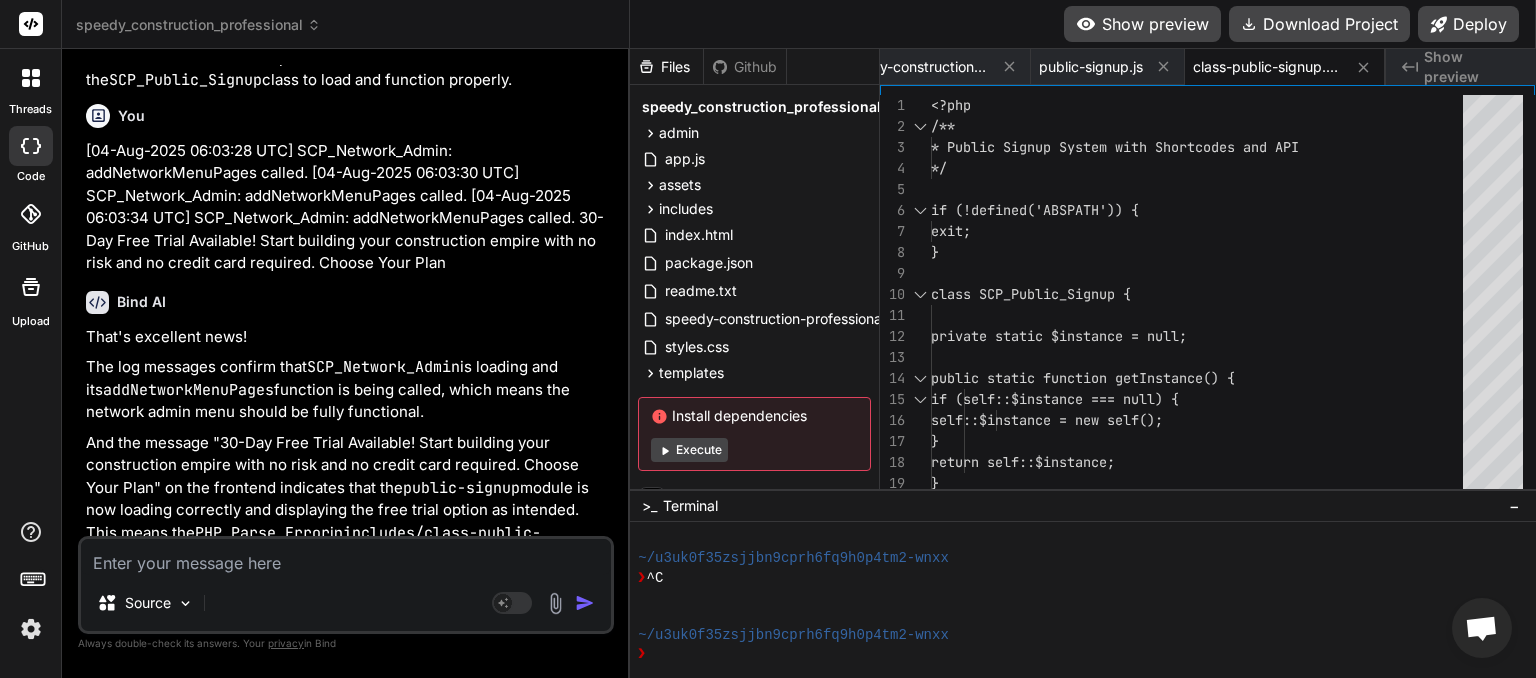 click at bounding box center [346, 557] 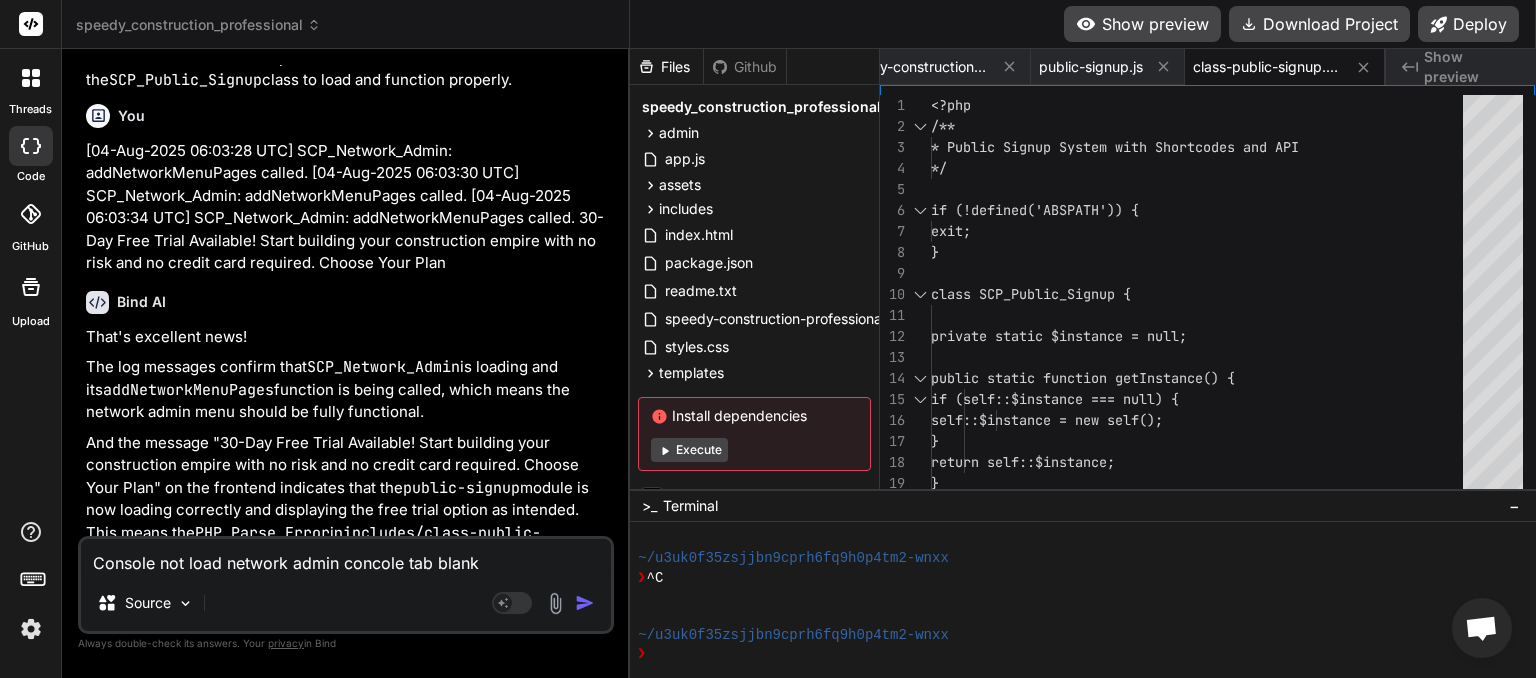 click on "Console not load network admin concole tab blank" at bounding box center [346, 557] 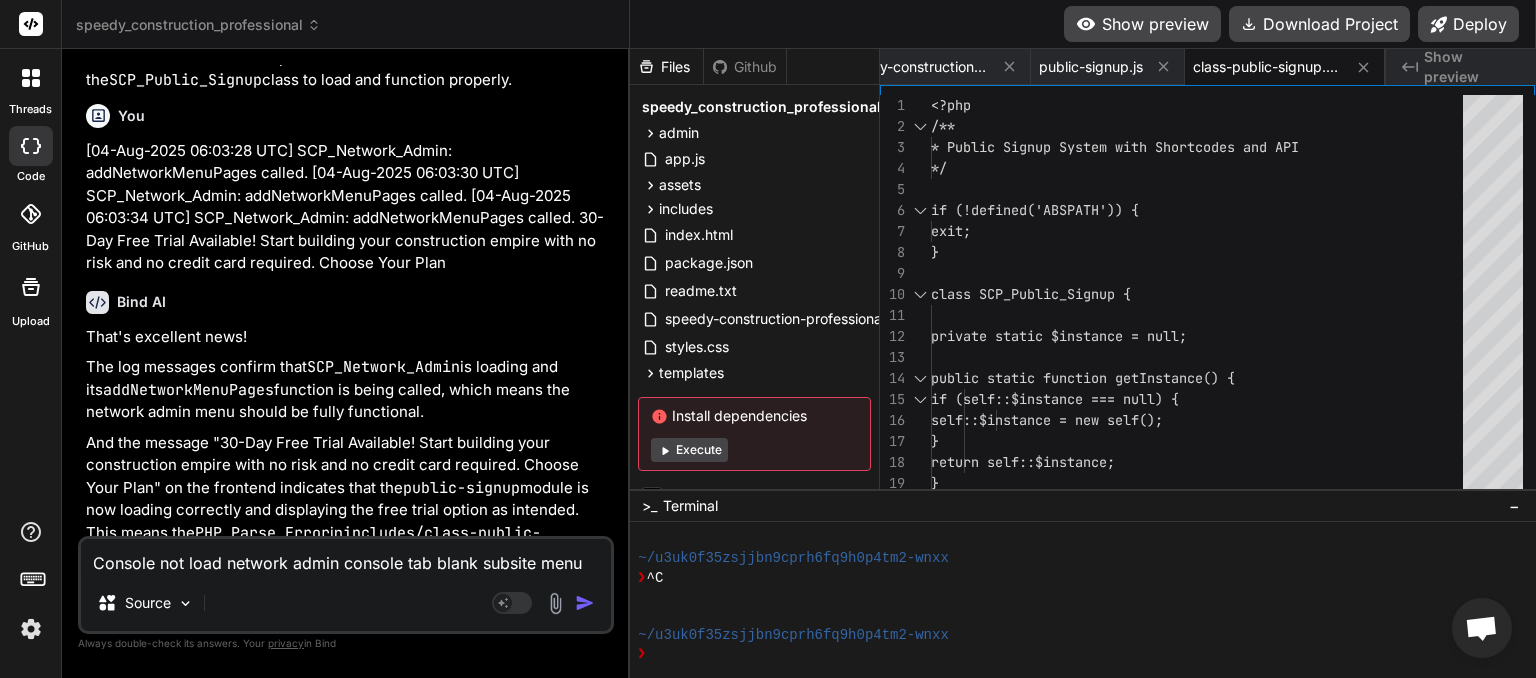 click on "Console not load network admin console tab blank subsite menu" at bounding box center [346, 557] 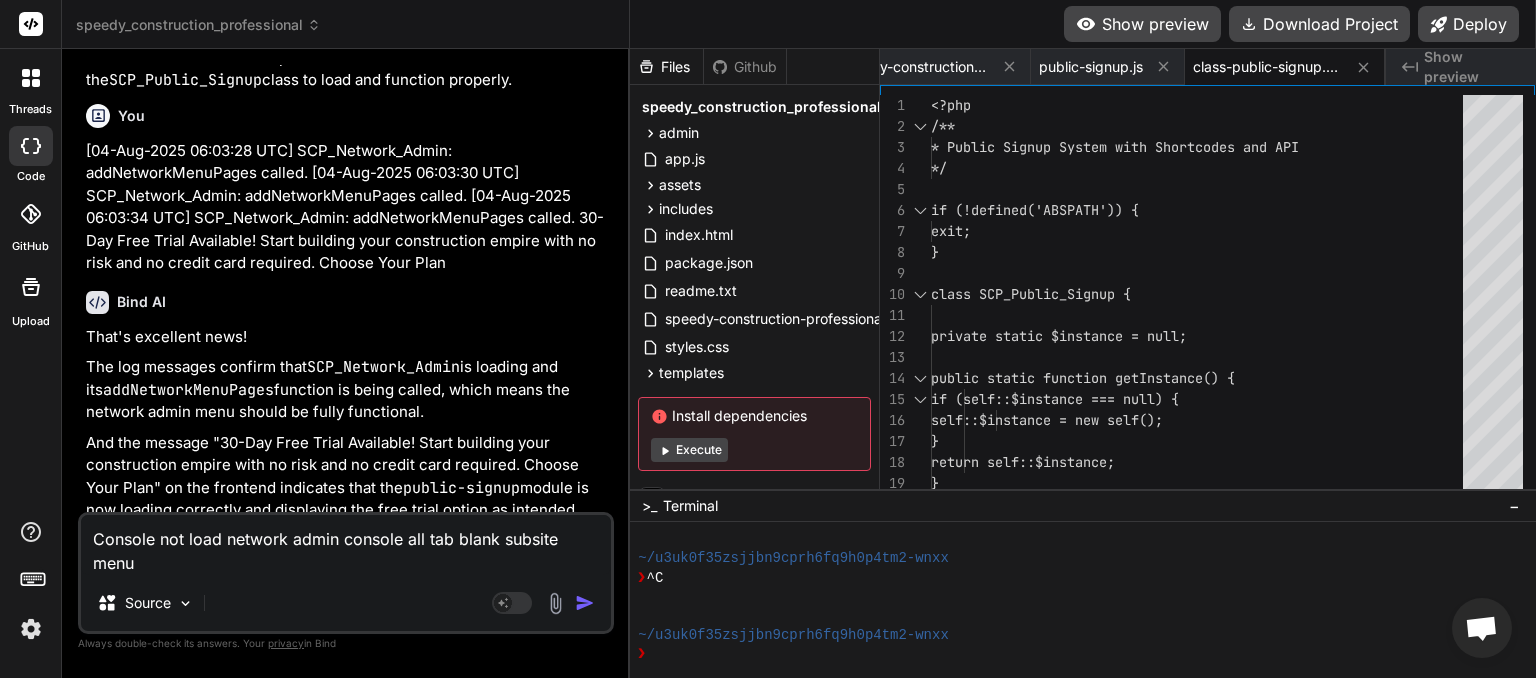 click at bounding box center (585, 603) 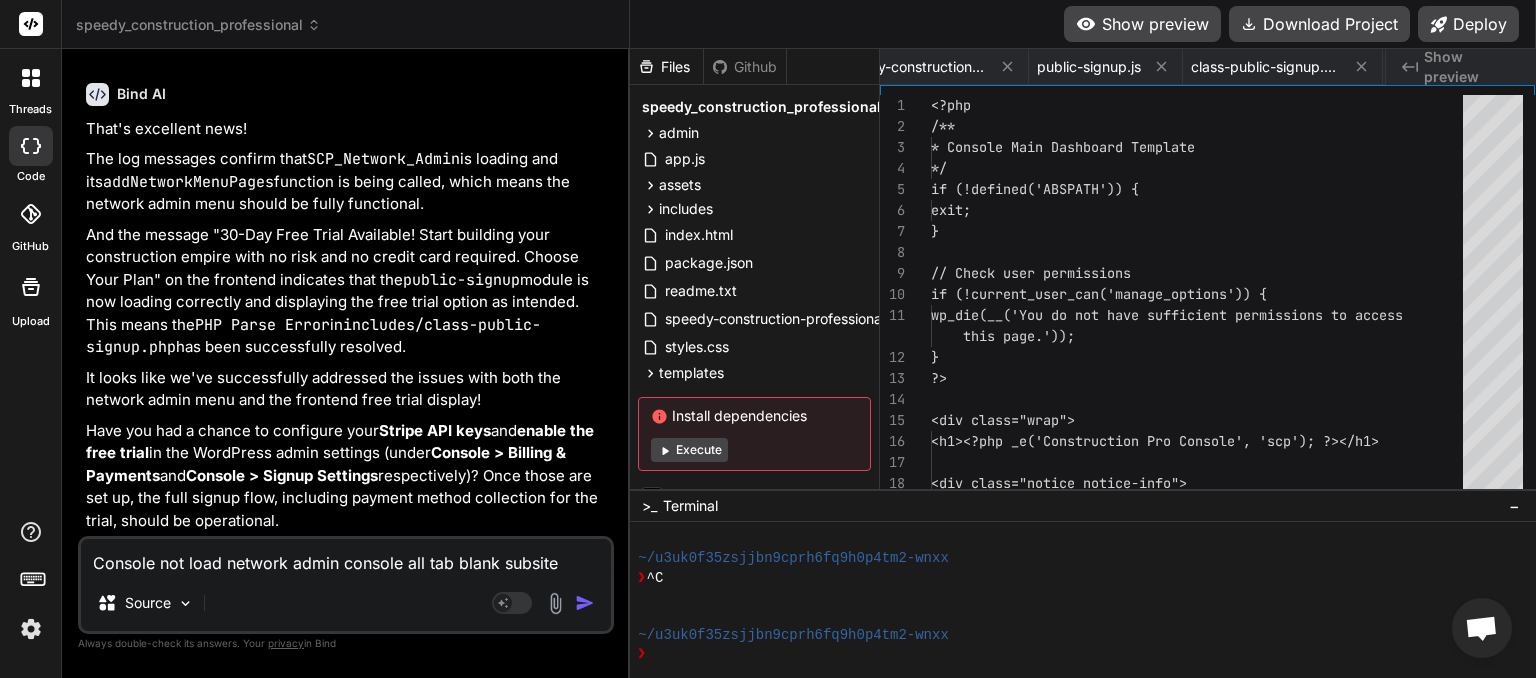 scroll, scrollTop: 19272, scrollLeft: 0, axis: vertical 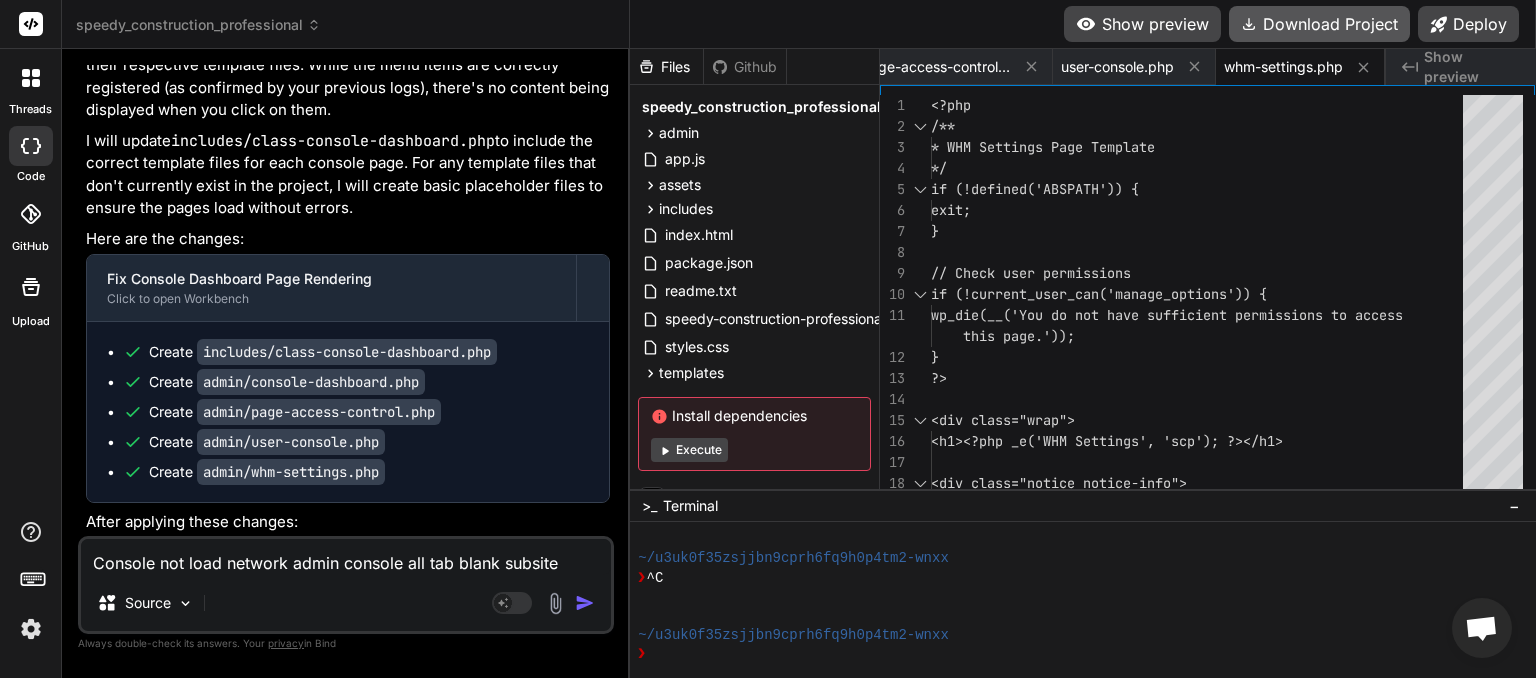 click on "Download Project" at bounding box center [1319, 24] 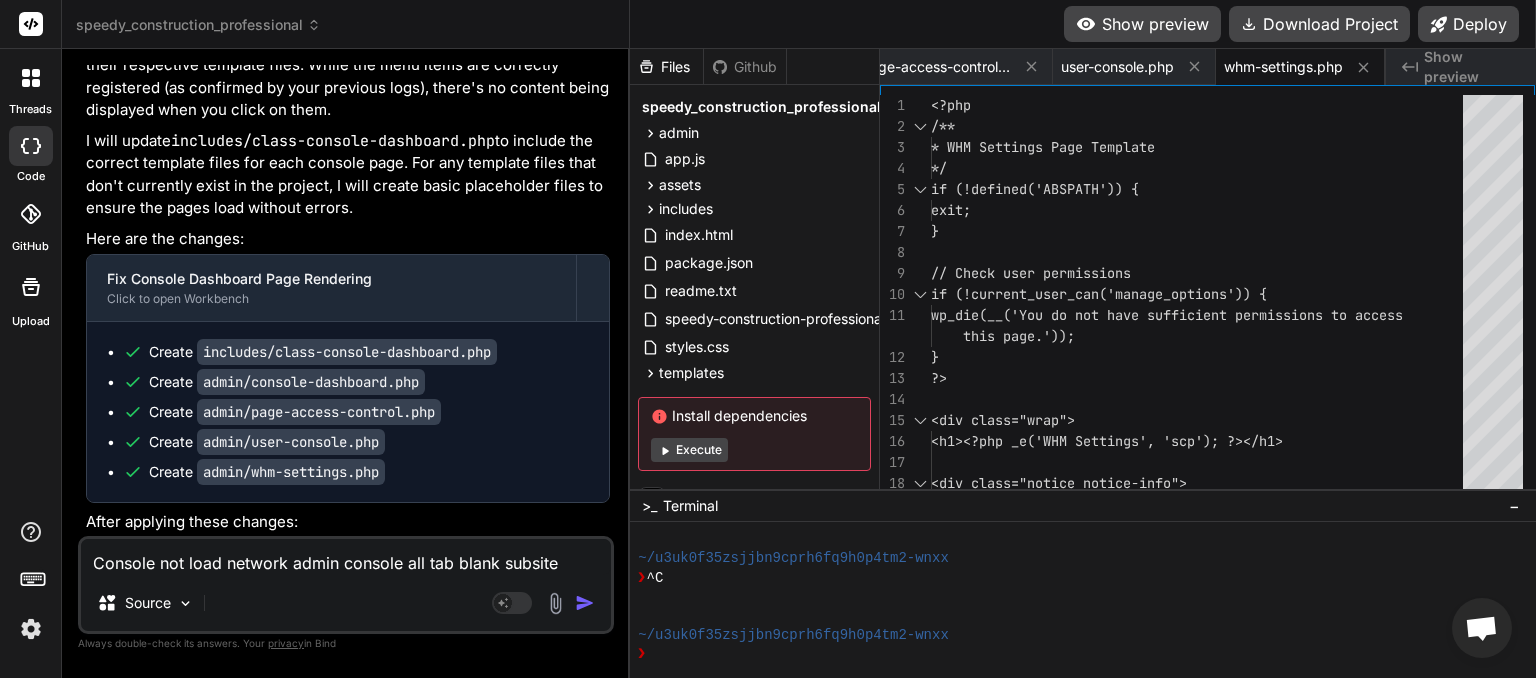 scroll, scrollTop: 0, scrollLeft: 1921, axis: horizontal 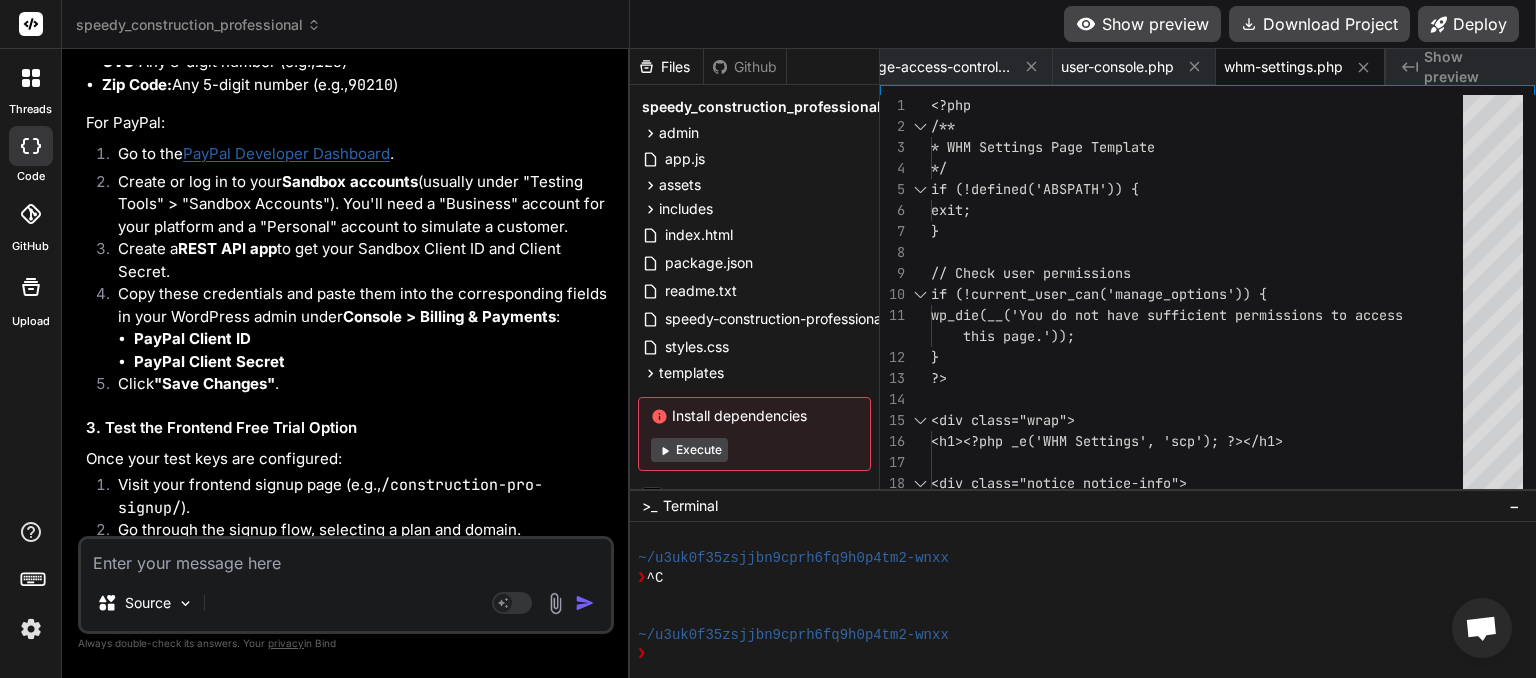 click at bounding box center (346, 557) 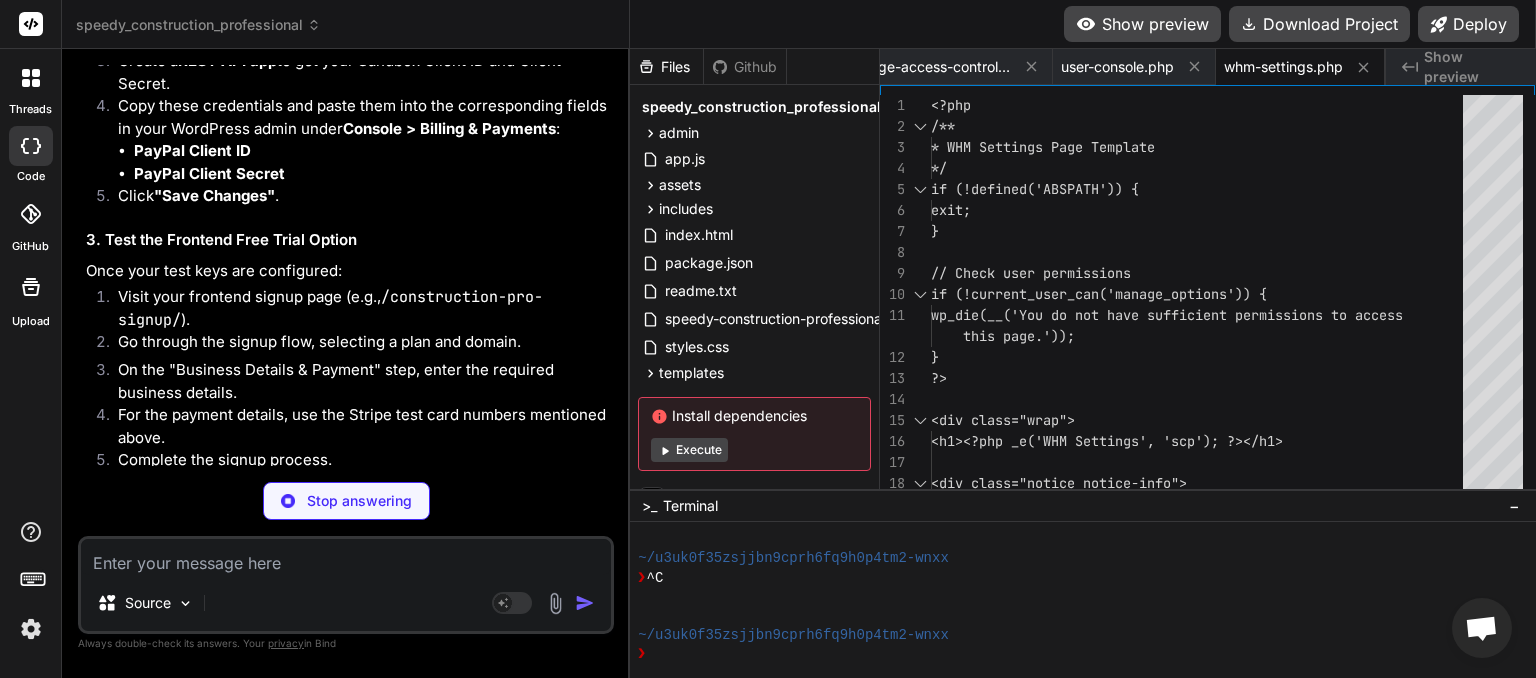 scroll, scrollTop: 22148, scrollLeft: 0, axis: vertical 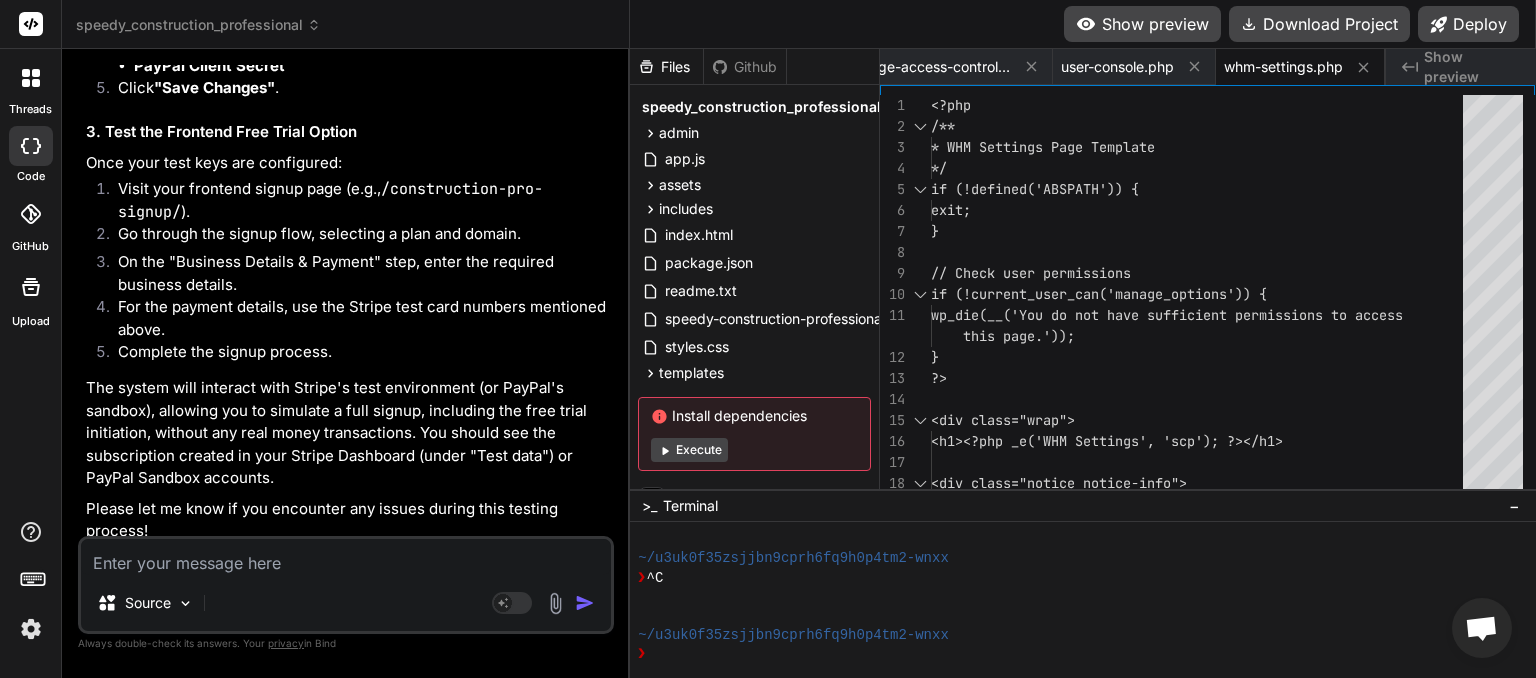 click at bounding box center [346, 557] 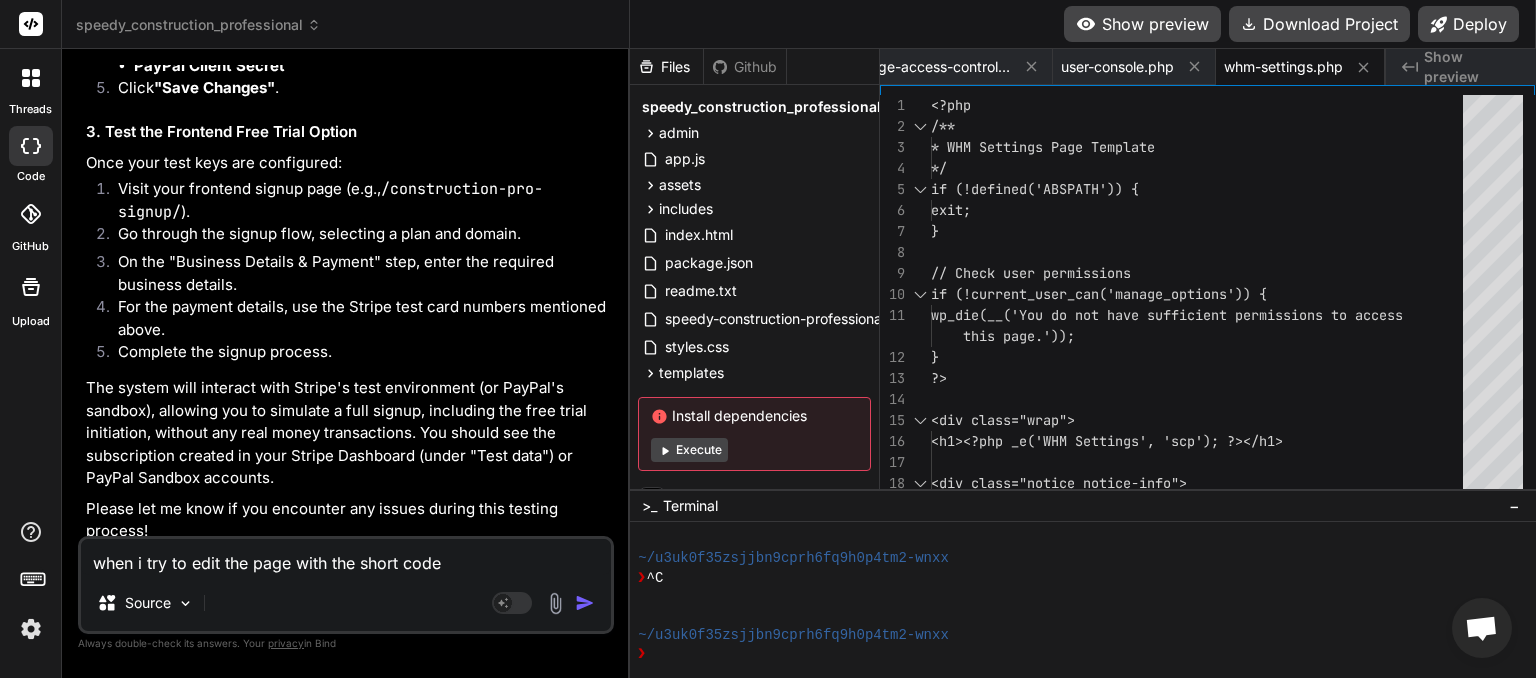 click on "when i try to edit the page with the short code" at bounding box center [346, 557] 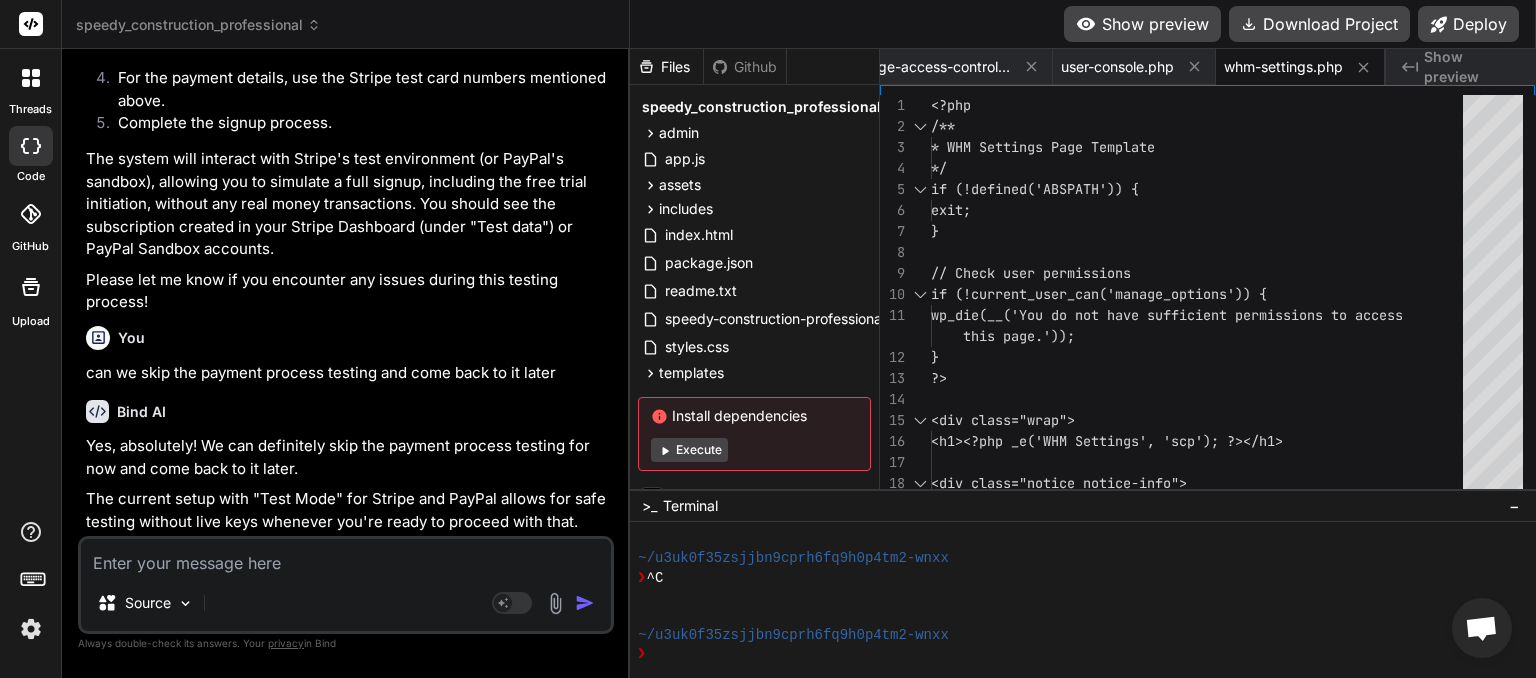 scroll, scrollTop: 22357, scrollLeft: 0, axis: vertical 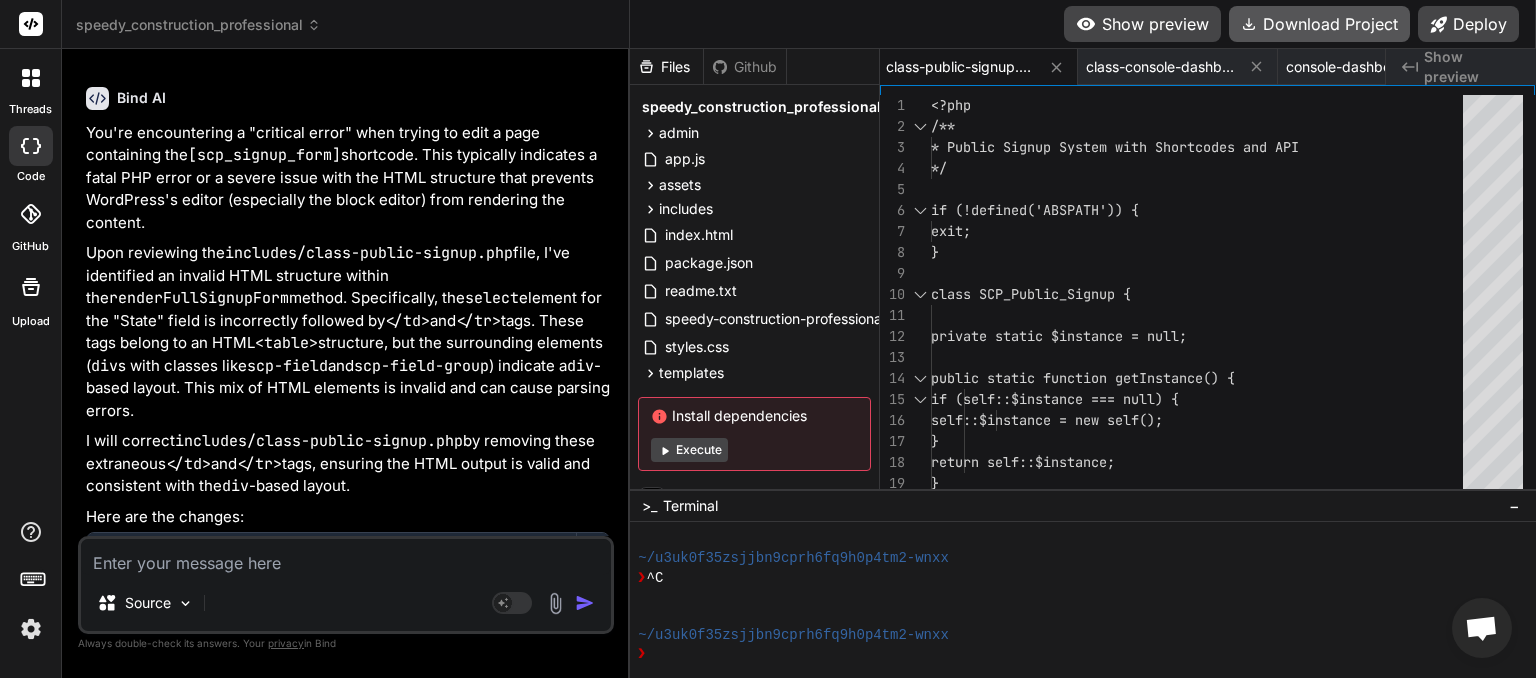 click on "Download Project" at bounding box center (1319, 24) 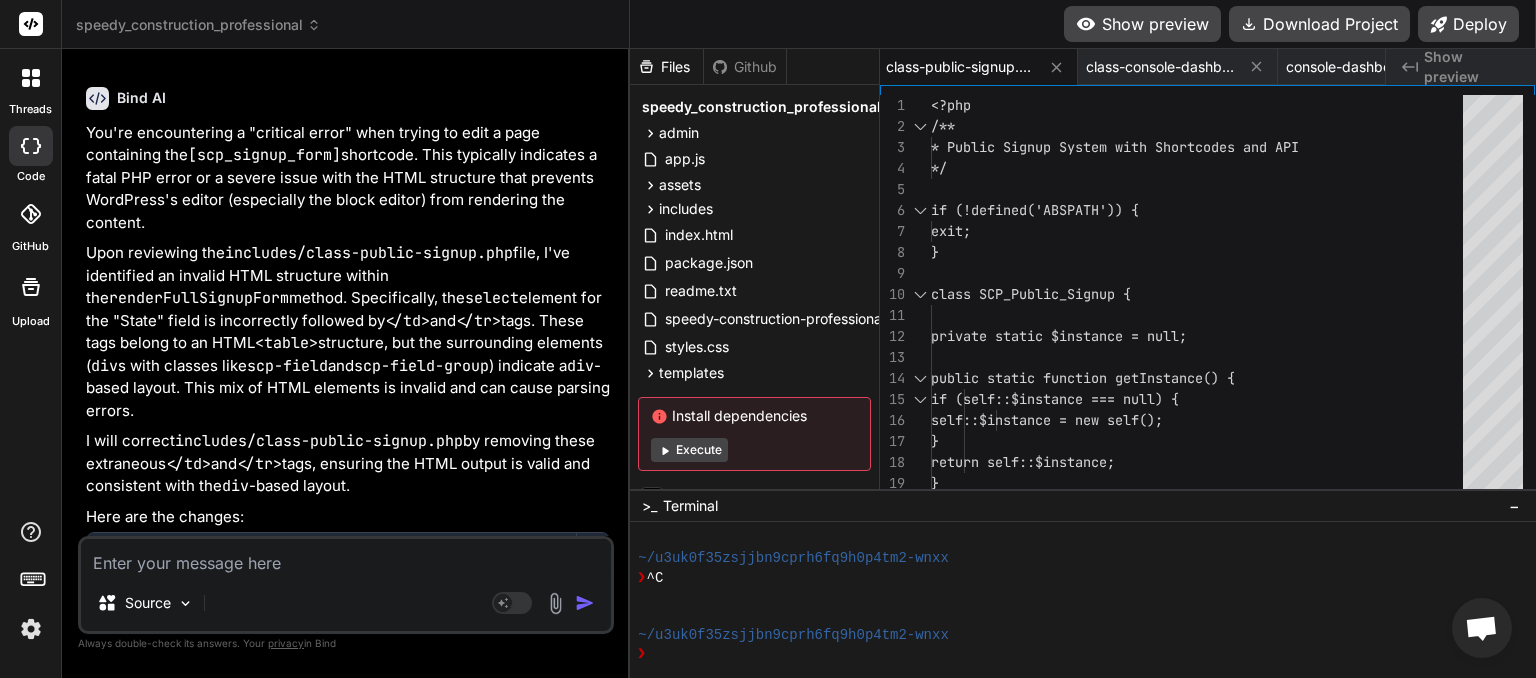 paste on "Speedy Construction Professional: Some modules failed to load. Functionality may be limited. Please check your server error logs or contact support.
Details:
public-signup: PHP Parse Error: syntax error, unexpected single-quoted string "affiliate_id", expecting ")" in /home/myinspector/public_html/wp-content/plugins/speedy_construction_professional-3/includes/class-public-signup.php on line 705" 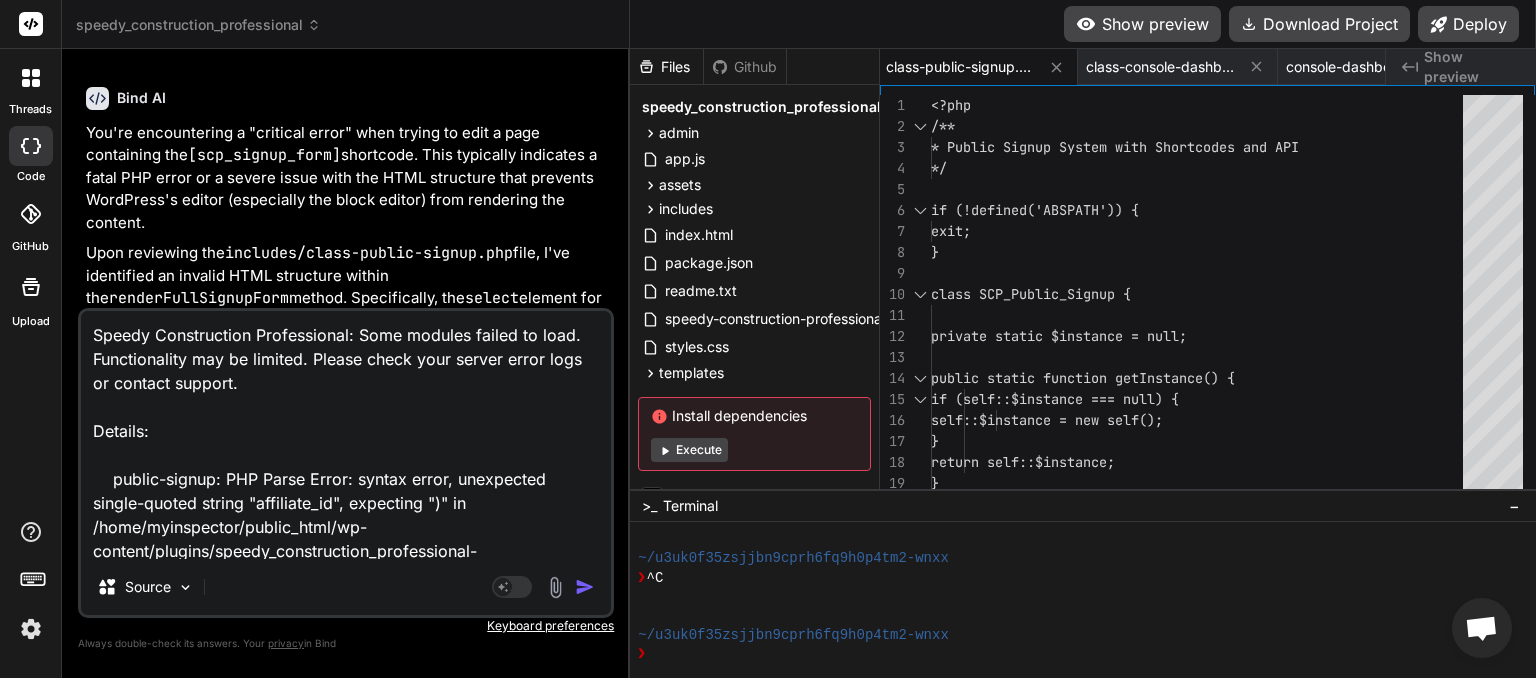 scroll, scrollTop: 25, scrollLeft: 0, axis: vertical 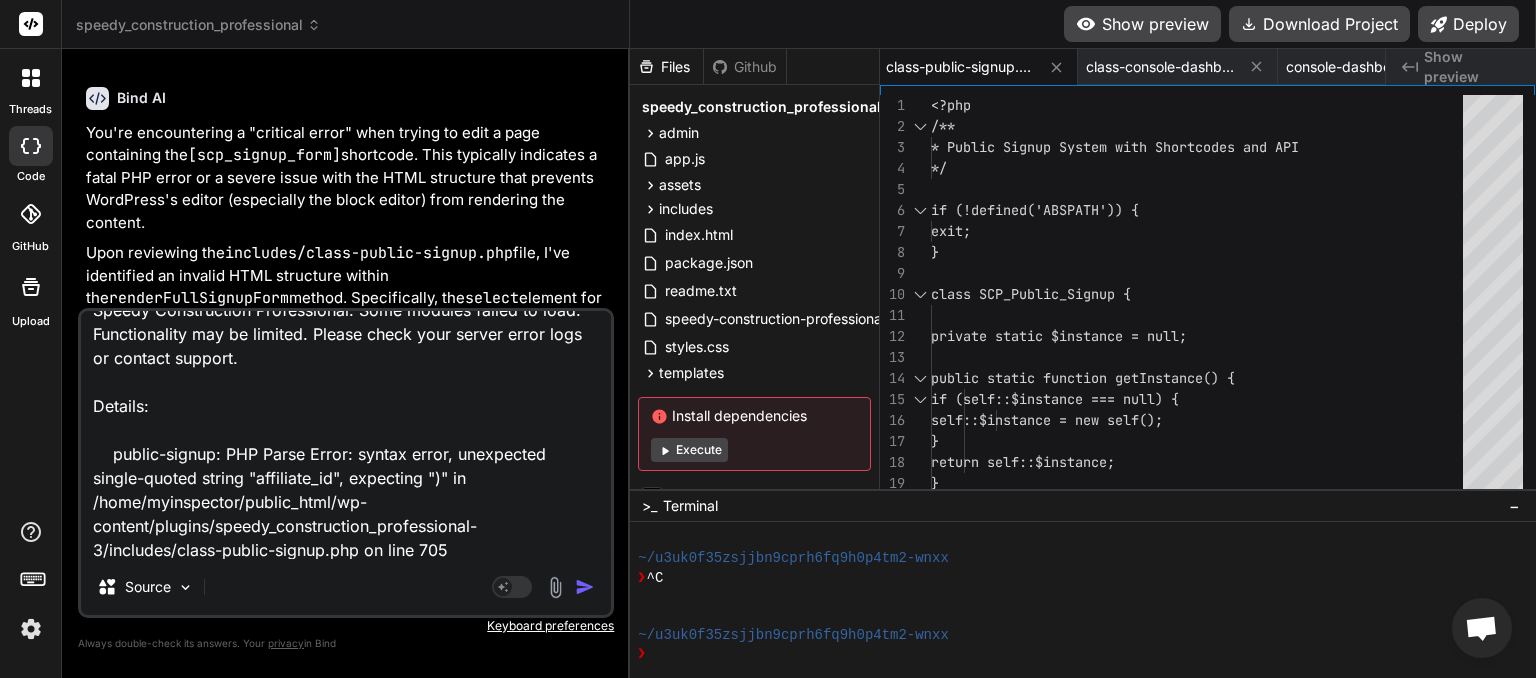 click at bounding box center (585, 587) 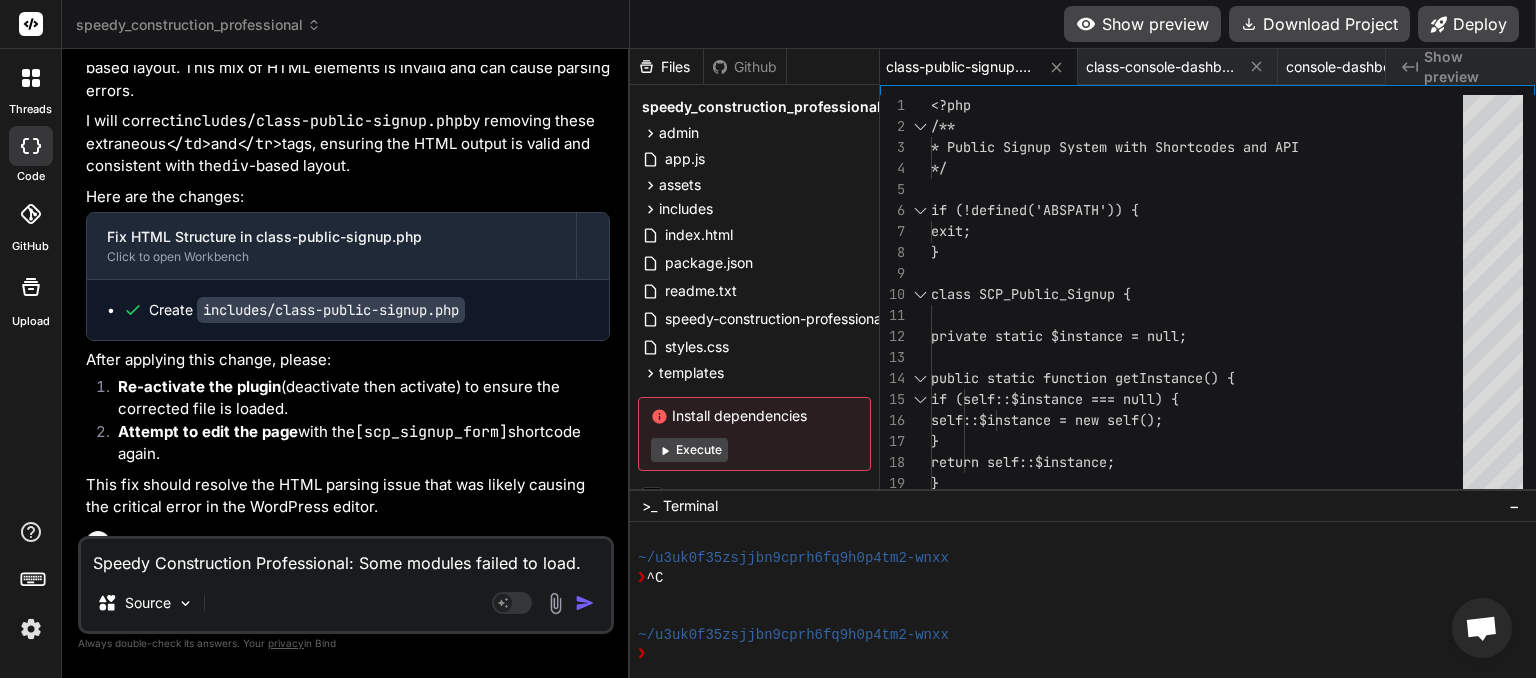 scroll, scrollTop: 23346, scrollLeft: 0, axis: vertical 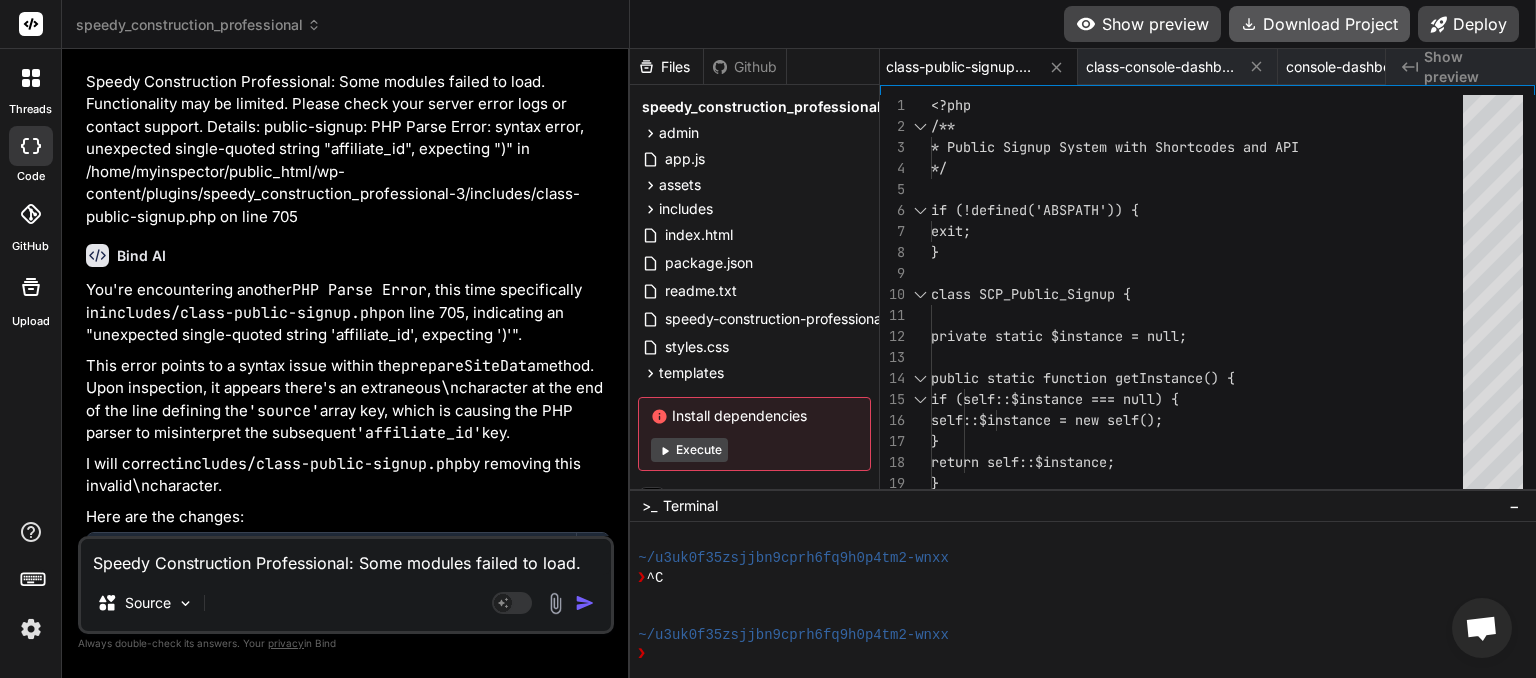 click on "Download Project" at bounding box center [1319, 24] 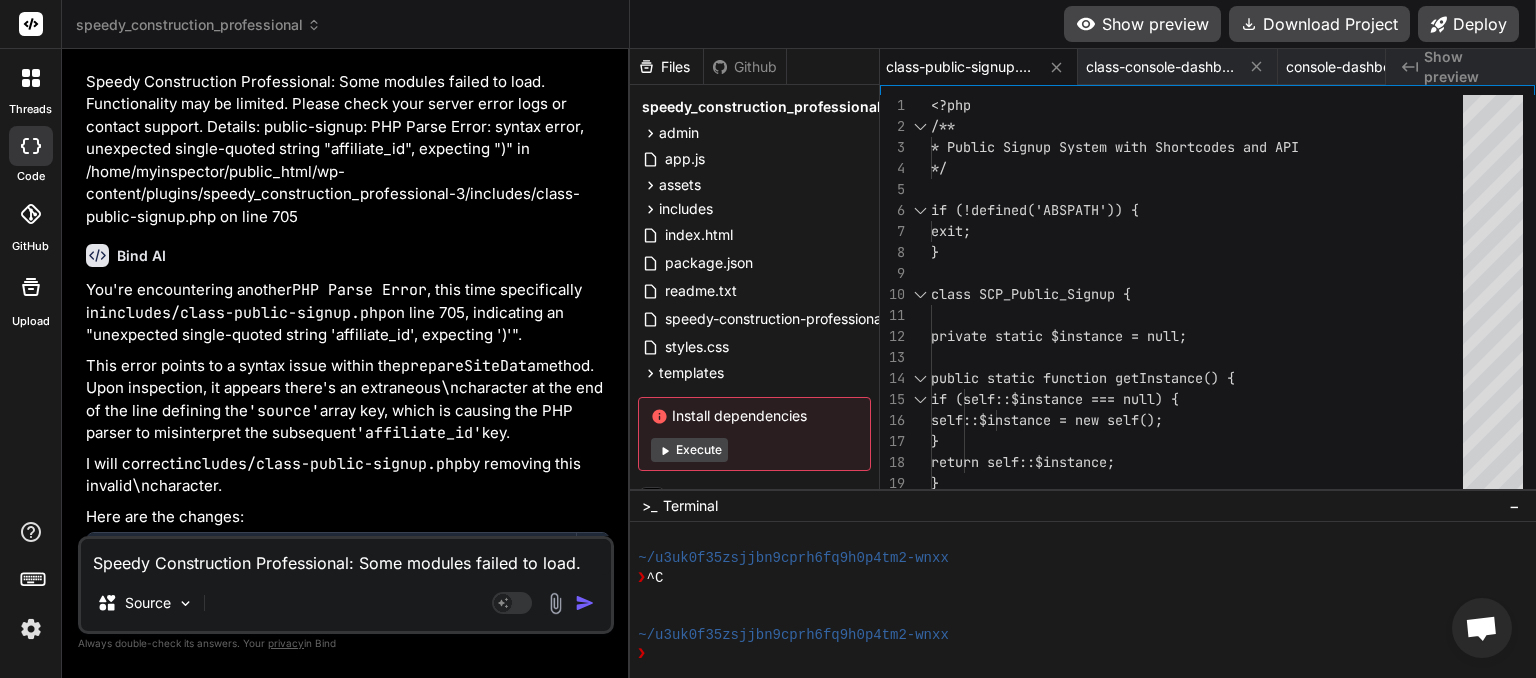 click on "Speedy Construction Professional: Some modules failed to load. Functionality may be limited. Please check your server error logs or contact support.
Details:
public-signup: PHP Parse Error: syntax error, unexpected single-quoted string "affiliate_id", expecting ")" in /home/myinspector/public_html/wp-content/plugins/speedy_construction_professional-3/includes/class-public-signup.php on line 705" at bounding box center [346, 557] 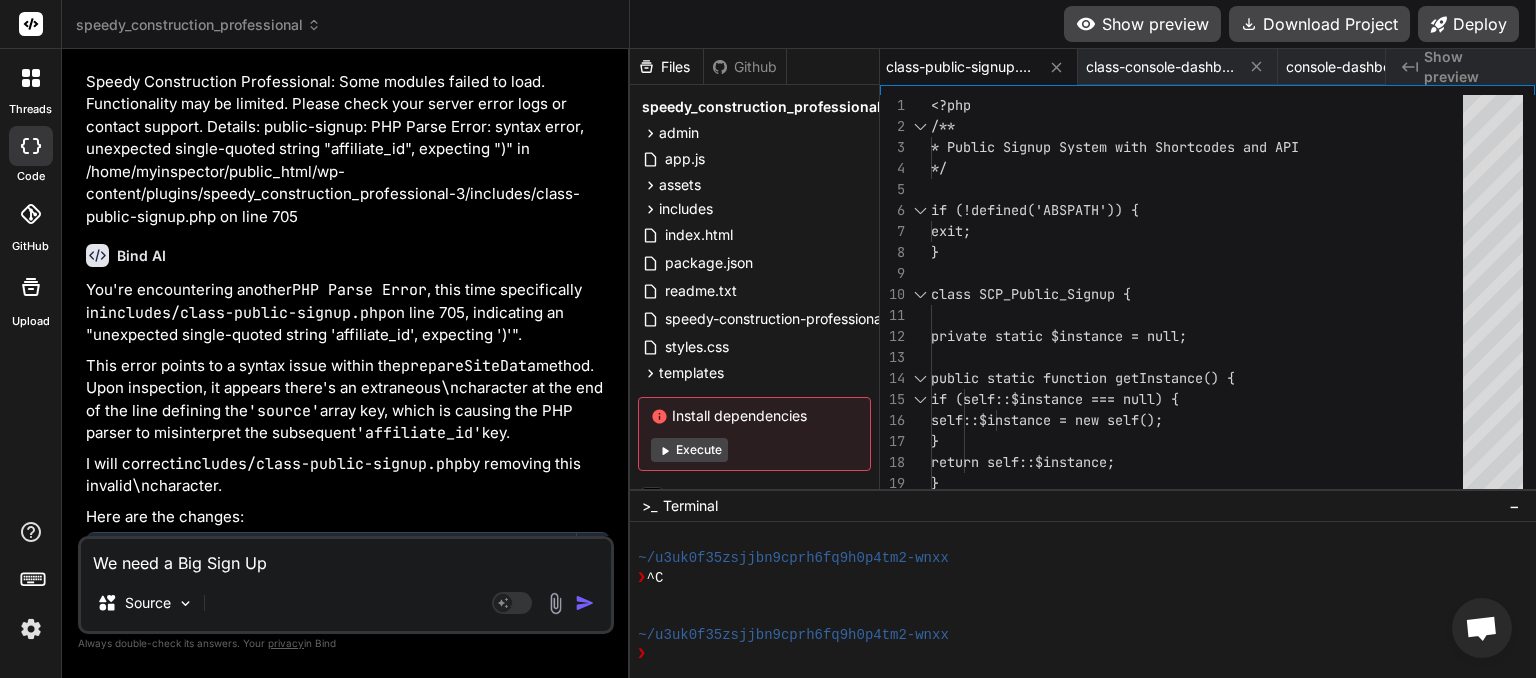 drag, startPoint x: 163, startPoint y: 562, endPoint x: 318, endPoint y: 542, distance: 156.285 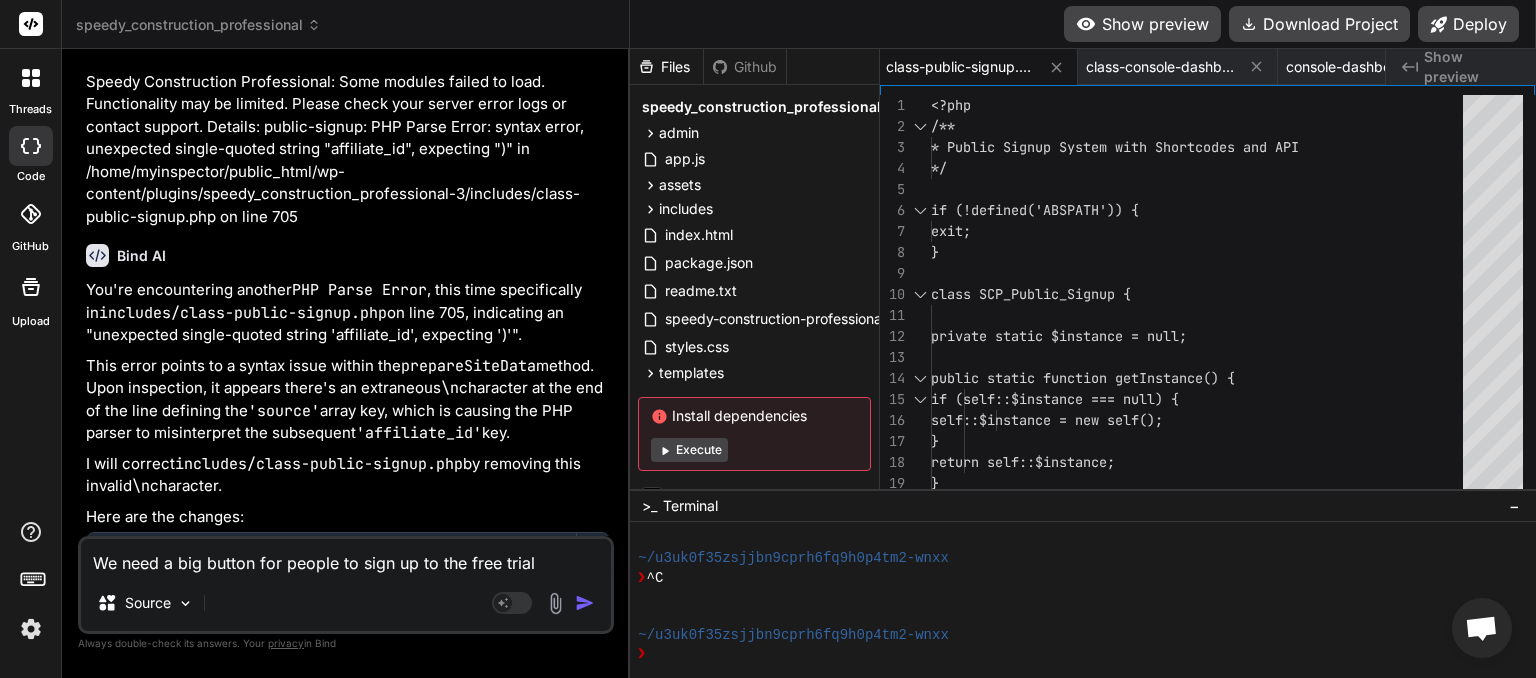 click at bounding box center [585, 603] 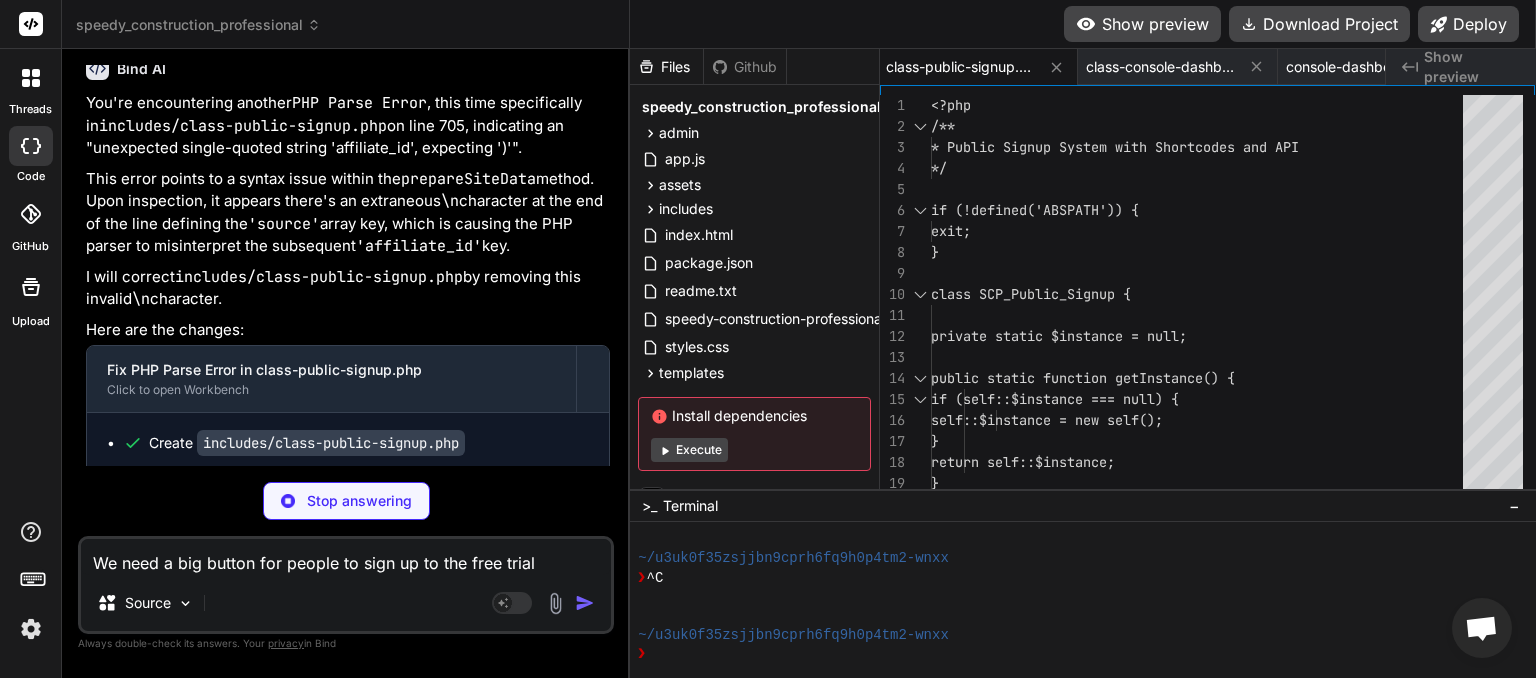 scroll, scrollTop: 24272, scrollLeft: 0, axis: vertical 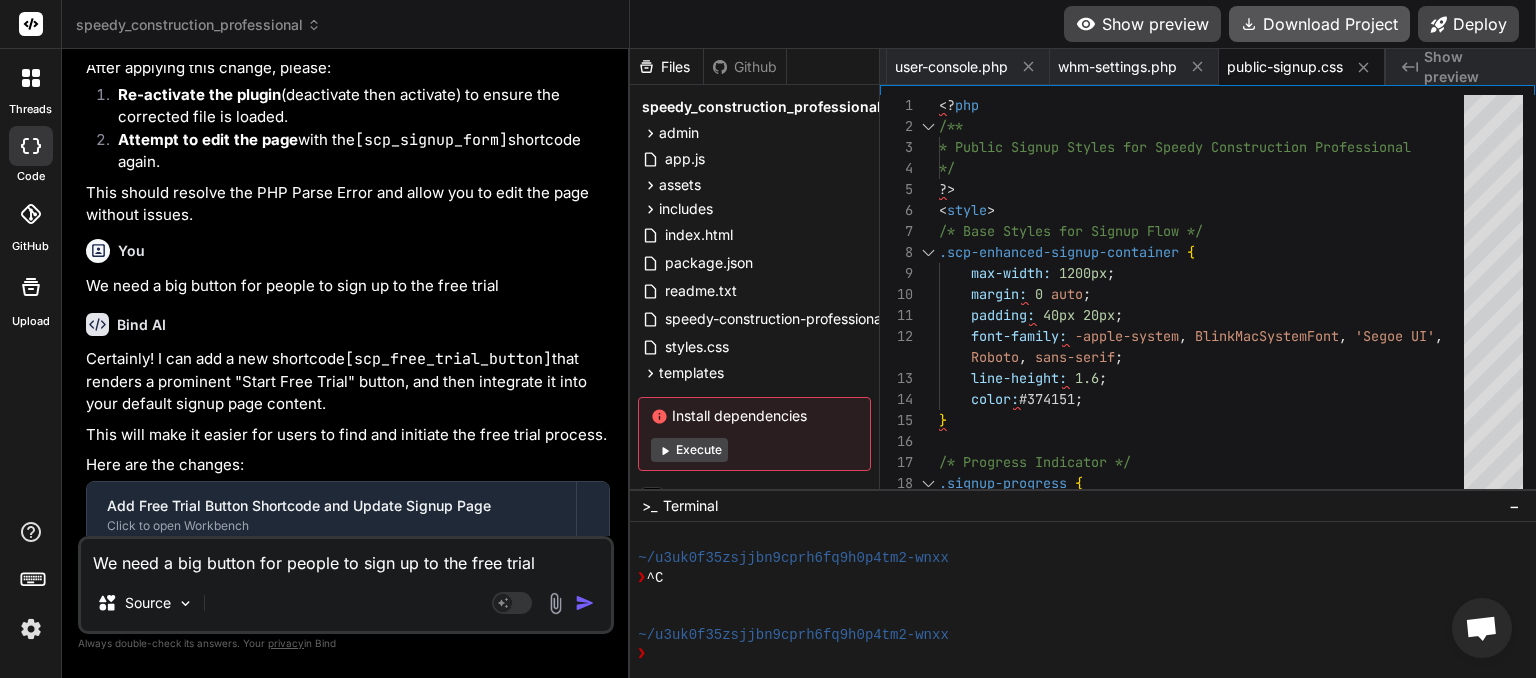 click on "Download Project" at bounding box center [1319, 24] 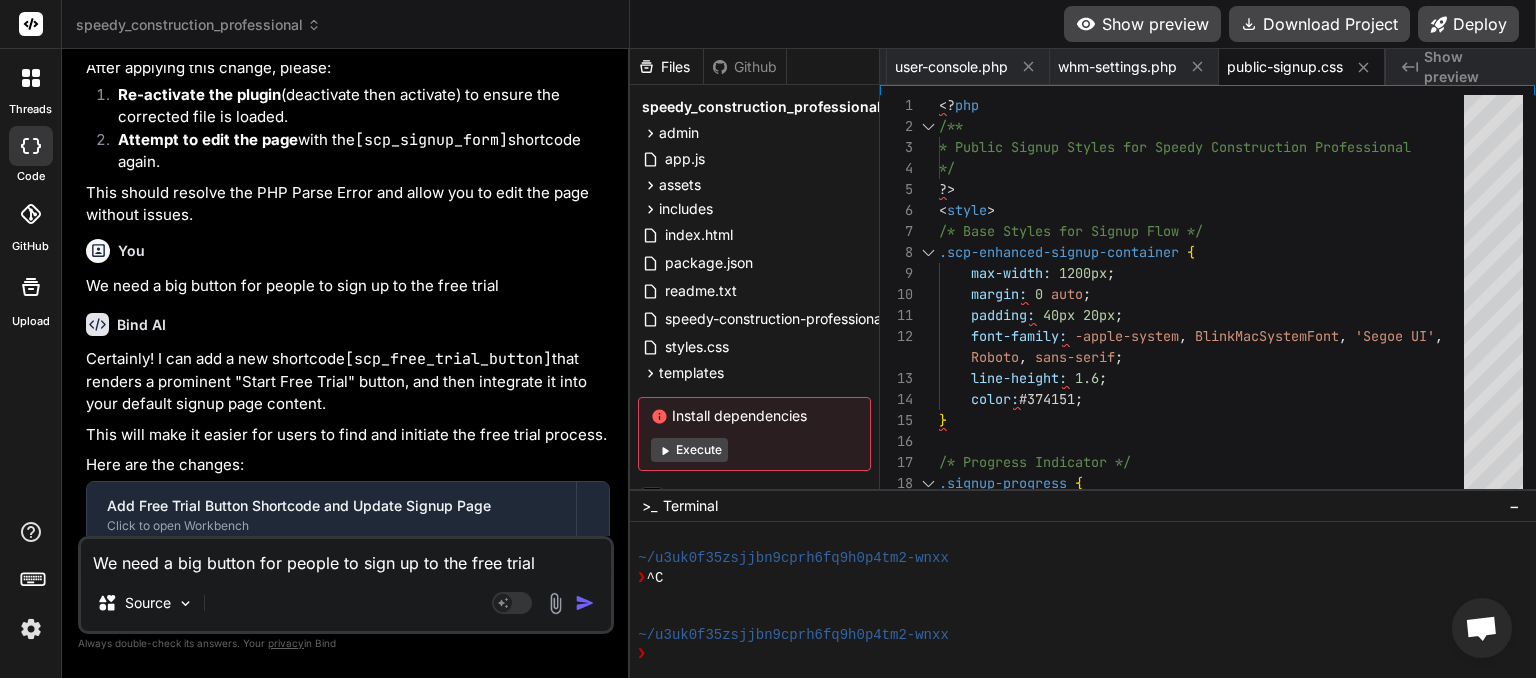 paste on "Speedy Construction Professional: Some modules failed to load. Functionality may be limited. Please check your server error logs or contact support.
Details:
public-signup: PHP Parse Error: syntax error, unexpected token "}" in /home/myinspector/public_html/wp-content/plugins/speedy_construction_professional-1/includes/class-public-signup.php on line 641" 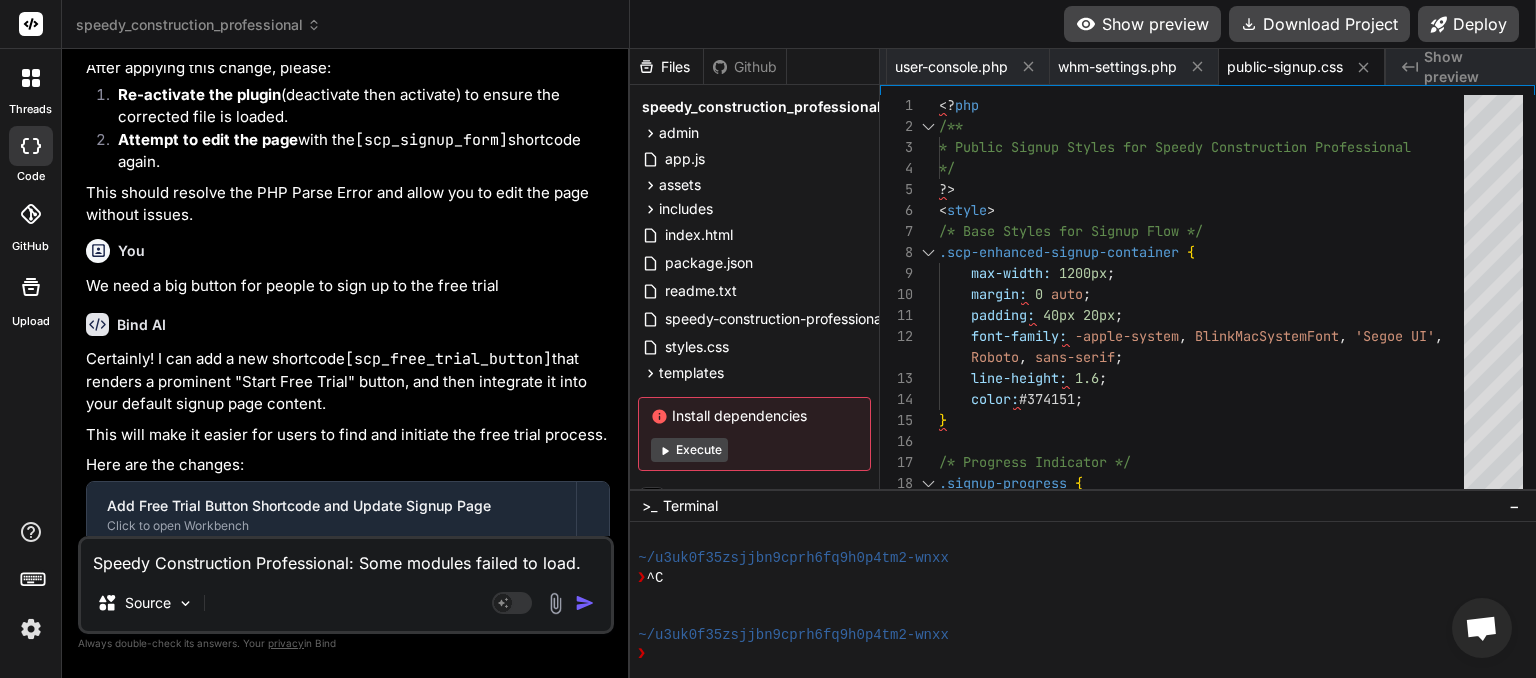 scroll, scrollTop: 1, scrollLeft: 0, axis: vertical 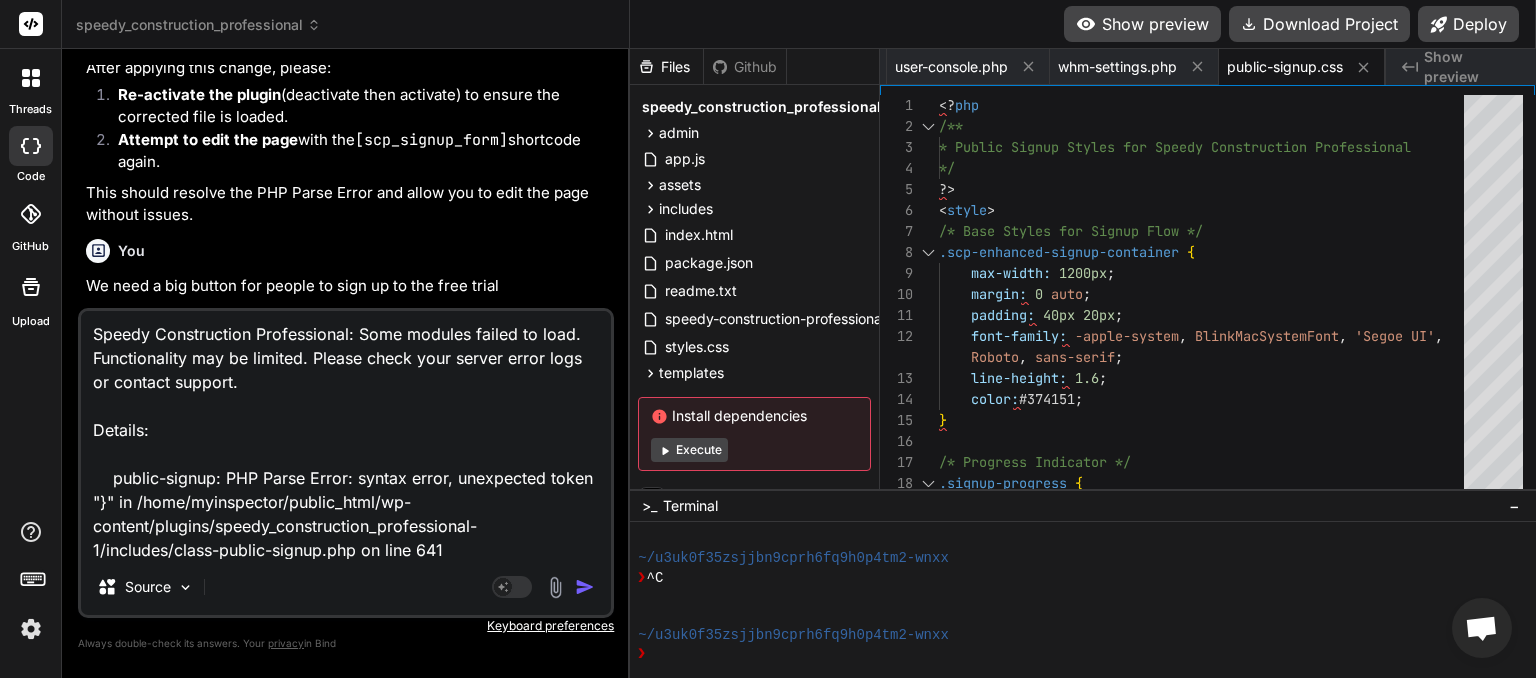 click at bounding box center [585, 587] 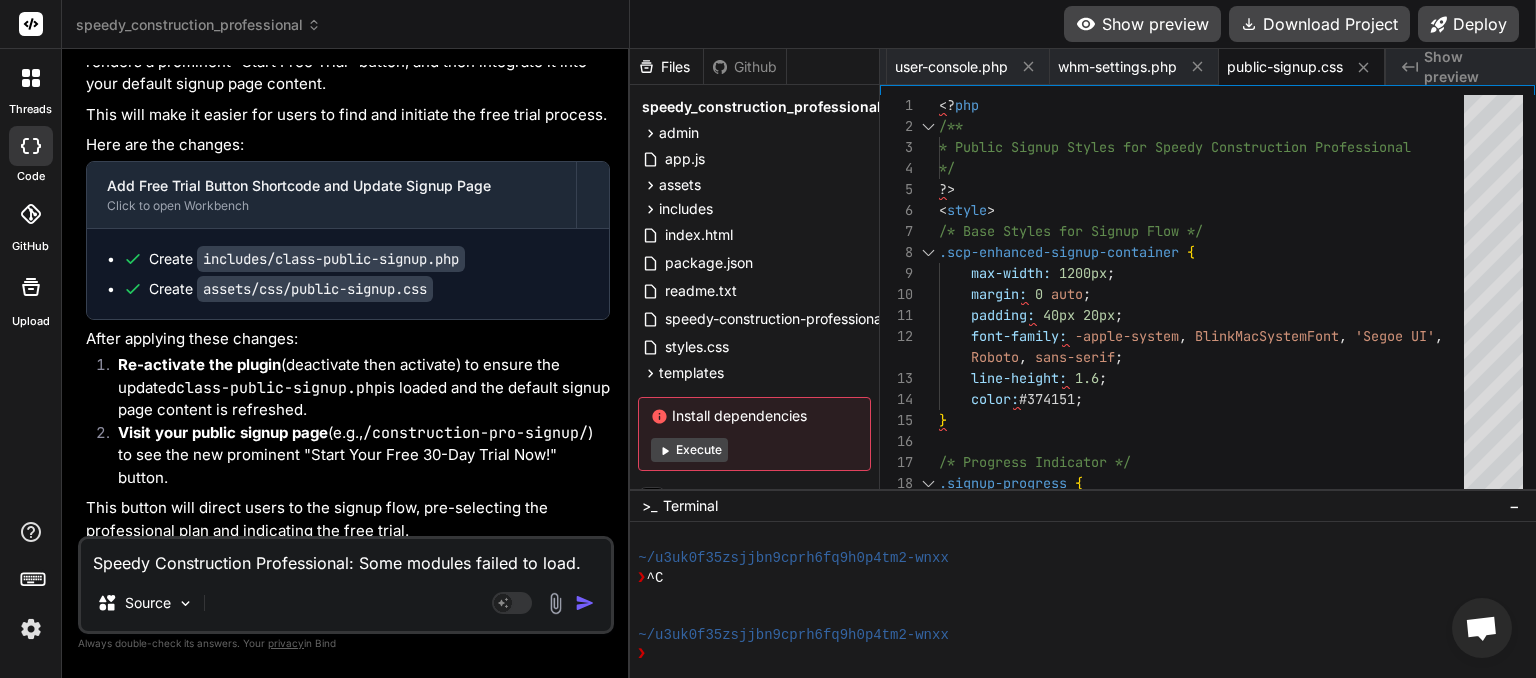 scroll, scrollTop: 24736, scrollLeft: 0, axis: vertical 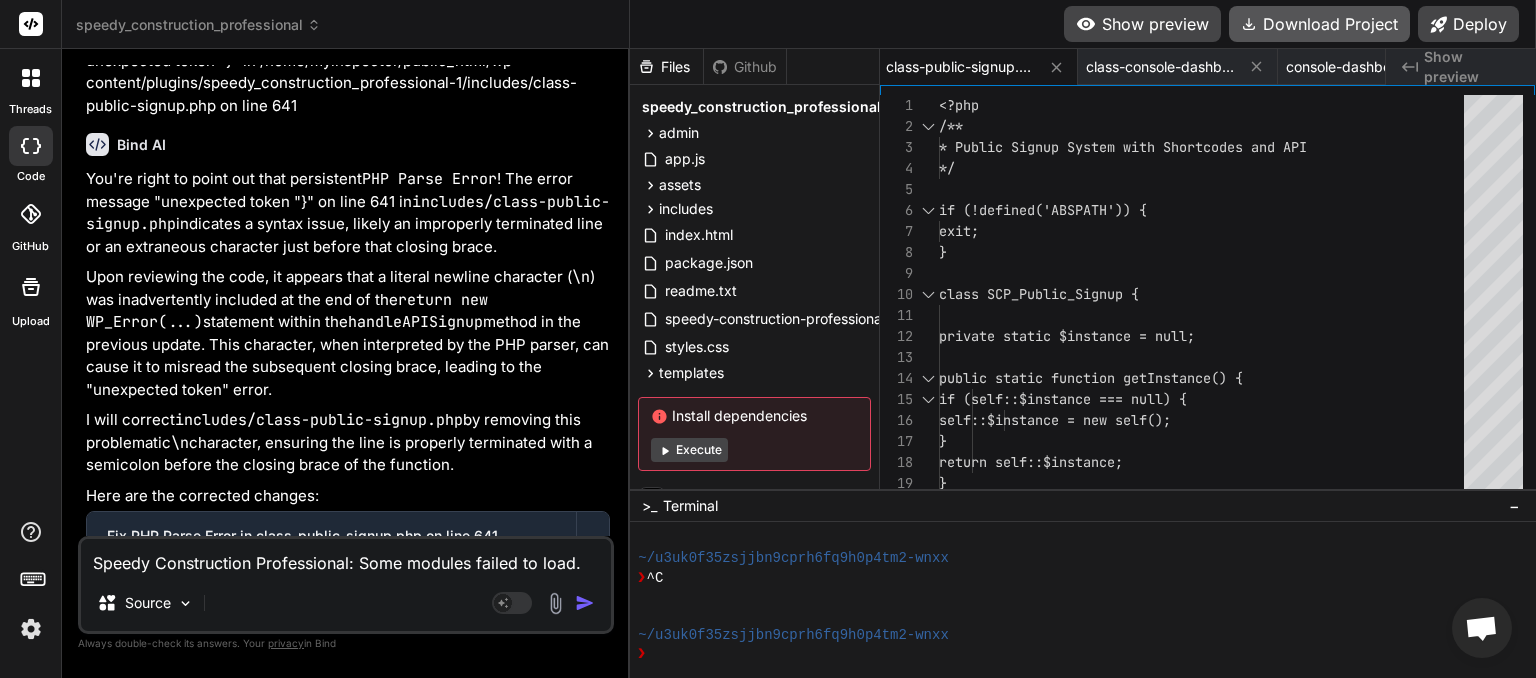 click on "Download Project" at bounding box center [1319, 24] 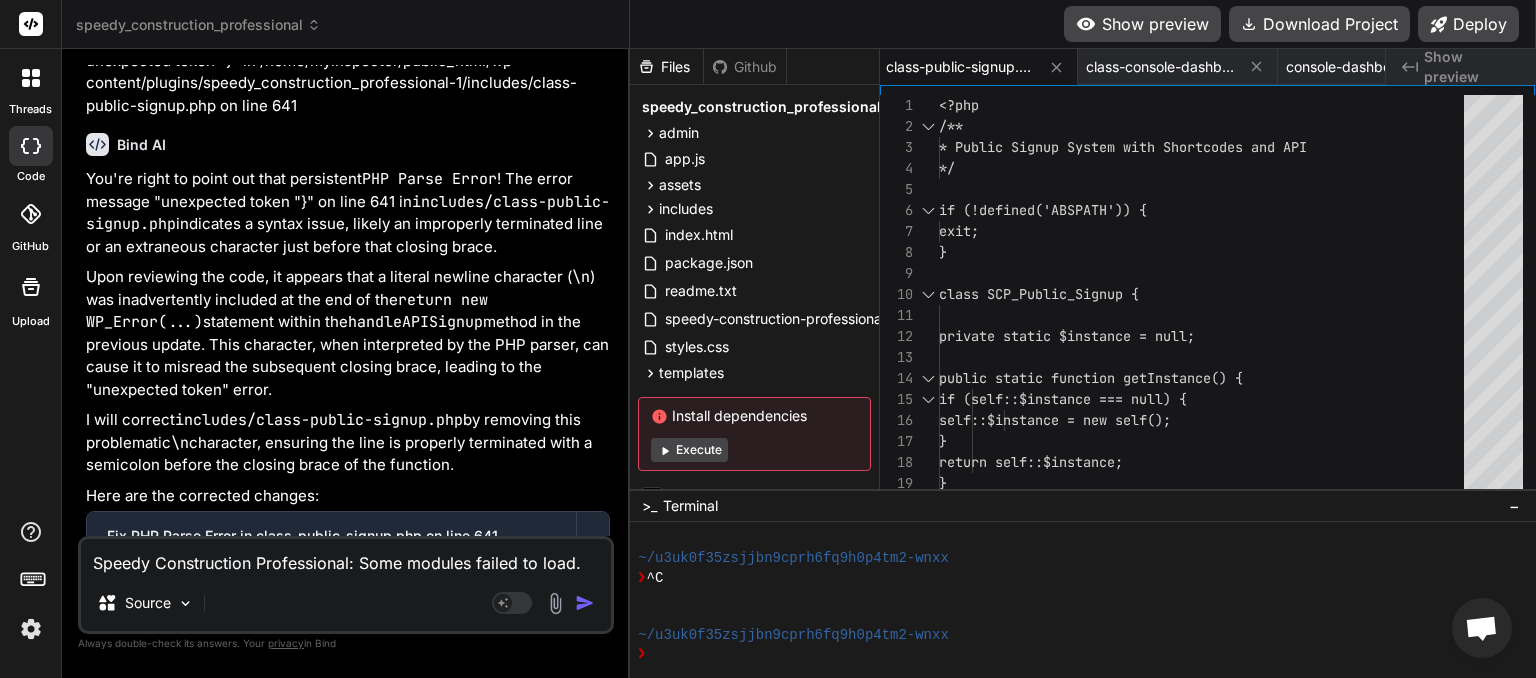 scroll, scrollTop: 0, scrollLeft: 1290, axis: horizontal 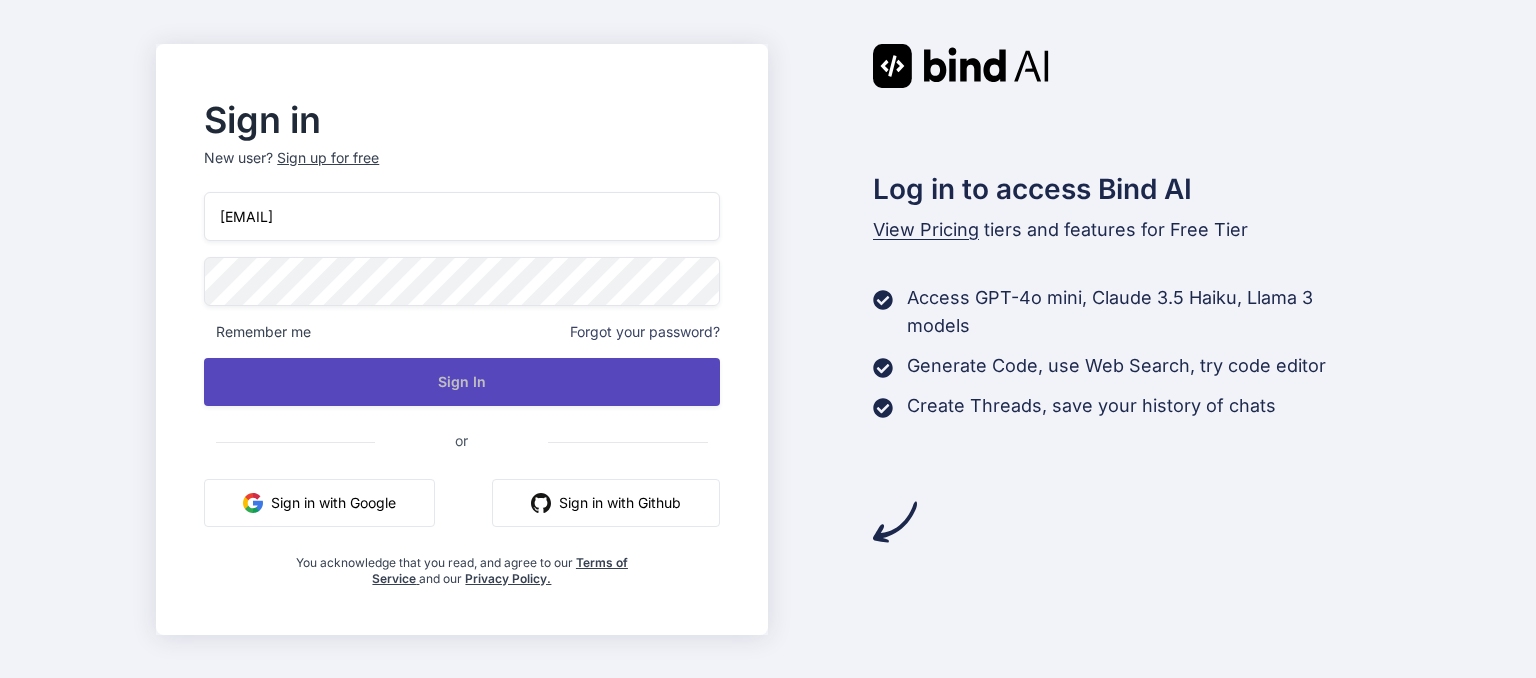 click on "Sign In" at bounding box center [461, 382] 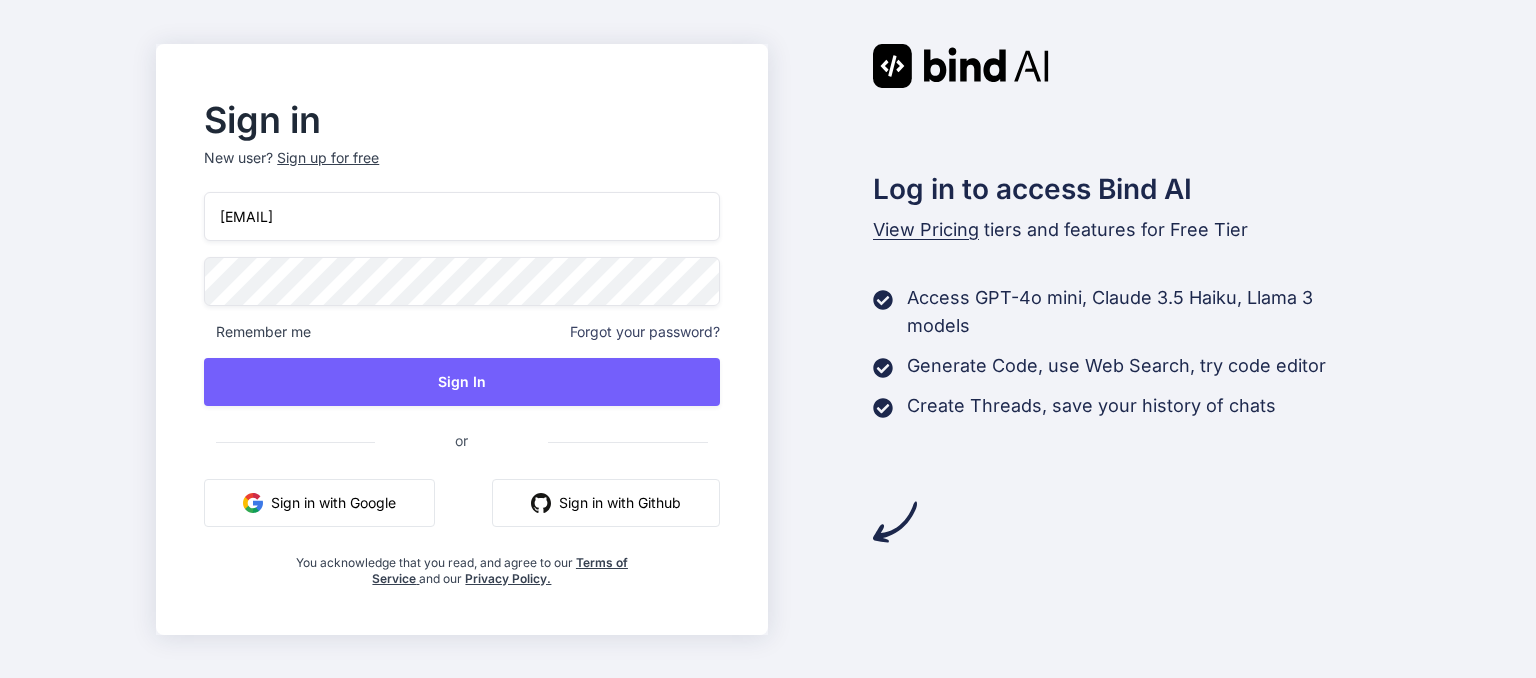 scroll, scrollTop: 0, scrollLeft: 0, axis: both 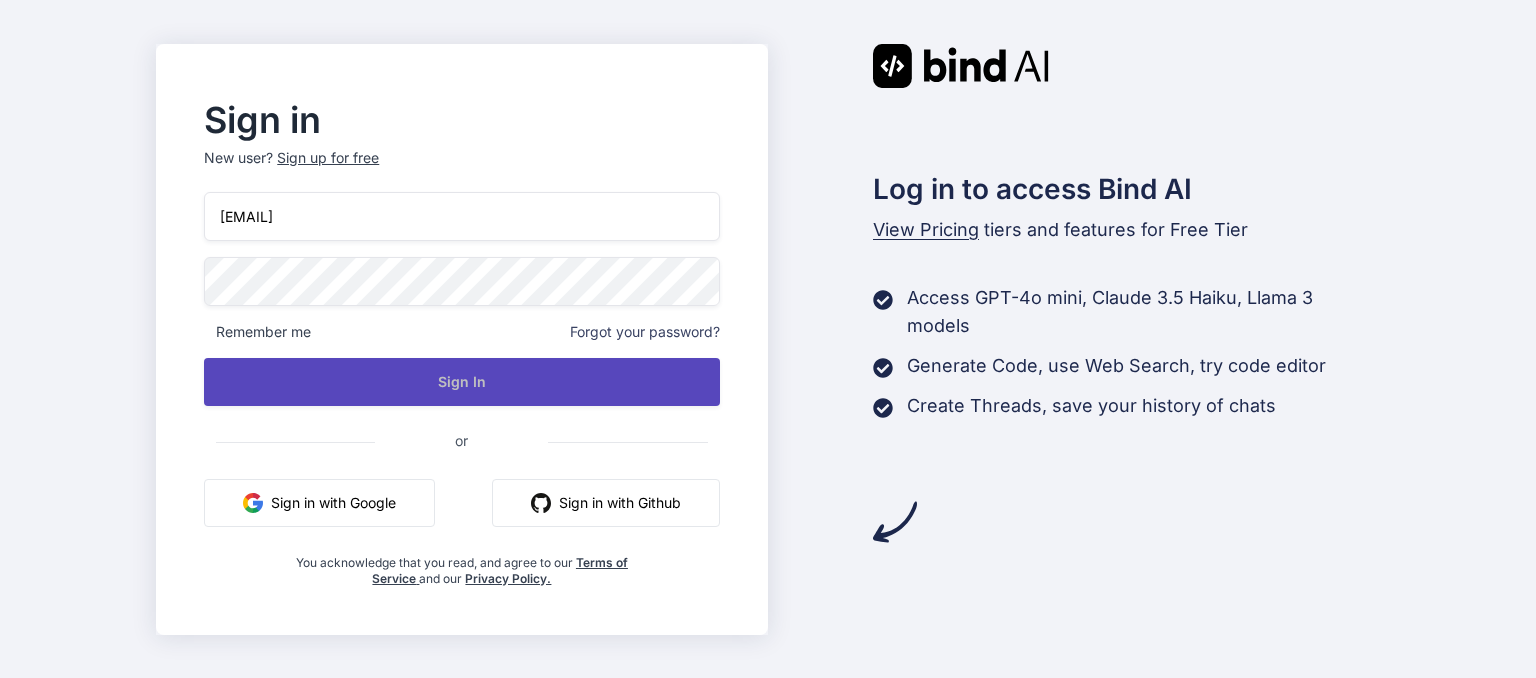 click on "Sign In" at bounding box center [461, 382] 